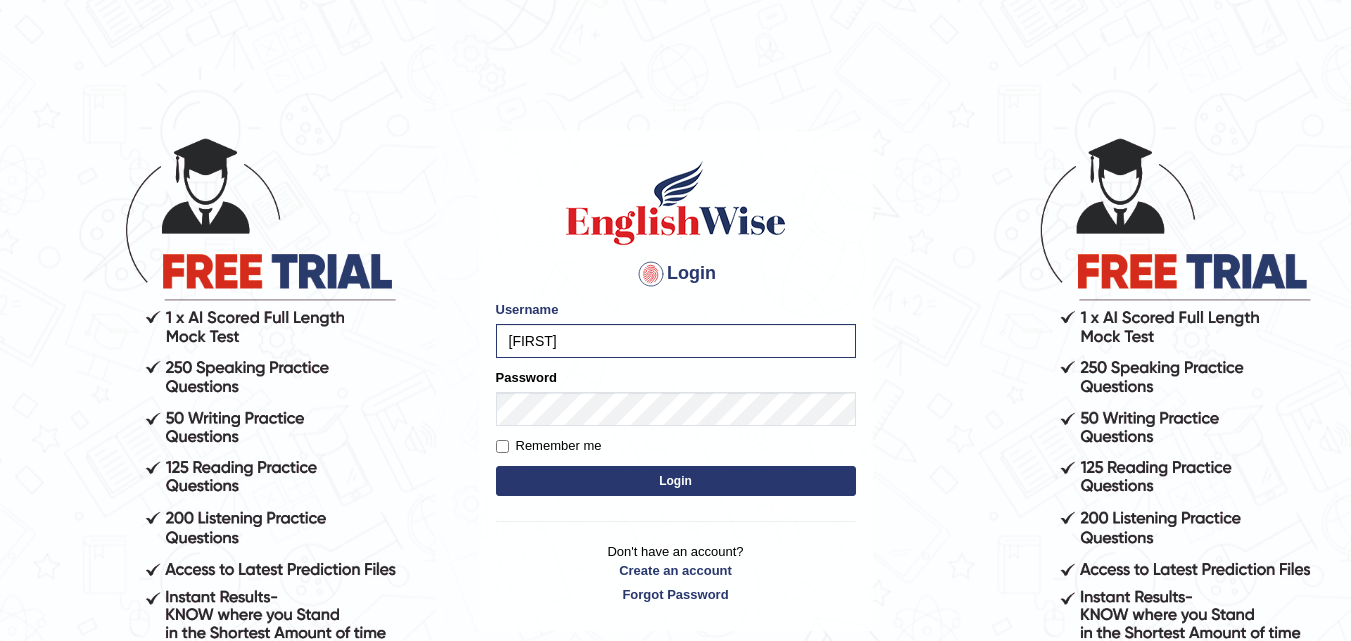 scroll, scrollTop: 0, scrollLeft: 0, axis: both 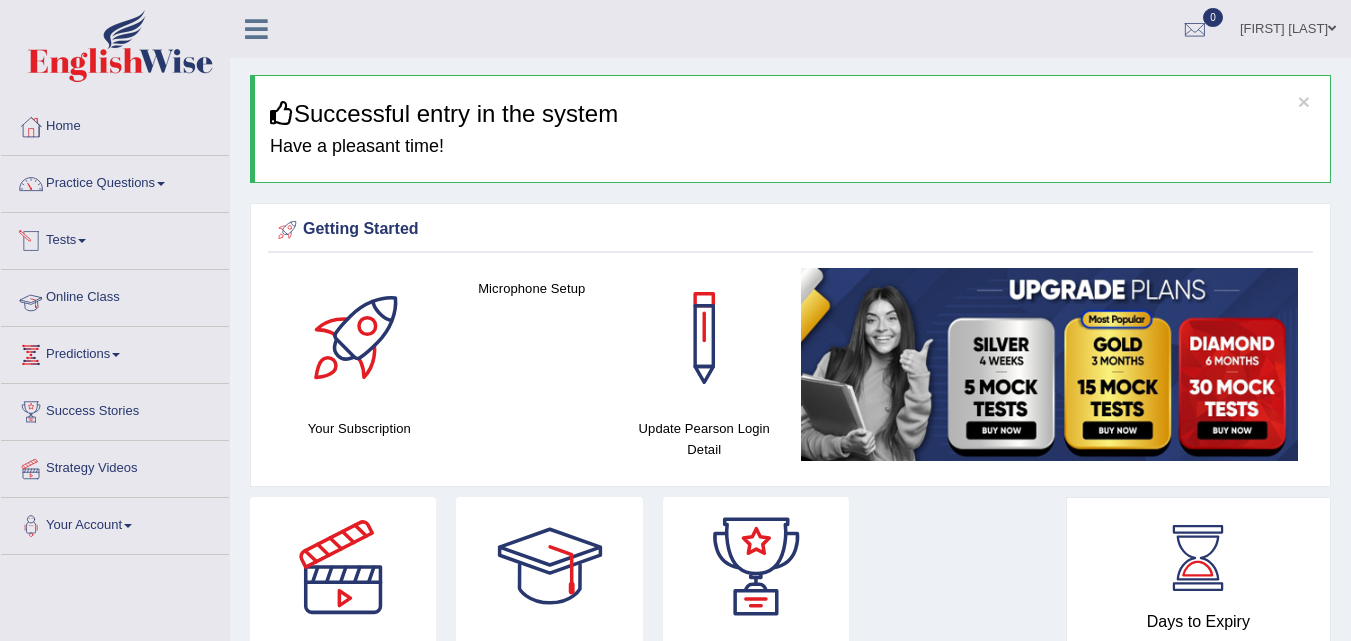 click on "Online Class" at bounding box center (115, 295) 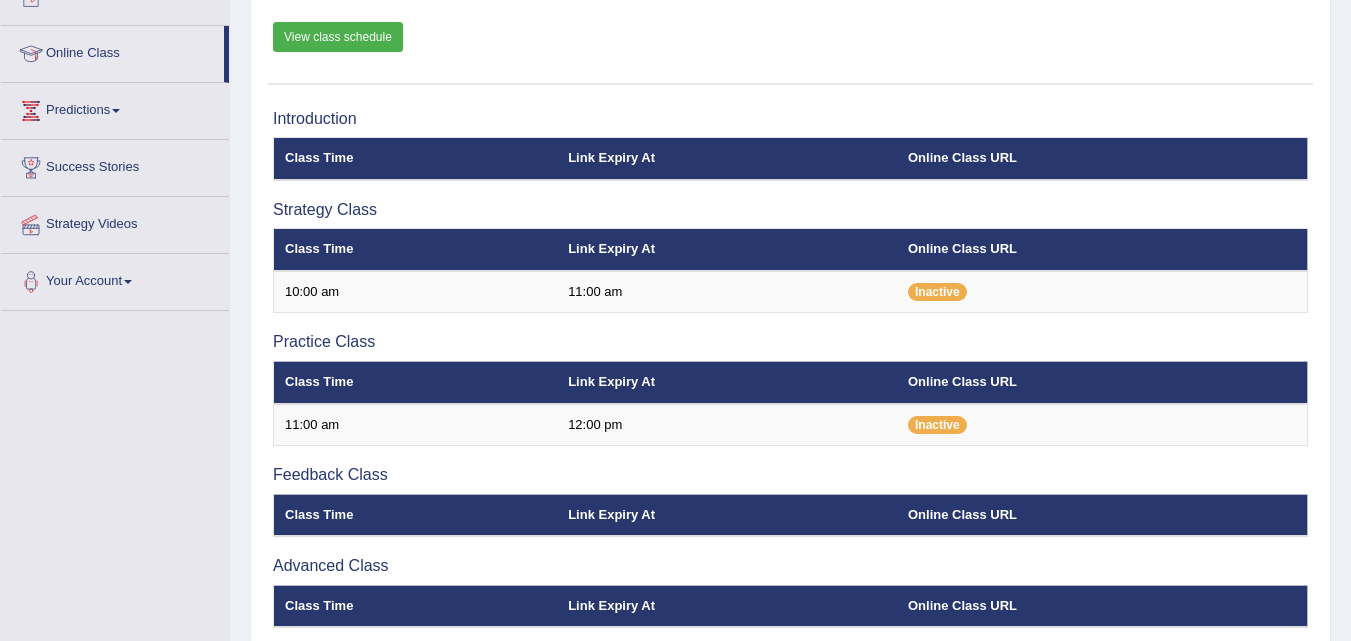scroll, scrollTop: 244, scrollLeft: 0, axis: vertical 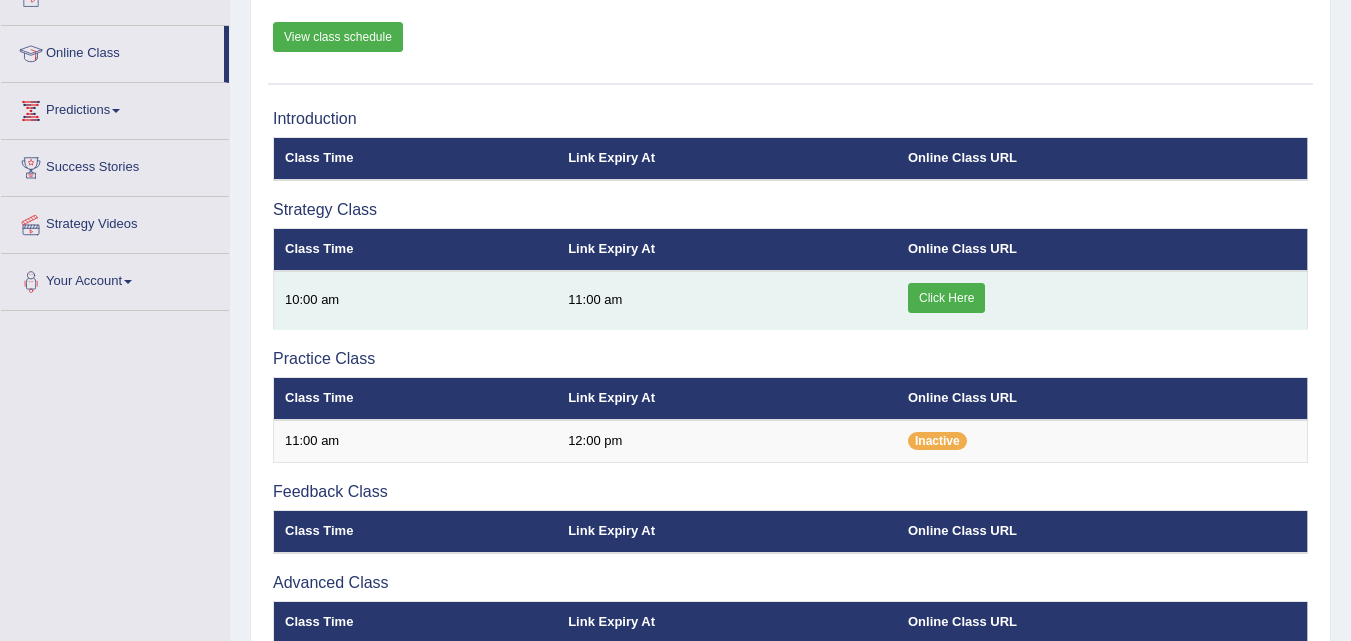 click on "Click Here" at bounding box center [946, 298] 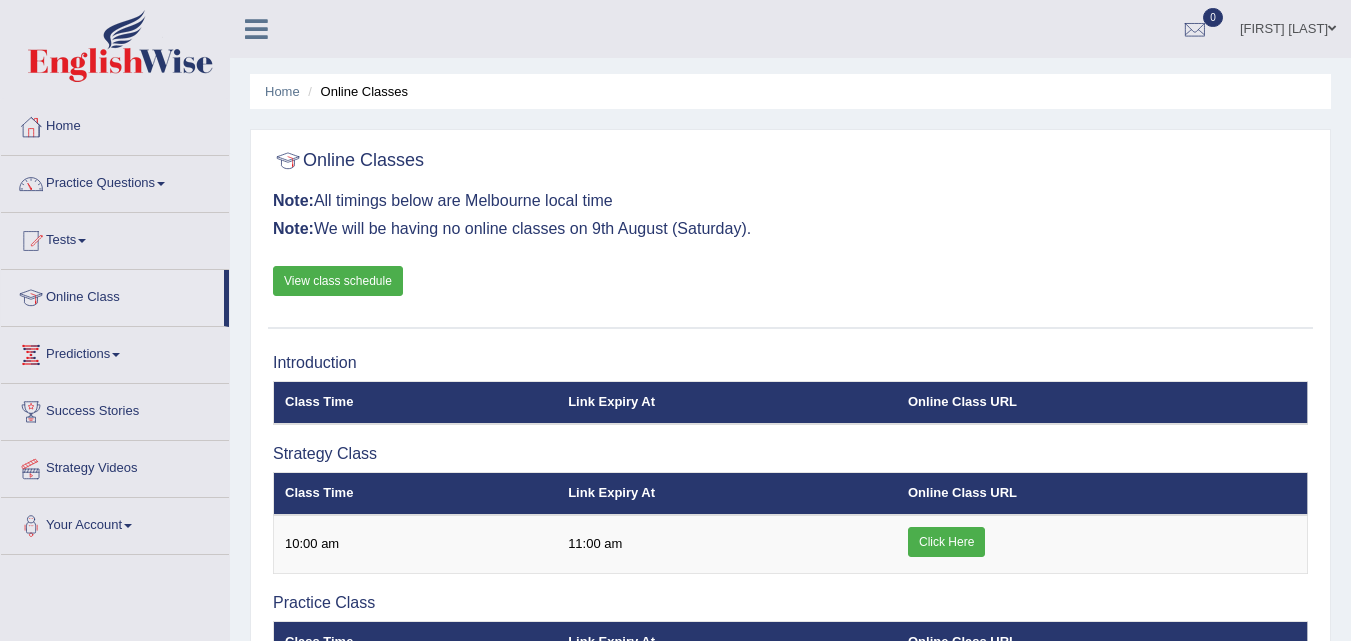 scroll, scrollTop: 40, scrollLeft: 0, axis: vertical 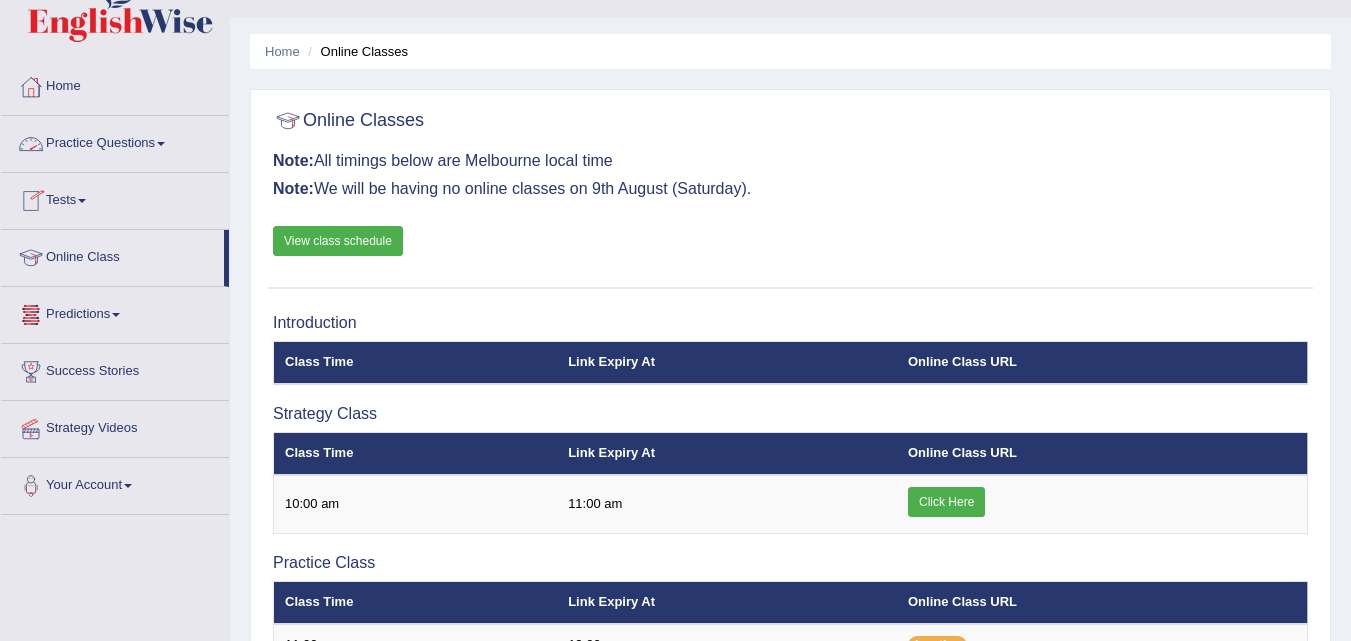 click on "Practice Questions" at bounding box center (115, 141) 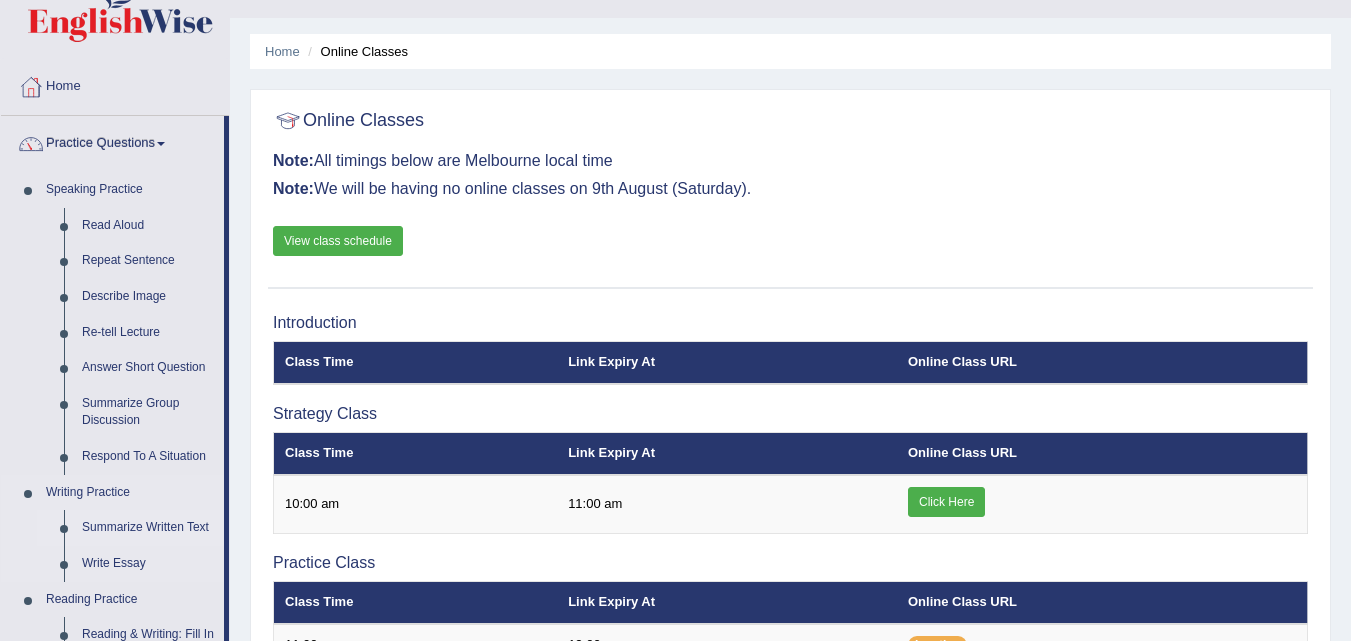 click on "Summarize Written Text" at bounding box center (148, 528) 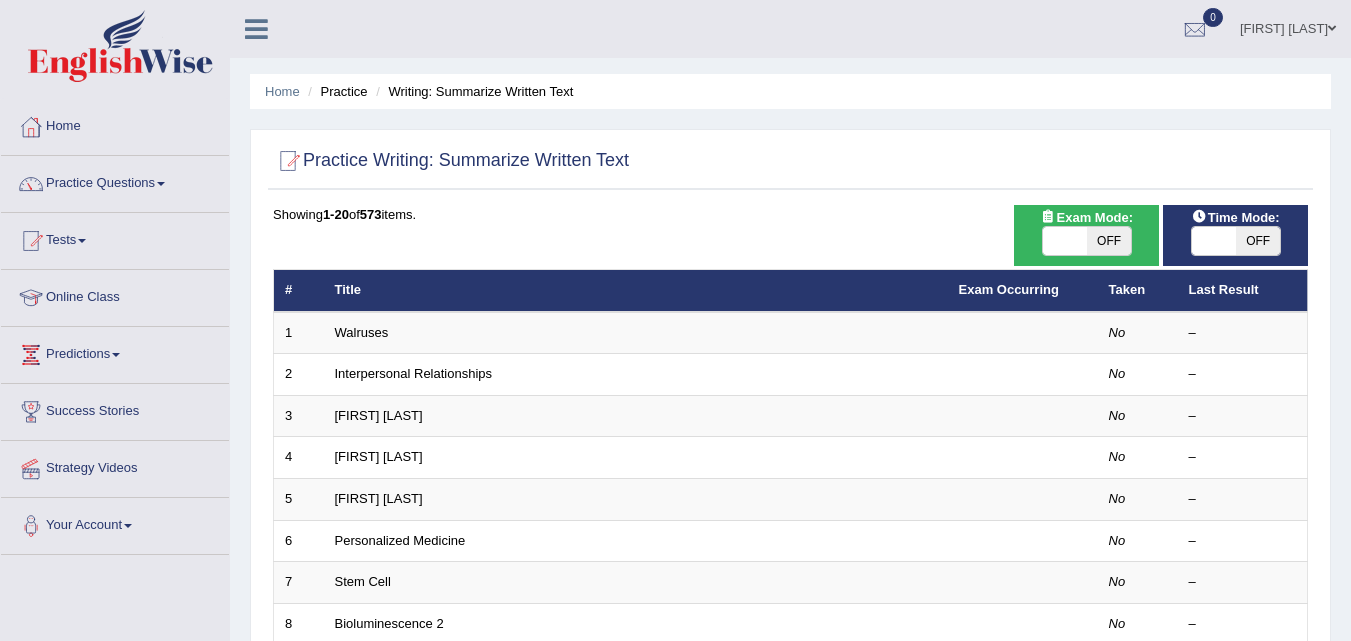 scroll, scrollTop: 0, scrollLeft: 0, axis: both 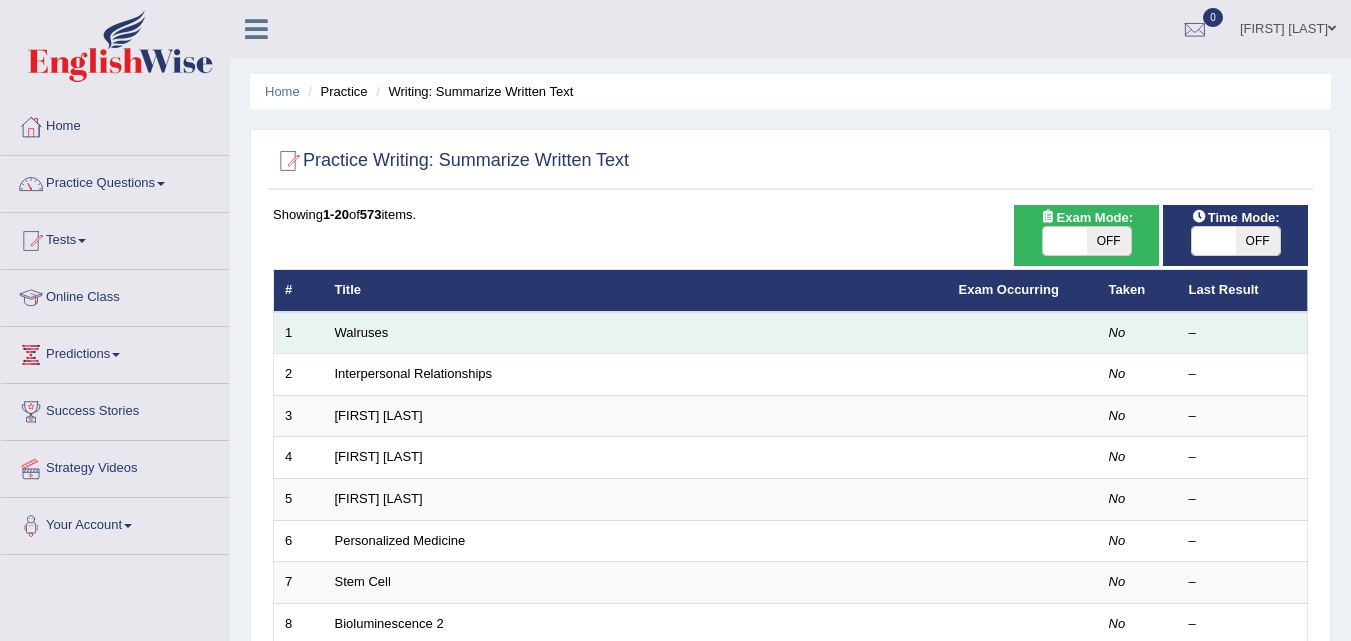 click on "Walruses" at bounding box center (636, 333) 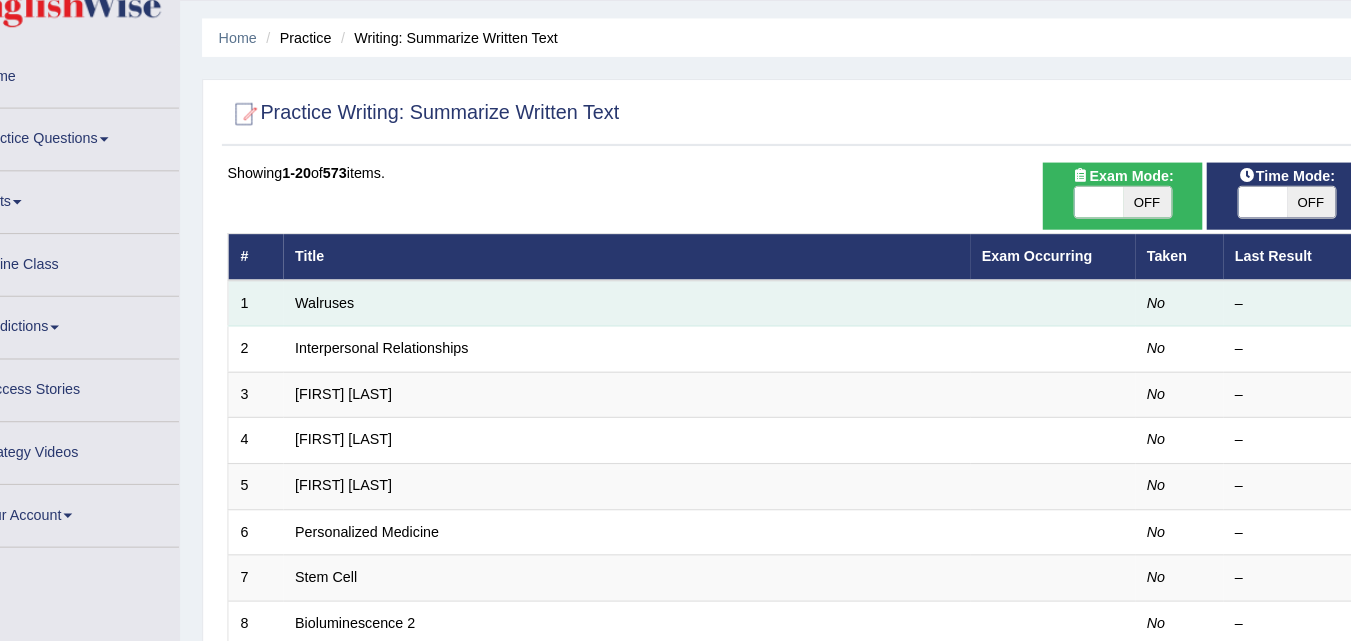 click on "Practice Questions" at bounding box center [115, 181] 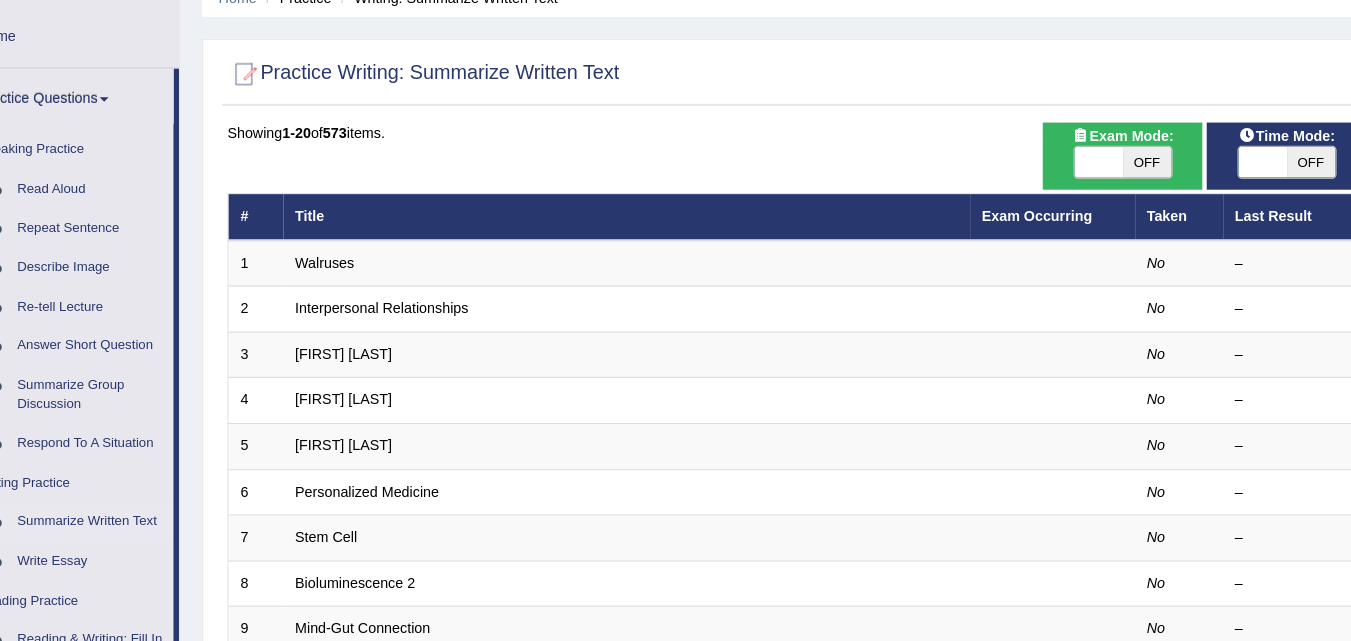 scroll, scrollTop: 89, scrollLeft: 0, axis: vertical 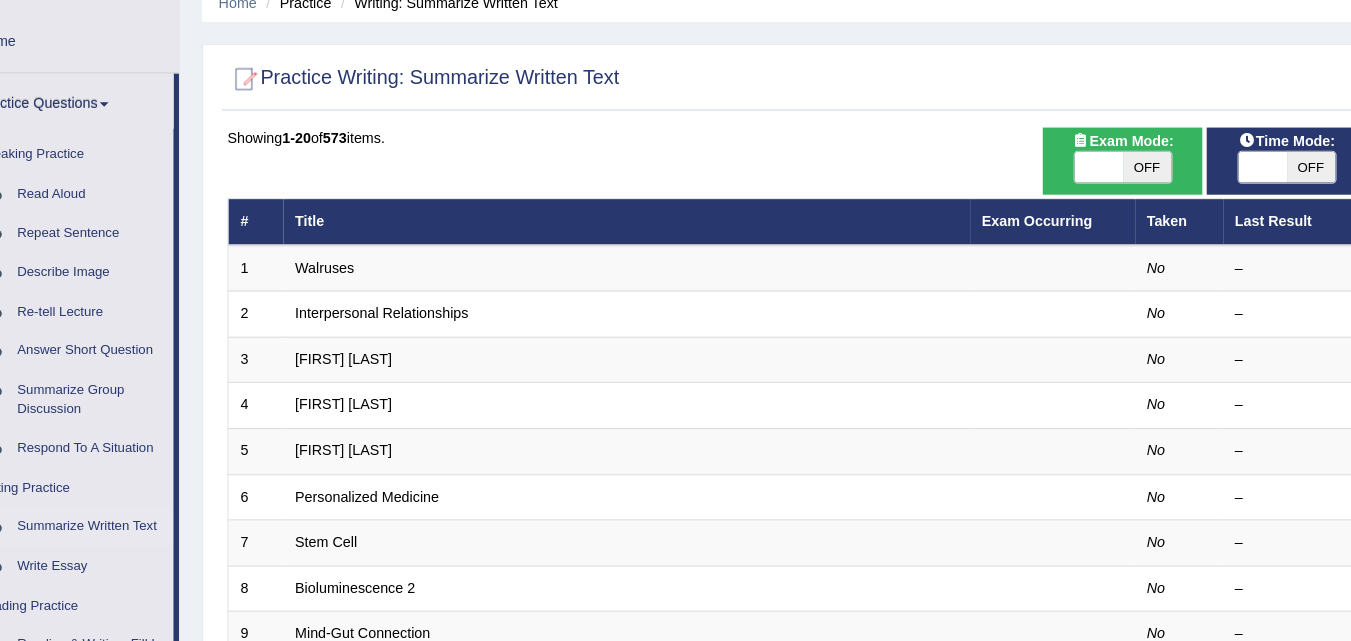 click on "OFF" at bounding box center (1109, 152) 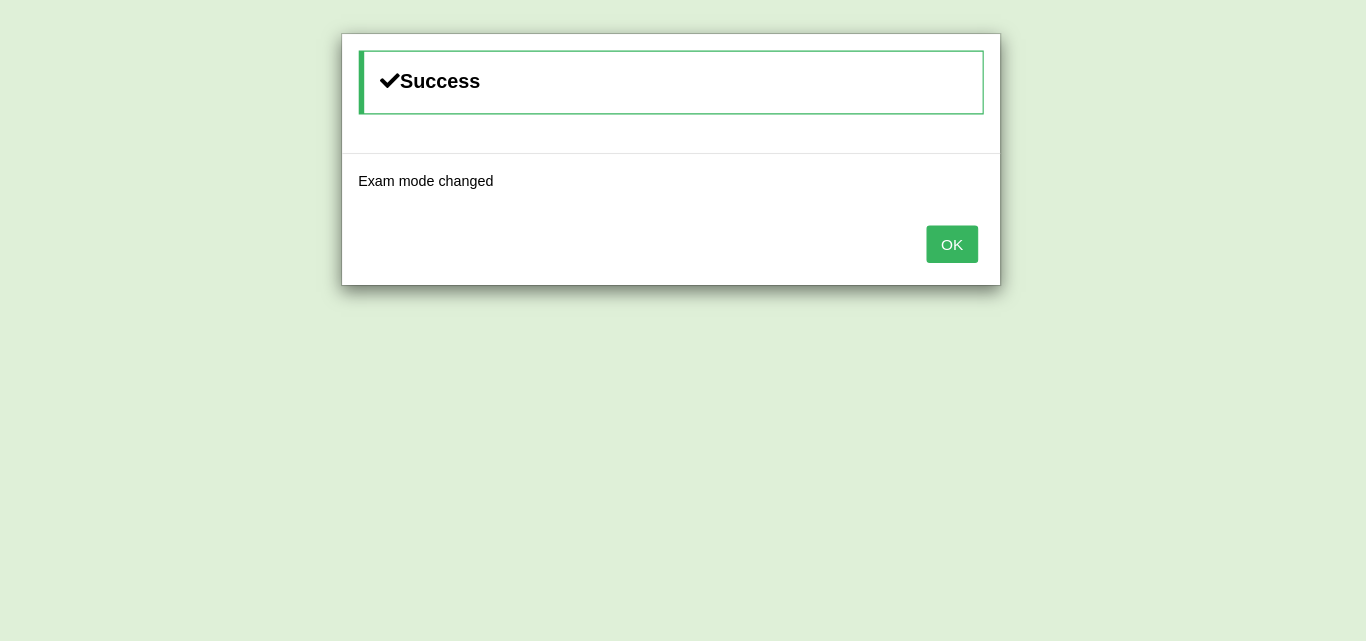 click on "OK" at bounding box center (931, 222) 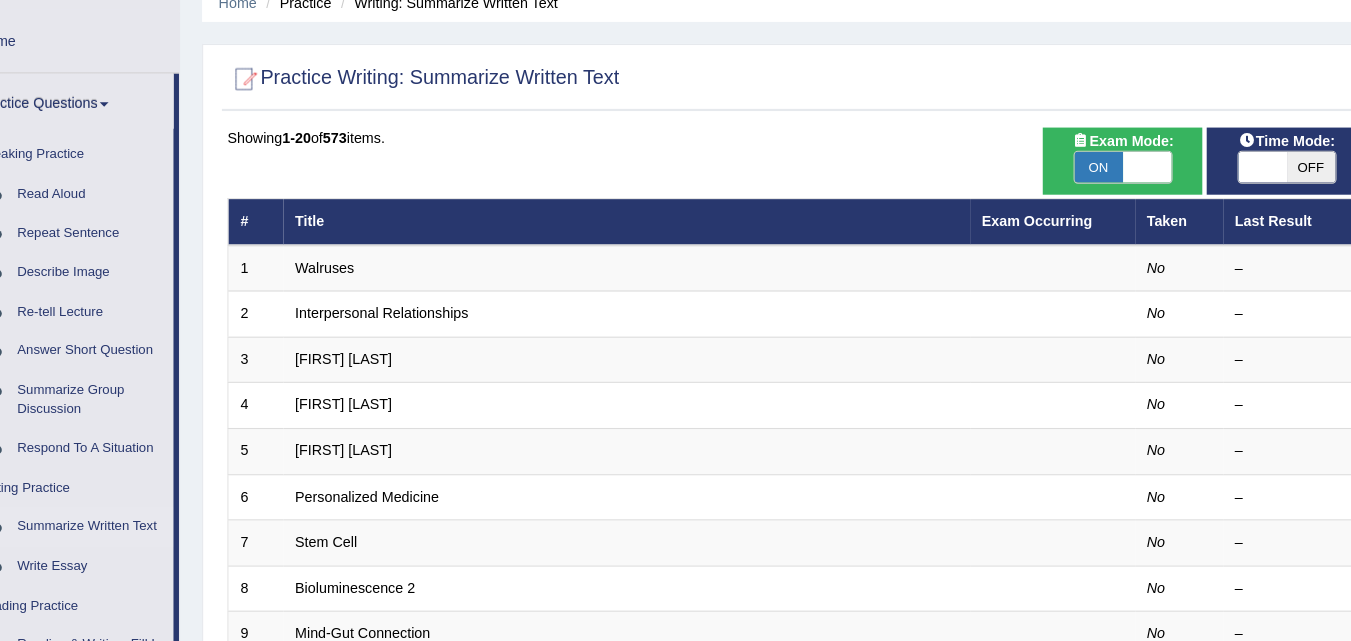 click on "OFF" at bounding box center [1258, 152] 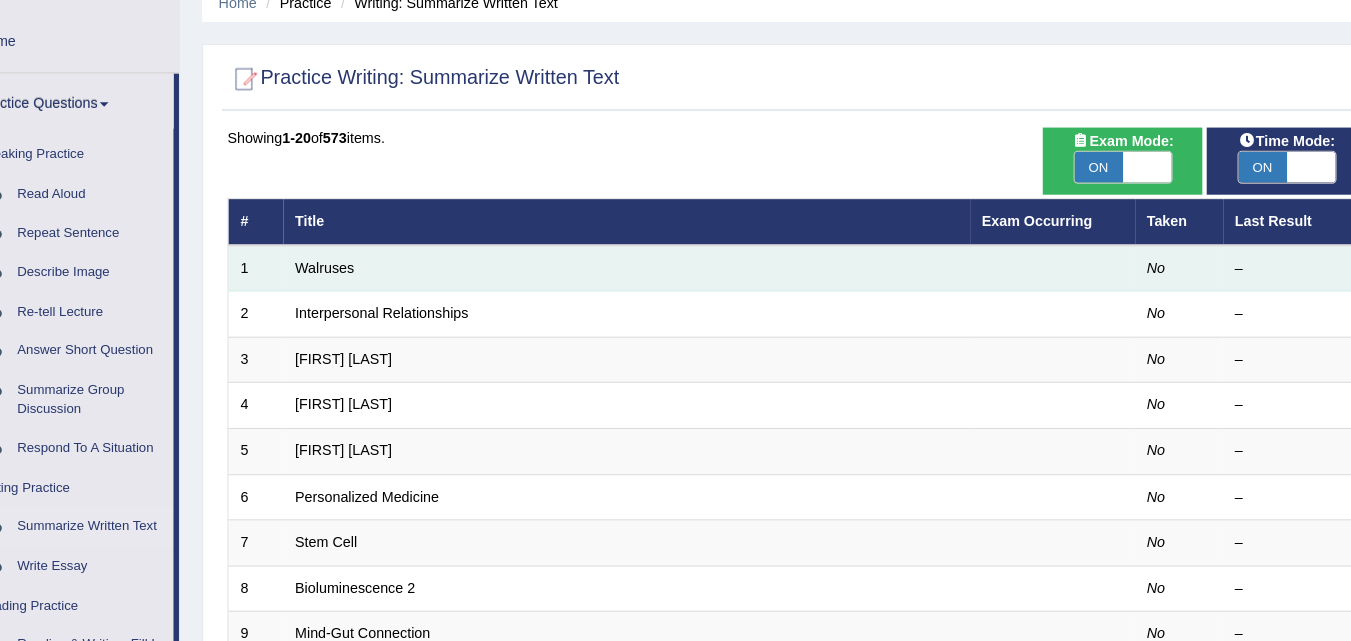 click on "Walruses" at bounding box center (636, 244) 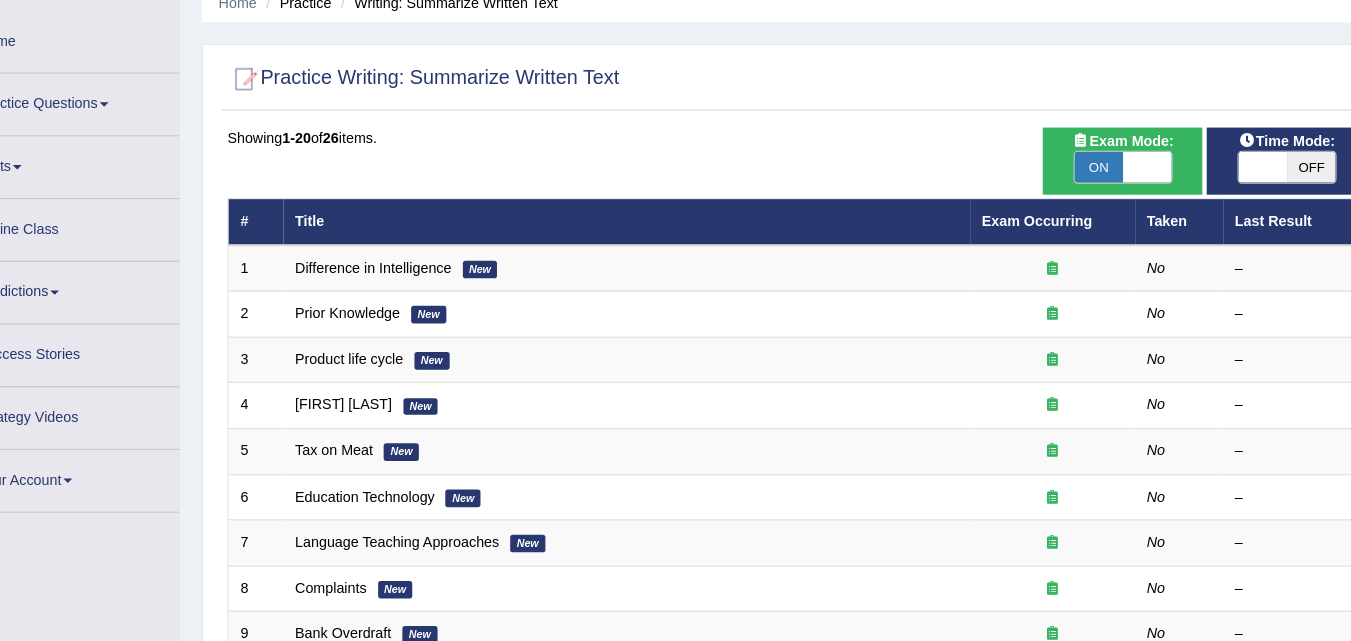 scroll, scrollTop: 89, scrollLeft: 0, axis: vertical 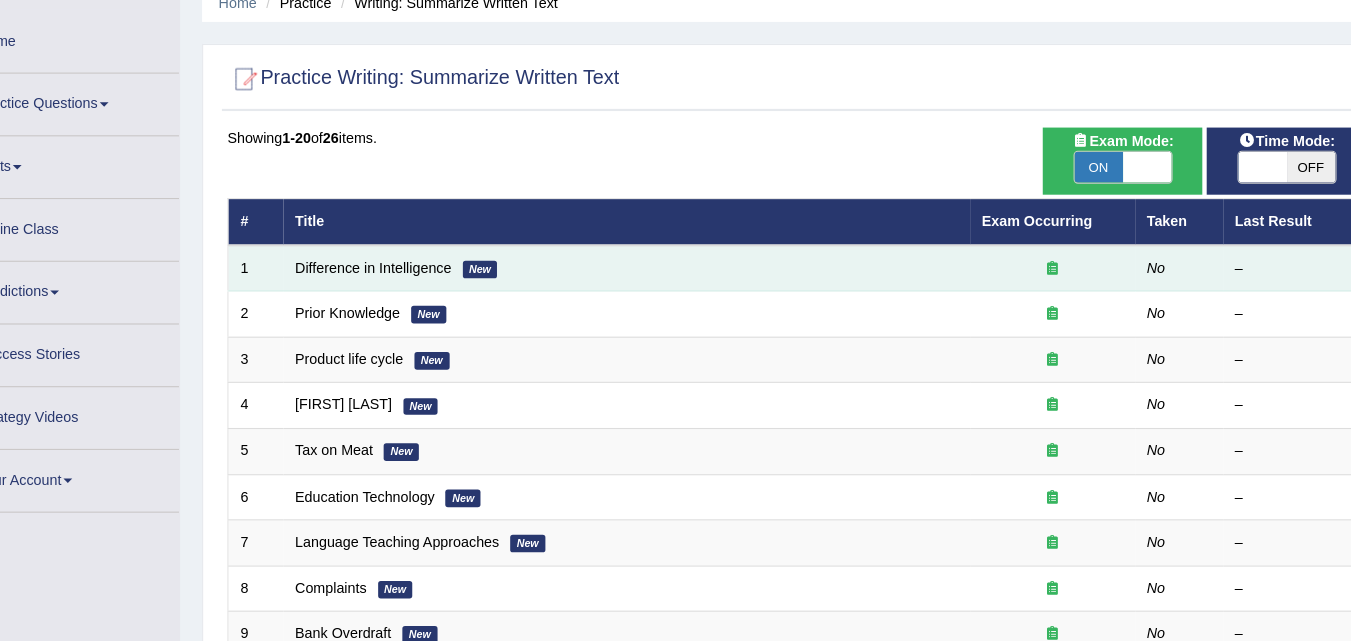 click on "Difference in Intelligence New" at bounding box center (636, 244) 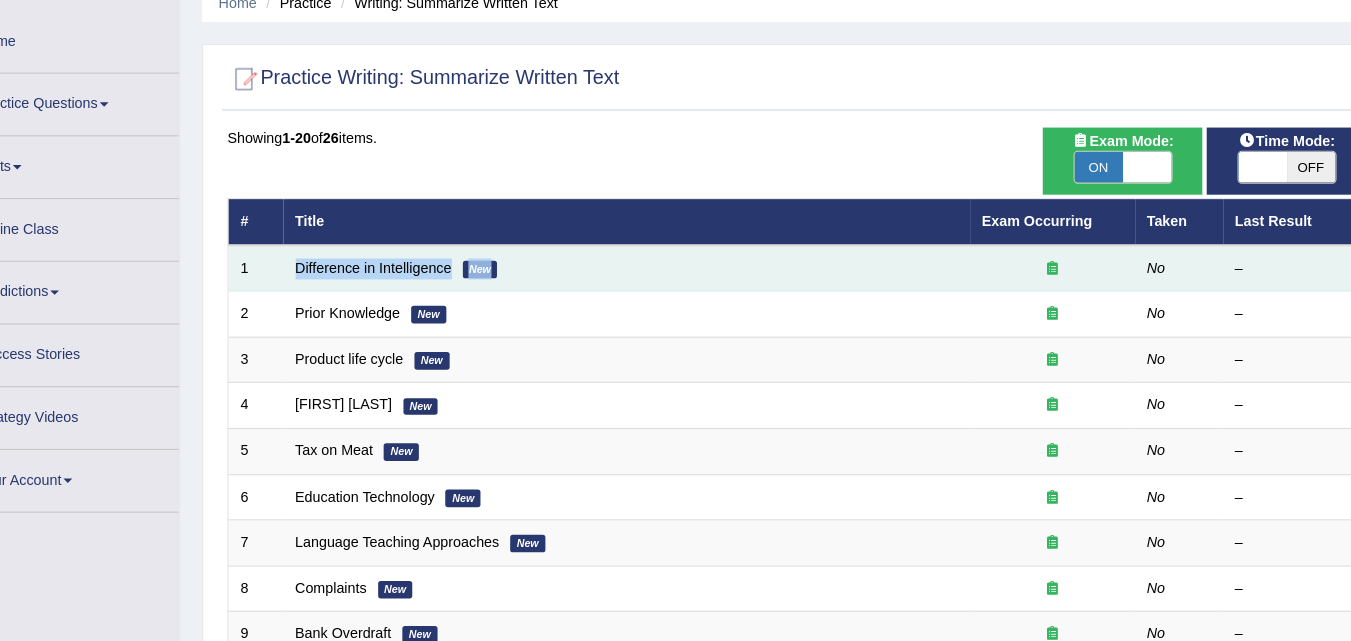 click on "Difference in Intelligence New" at bounding box center [636, 244] 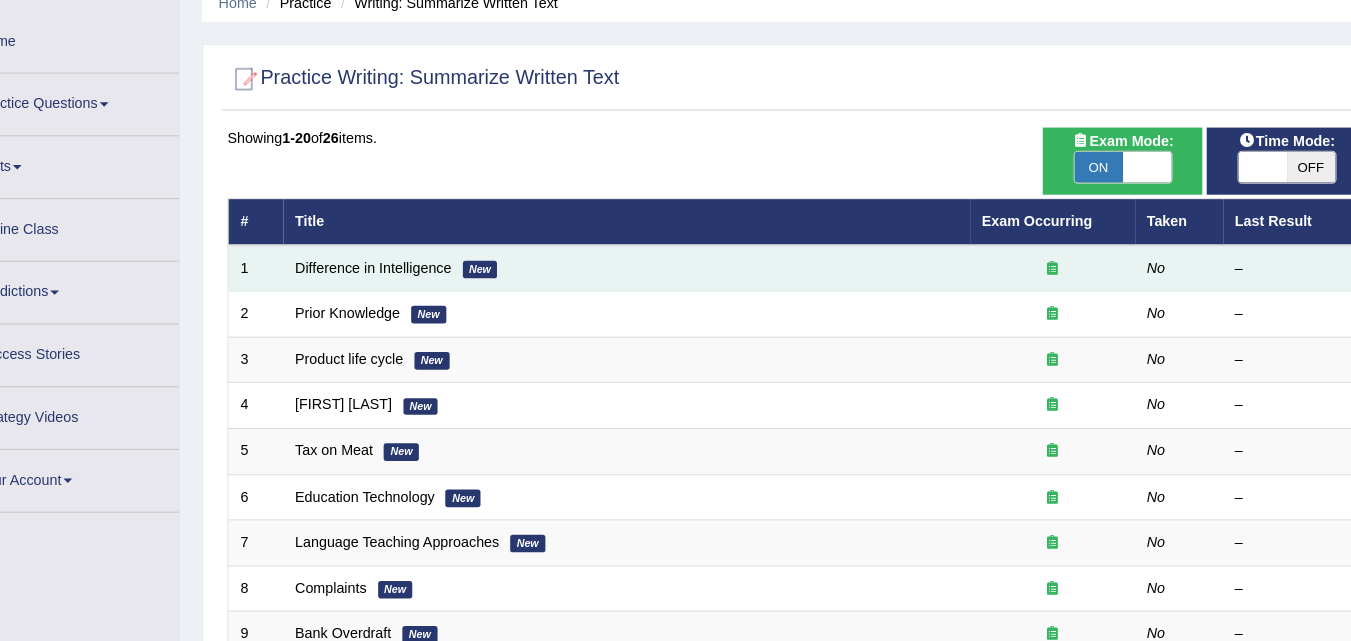 click at bounding box center [1023, 243] 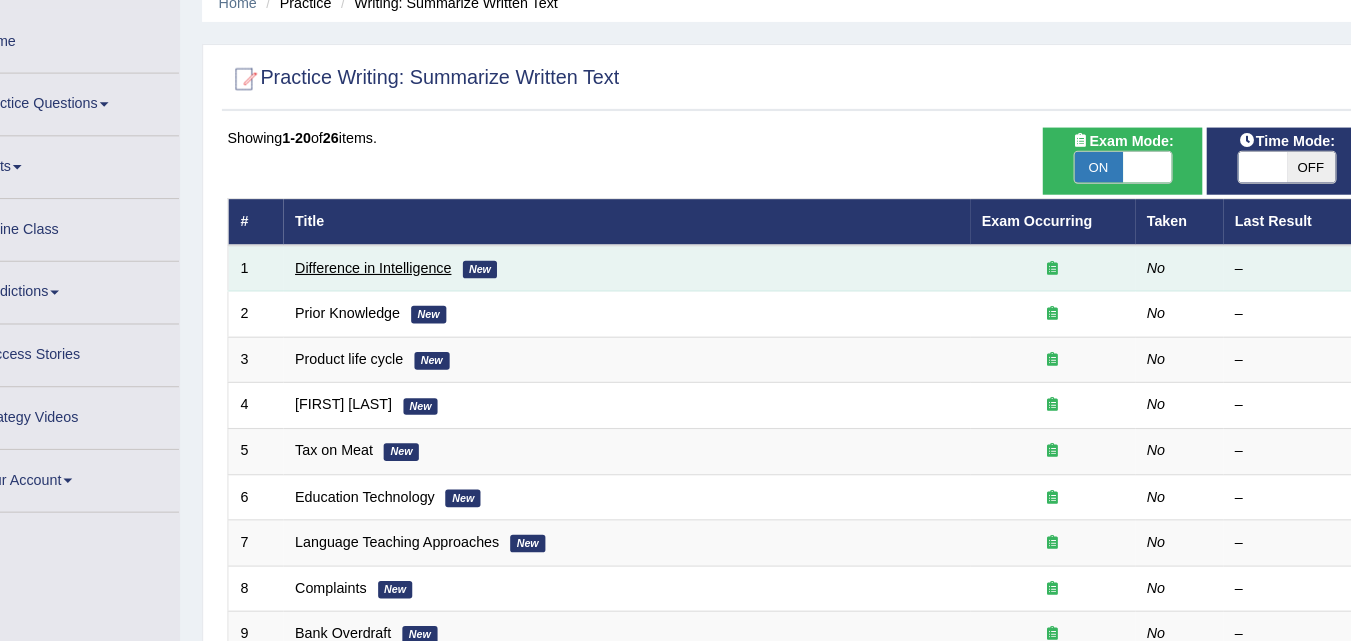 click on "Difference in Intelligence" at bounding box center [406, 243] 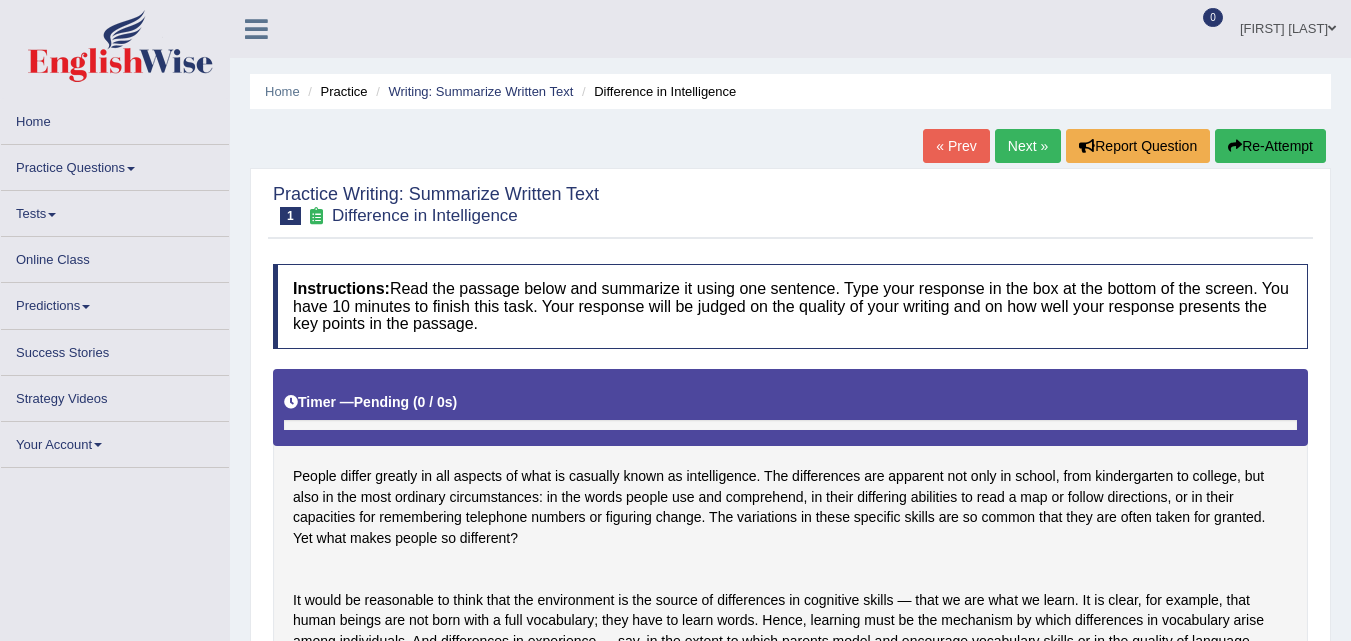 scroll, scrollTop: 194, scrollLeft: 0, axis: vertical 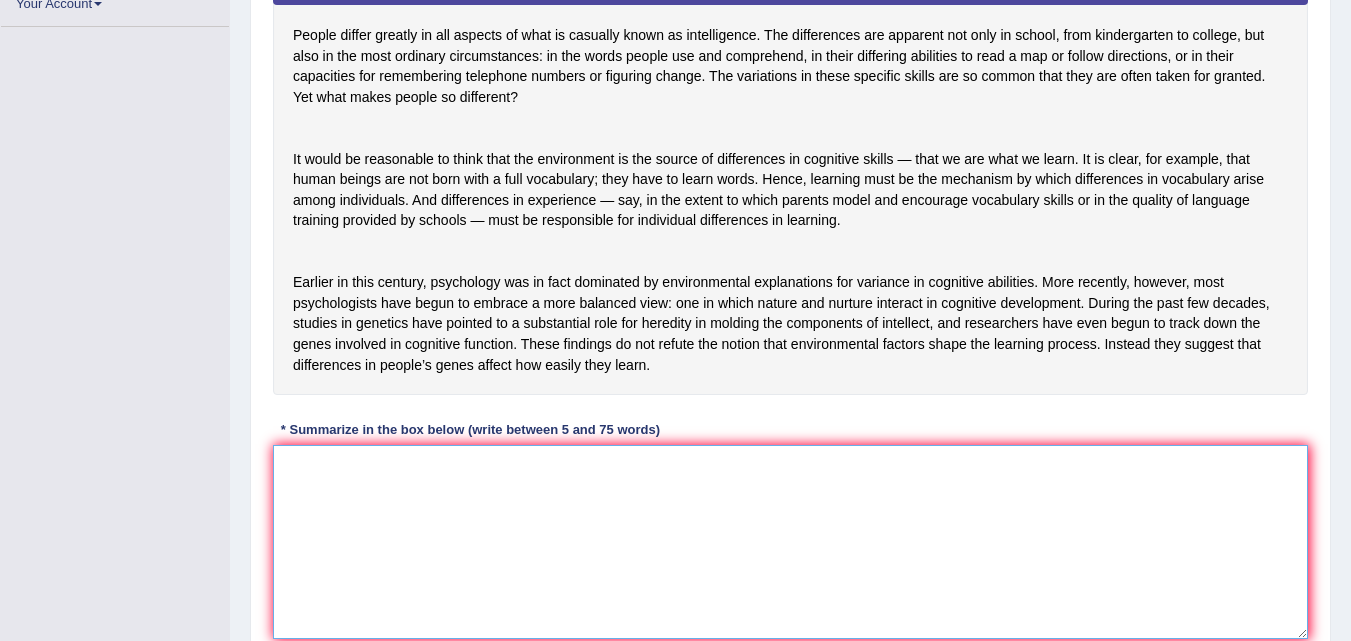 click at bounding box center [790, 542] 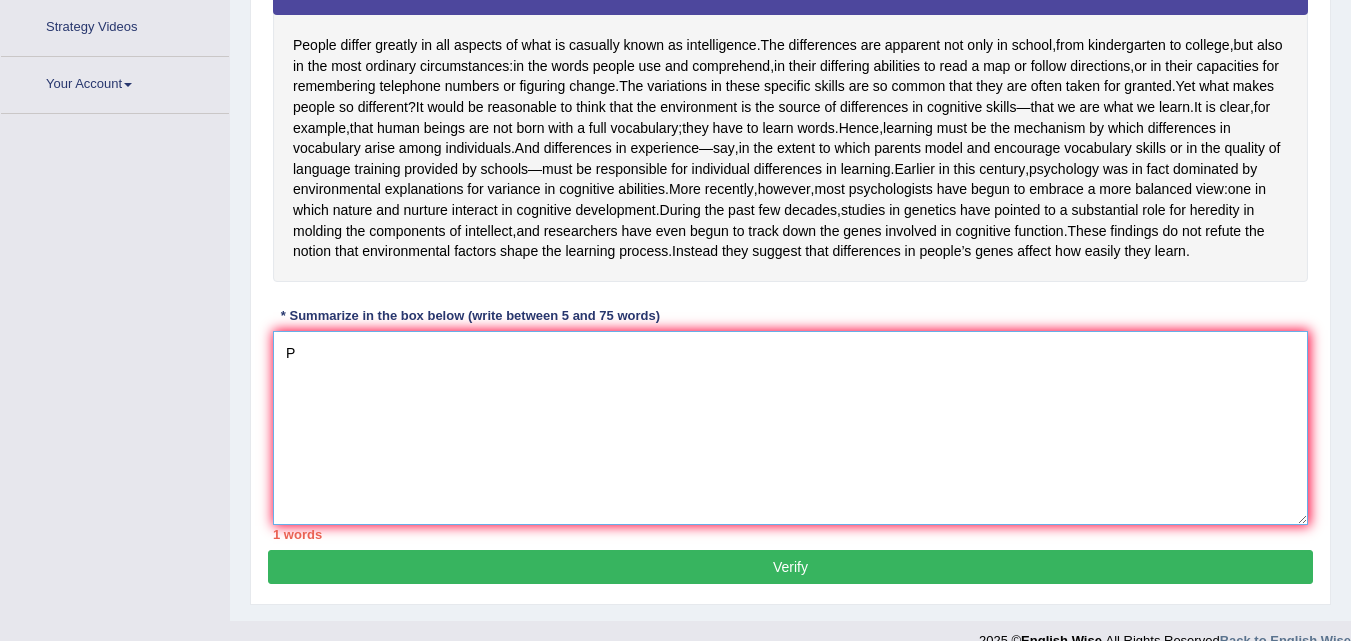 scroll, scrollTop: 521, scrollLeft: 0, axis: vertical 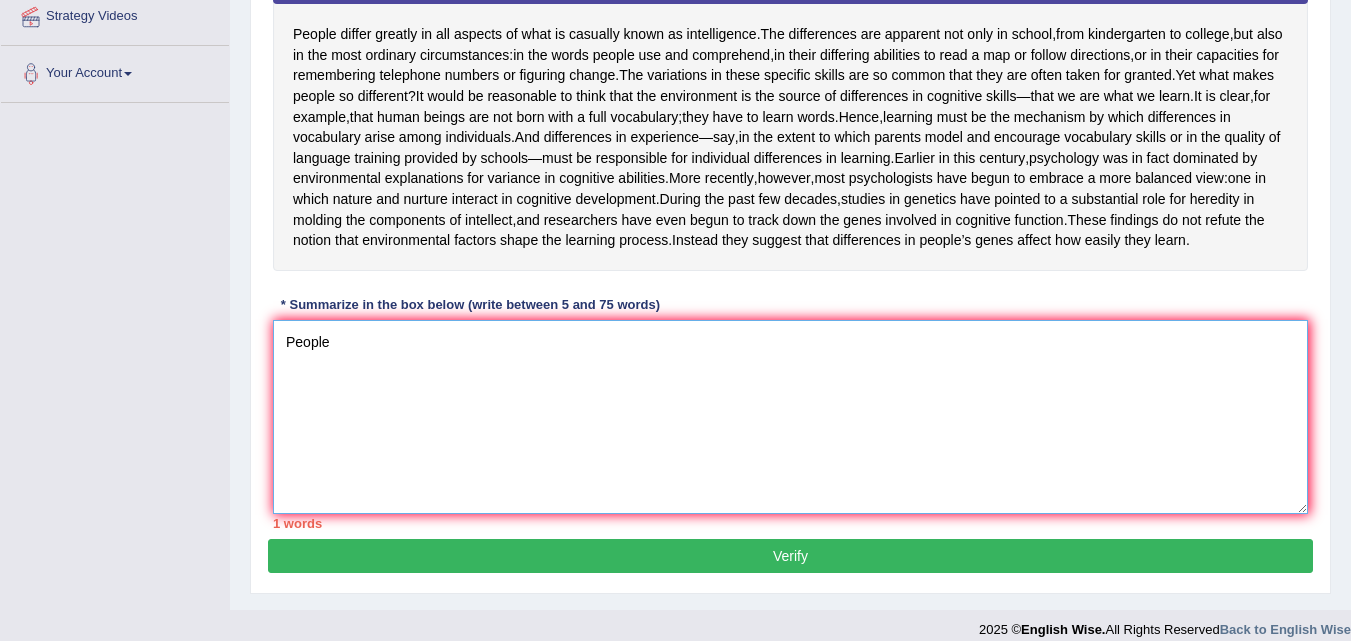 click on "People" at bounding box center [790, 417] 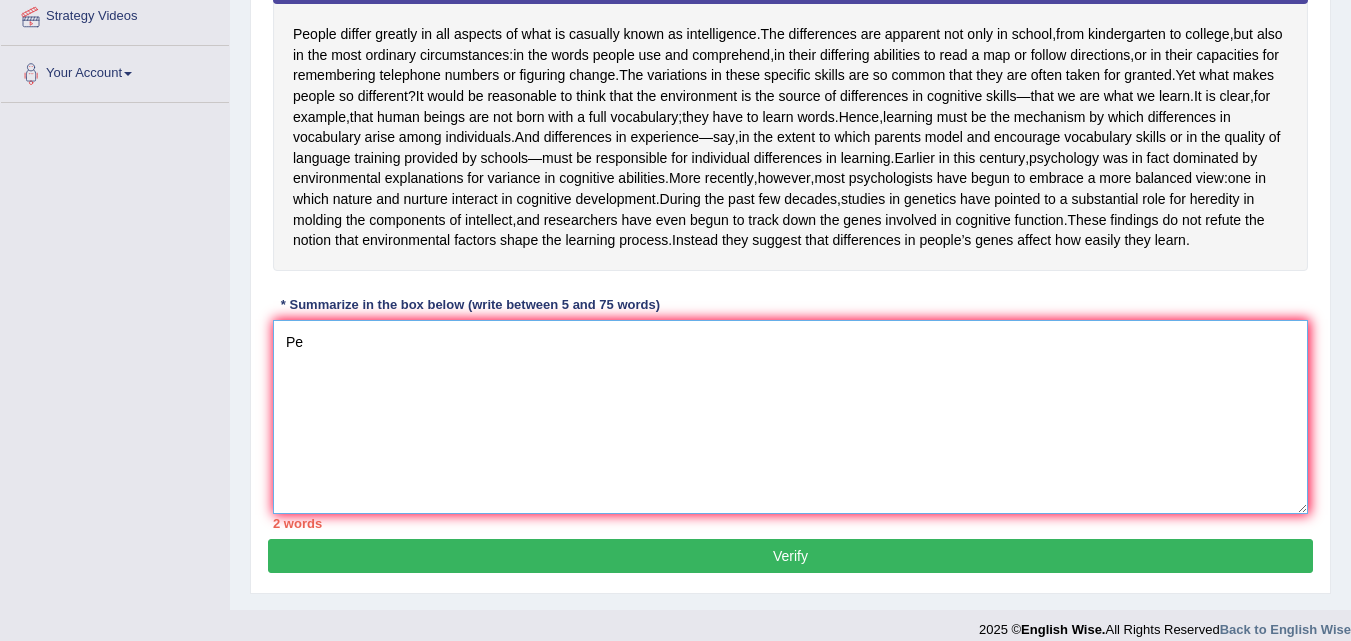 type on "P" 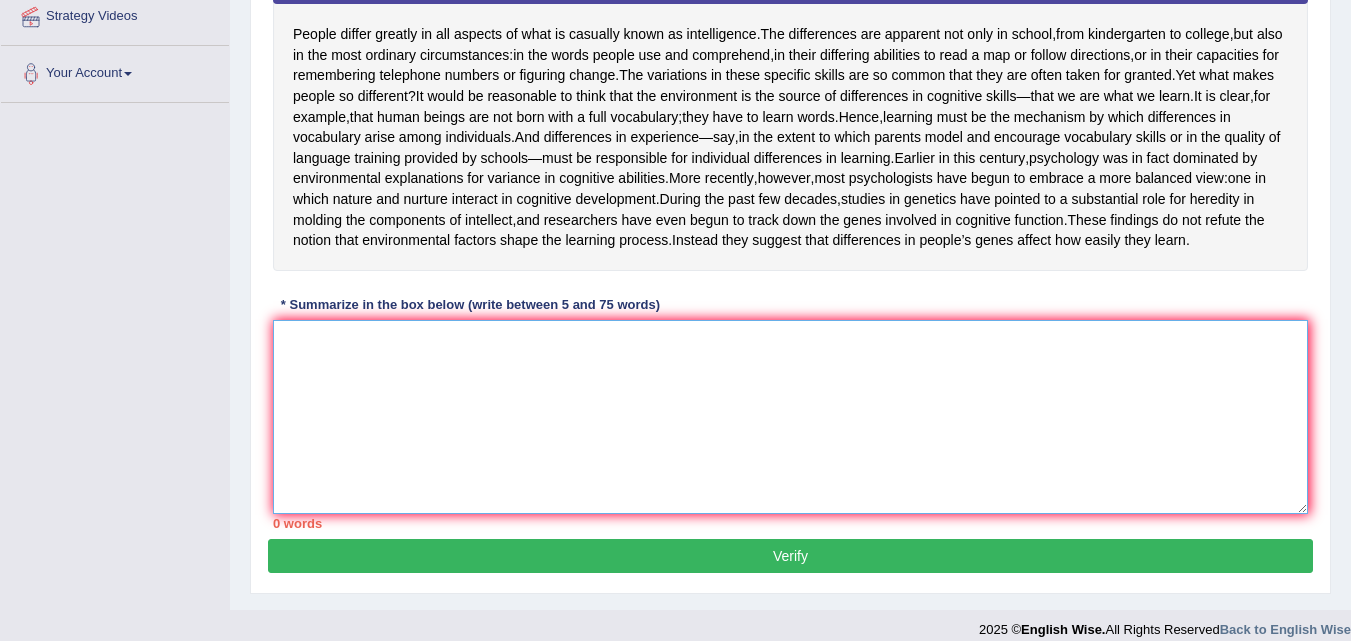 click at bounding box center [790, 417] 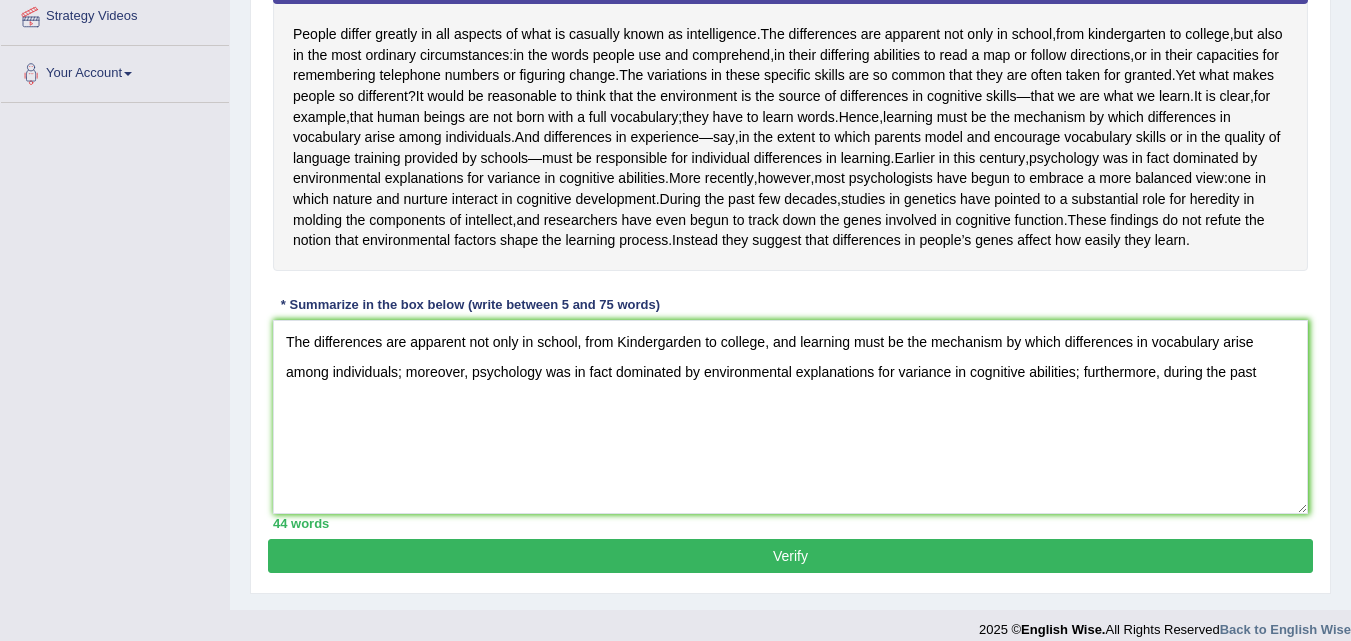 click on "Instructions:  Read the passage below and summarize it using one sentence. Type your response in the box at the bottom of the screen. You have 10 minutes to finish this task. Your response will be judged on the quality of your writing and on how well your response presents the key points in the passage.
Timer —  Answering   ( 6 / 10m ) Skip People   differ   greatly   in   all   aspects   of   what   is   casually   known   as   intelligence .  The   differences   are   apparent   not   only   in   school ,  from   kindergarten   to   college ,  but   also   in   the   most   ordinary   circumstances :  in   the   words   people   use   and   comprehend ,  in   their   differing   abilities   to   read   a   map   or   follow   directions ,  or   in   their   capacities   for   remembering   telephone   numbers   or   figuring   change .  The   variations   in   these   specific   skills   are   so   common   that   they   are   often   taken   for   granted .  Yet   what   makes   people" at bounding box center (790, 175) 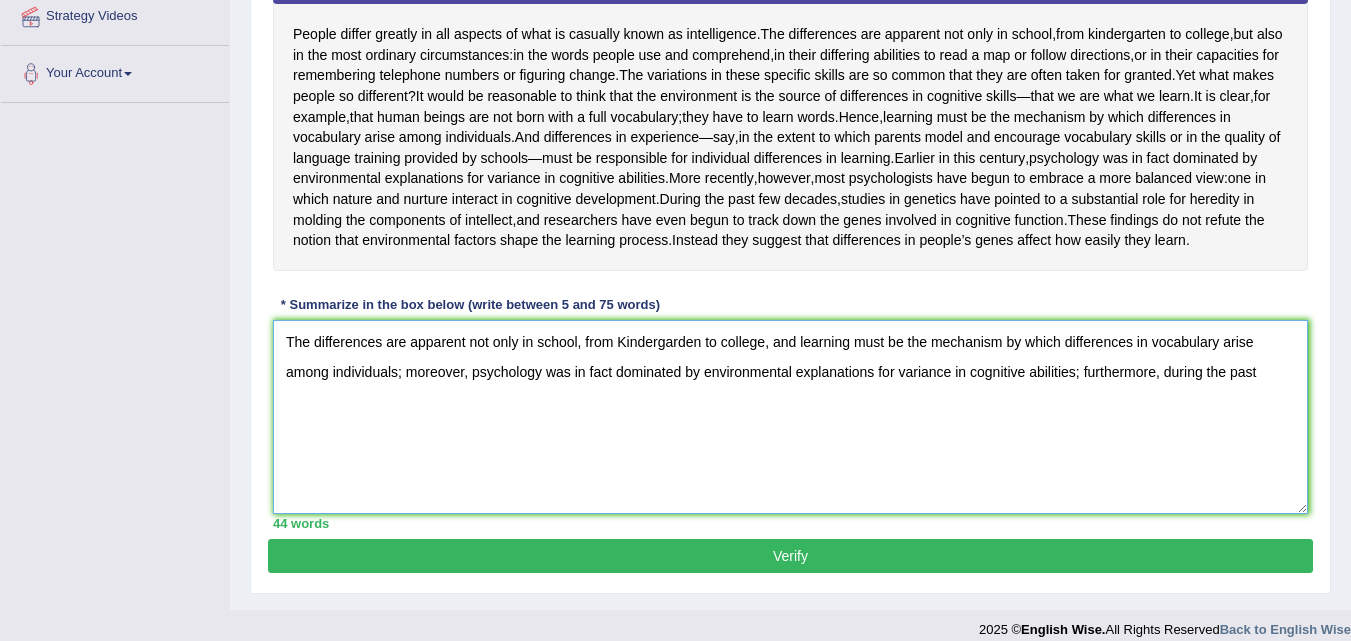 click on "The differences are apparent not only in school, from Kindergarden to college, and learning must be the mechanism by which differences in vocabulary arise among individuals; moreover, psychology was in fact dominated by environmental explanations for variance in cognitive abilities; furthermore, during the past" at bounding box center (790, 417) 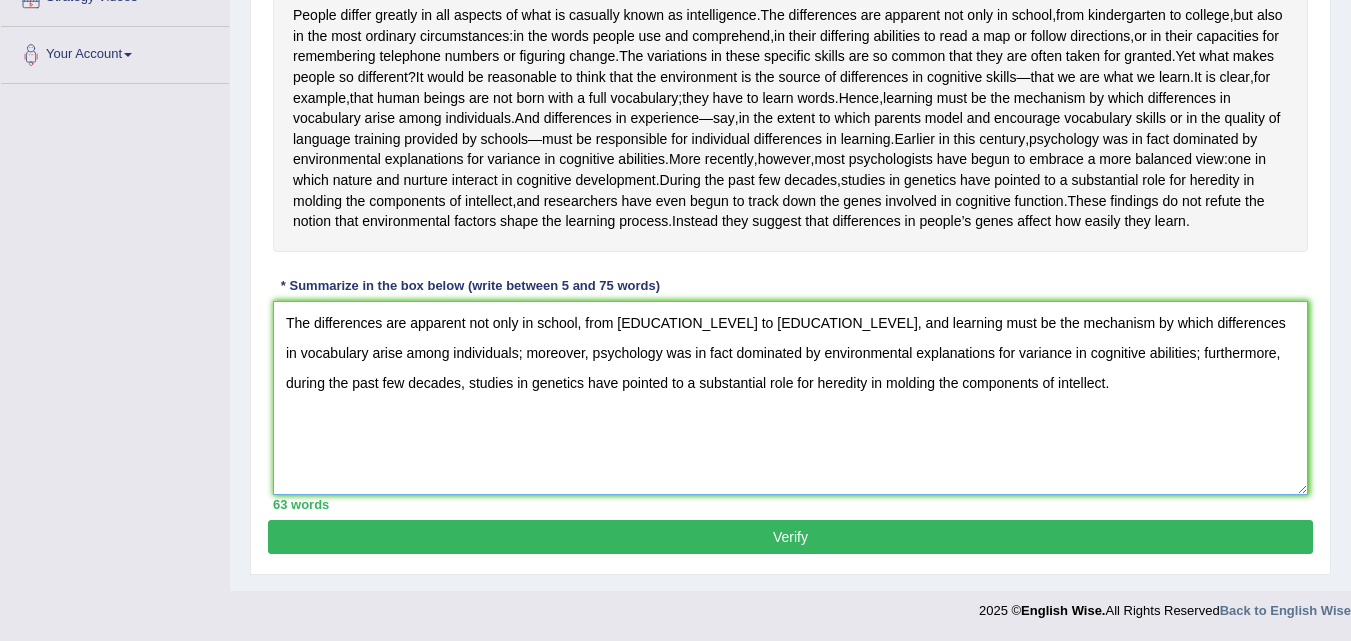 scroll, scrollTop: 553, scrollLeft: 0, axis: vertical 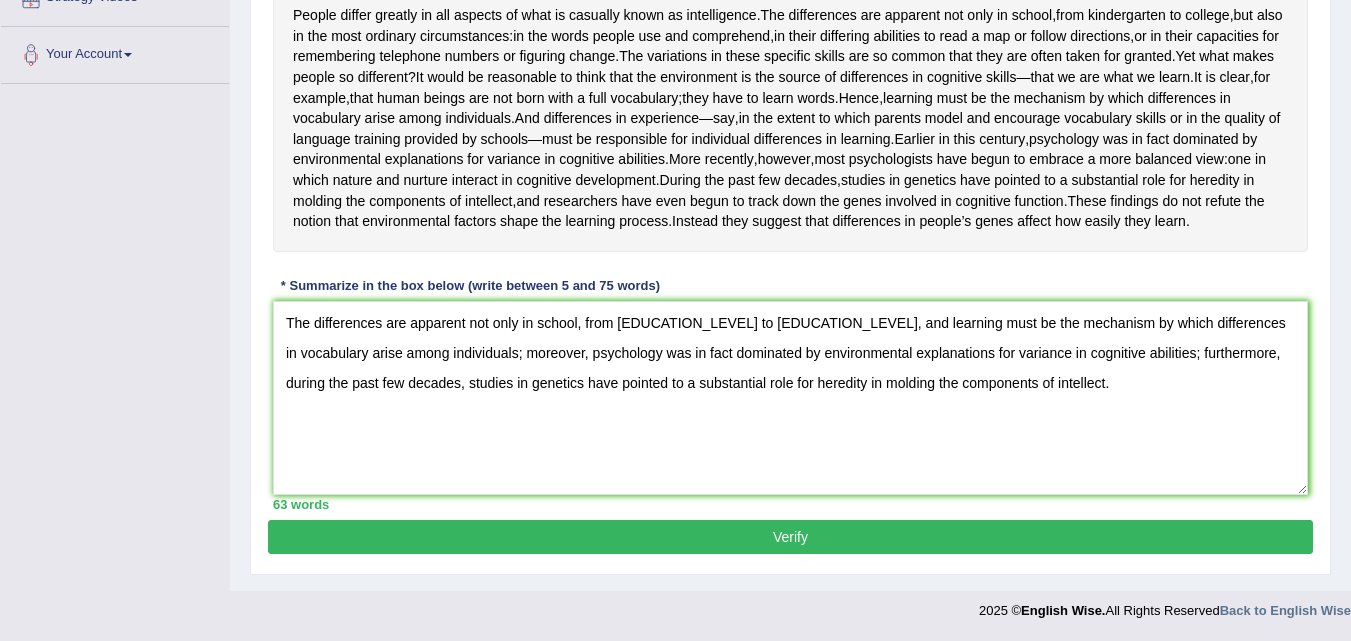click on "Verify" at bounding box center (790, 537) 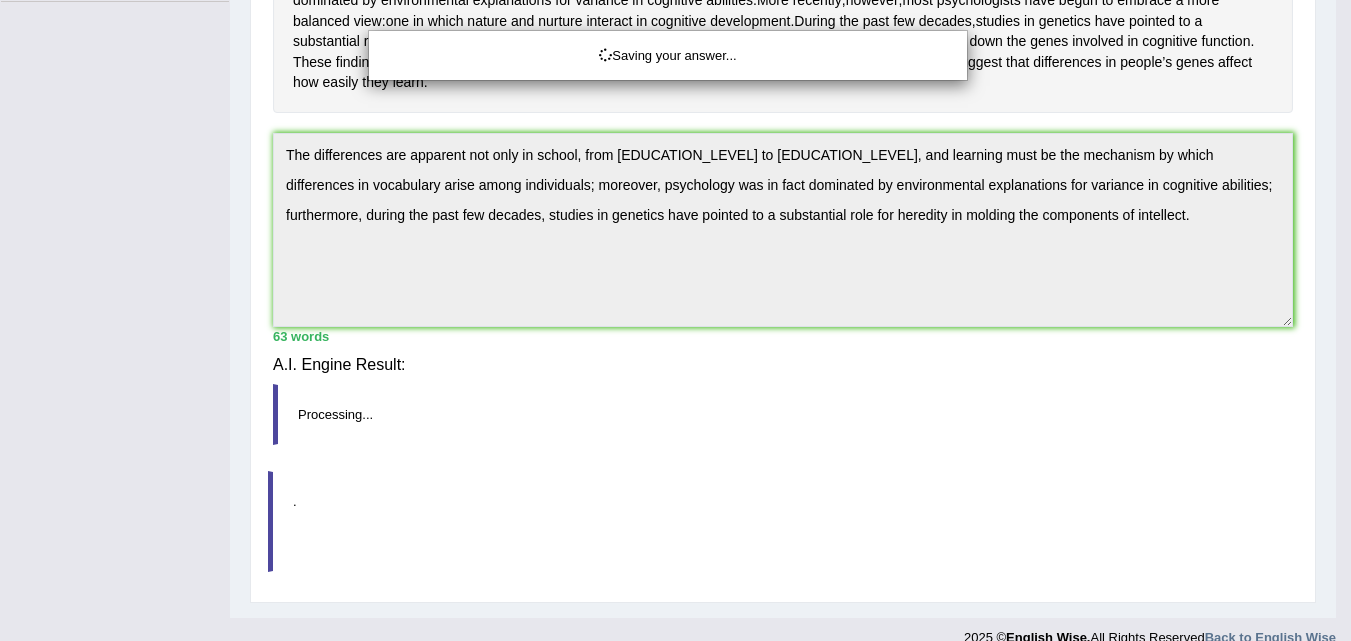 scroll, scrollTop: 464, scrollLeft: 0, axis: vertical 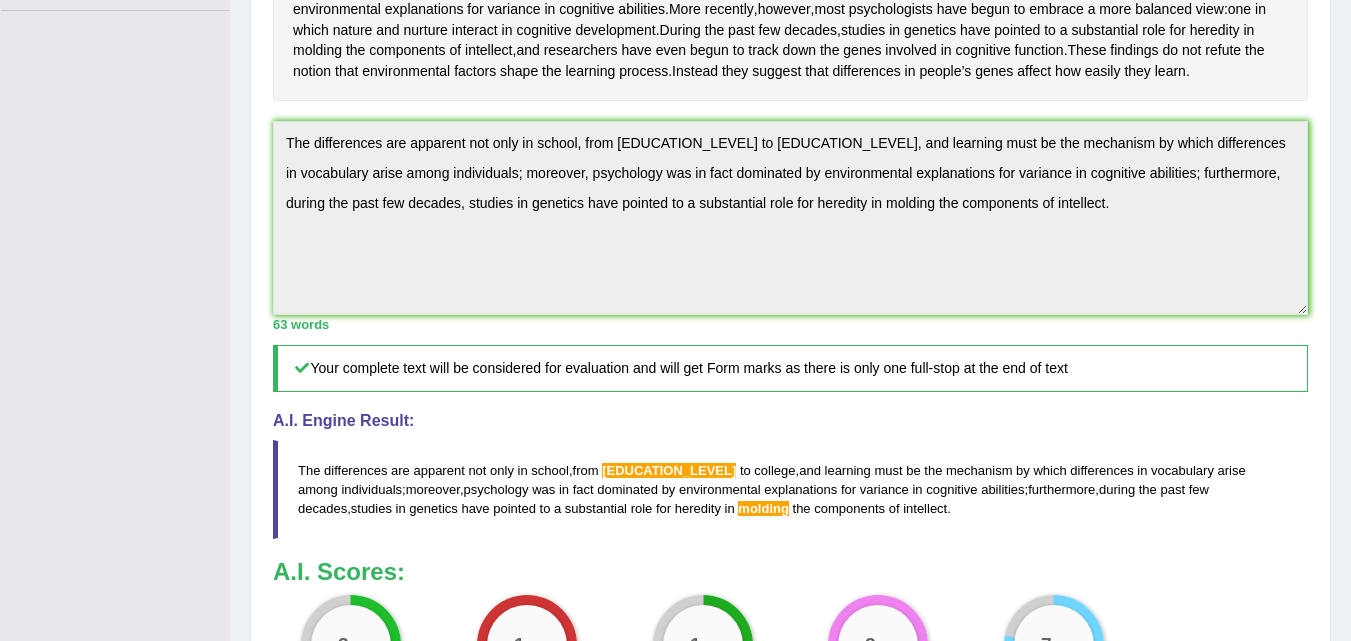click on "The   differences   are   apparent   not   only   in   school ,  from   Kindergarden   to   college ,  and   learning   must   be   the   mechanism   by   which   differences   in   vocabulary   arise   among   individuals ;  moreover ,  psychology   was   in   fact   dominated   by   environmental   explanations   for   variance   in   cognitive   abilities ;  furthermore ,  during   the   past   few   decades ,  studies   in   genetics   have   pointed   to   a   substantial   role   for   heredity   in   molding   the   components   of   intellect ." at bounding box center (790, 489) 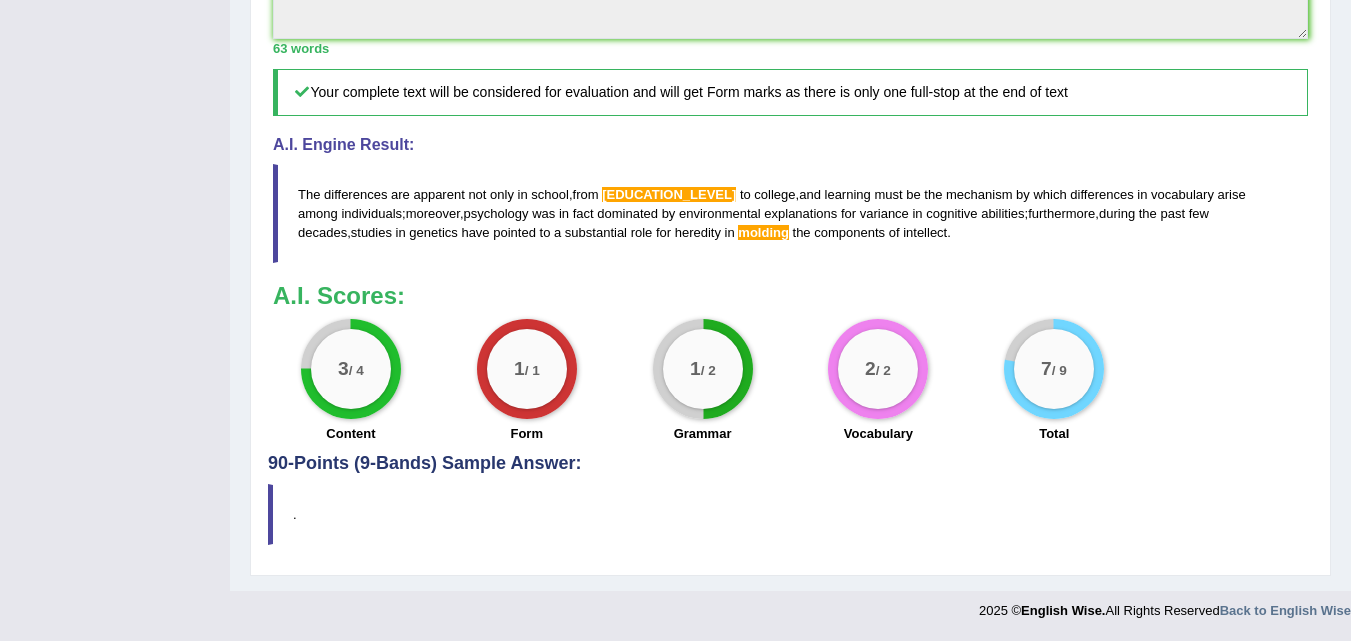 scroll, scrollTop: 903, scrollLeft: 0, axis: vertical 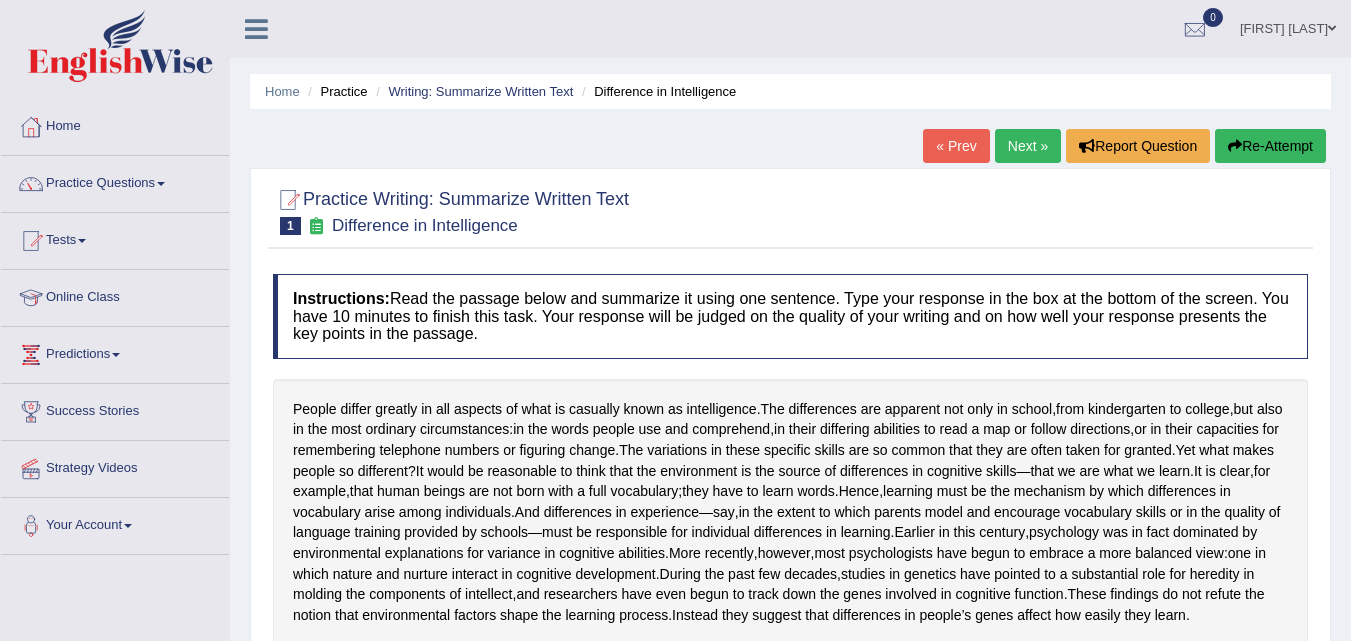 click on "Re-Attempt" at bounding box center [1270, 146] 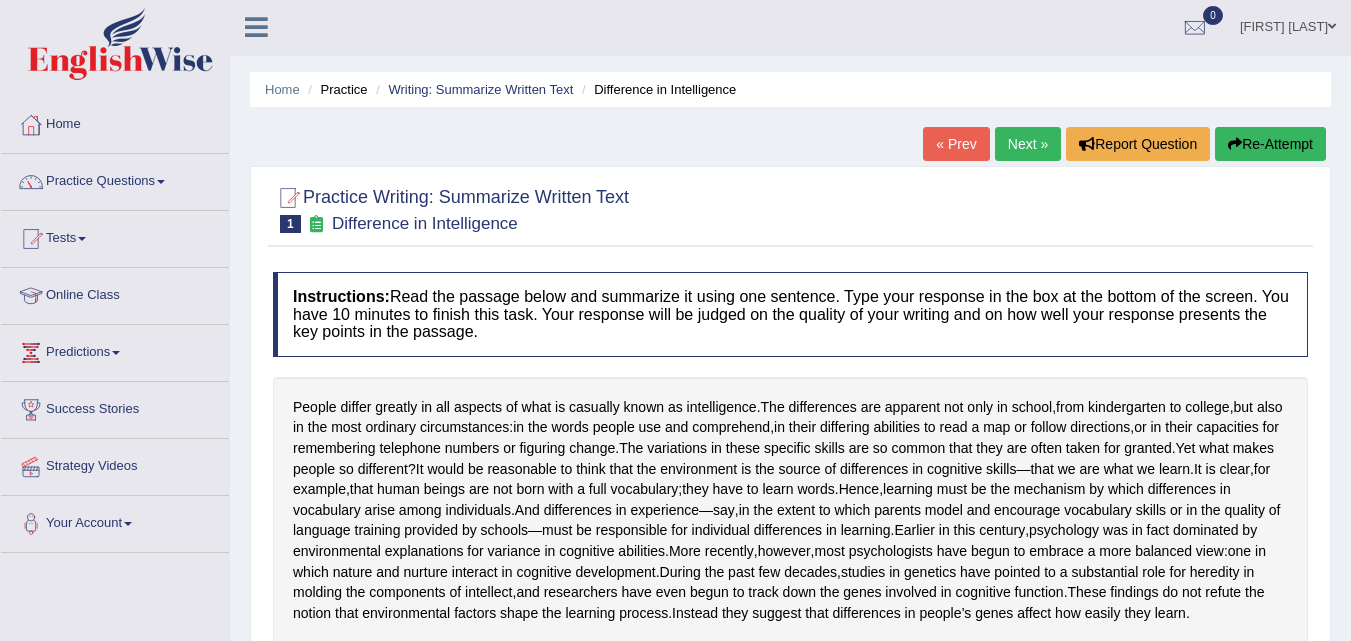 scroll, scrollTop: 40, scrollLeft: 0, axis: vertical 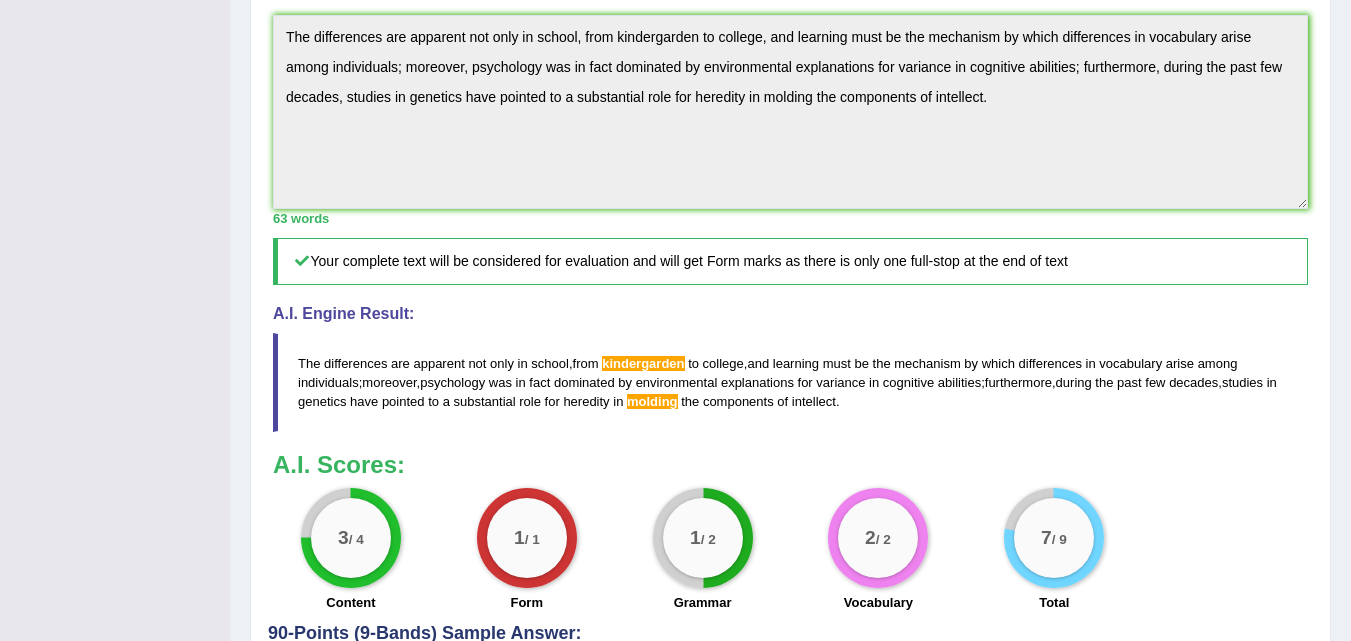 click on "Toggle navigation
Home
Practice Questions   Speaking Practice Read Aloud
Repeat Sentence
Describe Image
Re-tell Lecture
Answer Short Question
Summarize Group Discussion
Respond To A Situation
Writing Practice  Summarize Written Text
Write Essay
Reading Practice  Reading & Writing: Fill In The Blanks
Choose Multiple Answers
Re-order Paragraphs
Fill In The Blanks
Choose Single Answer
Listening Practice  Summarize Spoken Text
Highlight Incorrect Words
Highlight Correct Summary
Select Missing Word
Choose Single Answer
Choose Multiple Answers
Fill In The Blanks
Write From Dictation
Pronunciation
Tests  Take Practice Sectional Test
Take Mock Test" at bounding box center (675, 70) 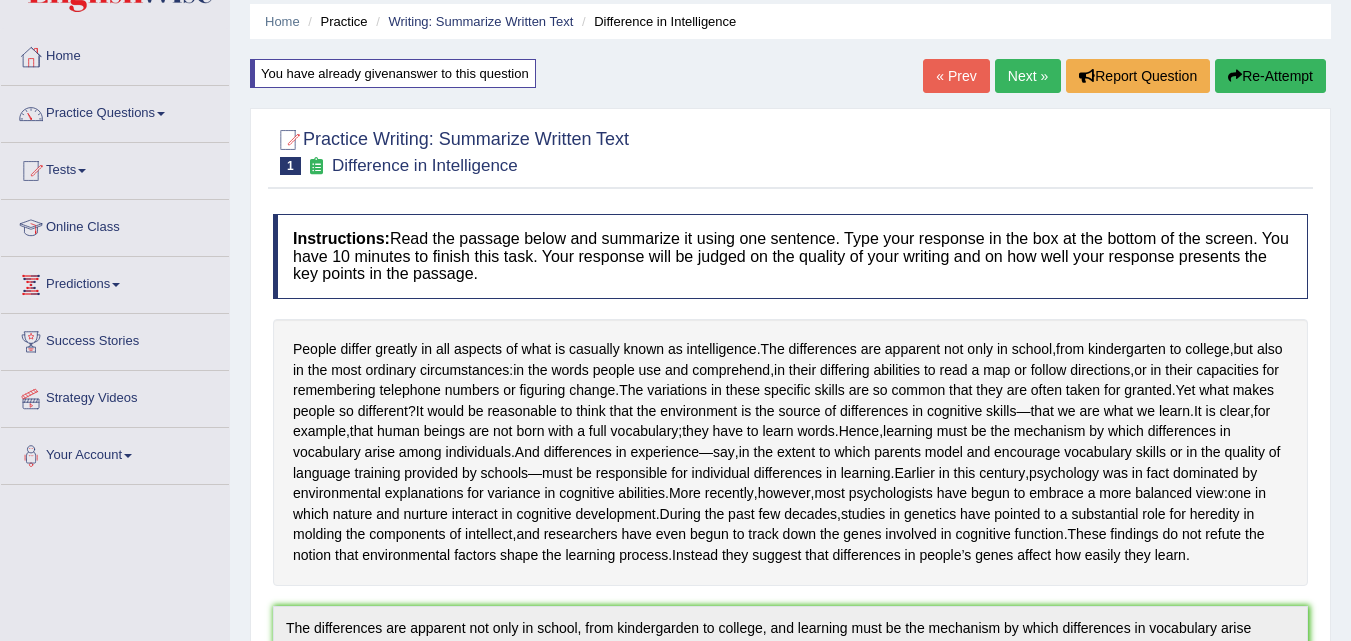 scroll, scrollTop: 26, scrollLeft: 0, axis: vertical 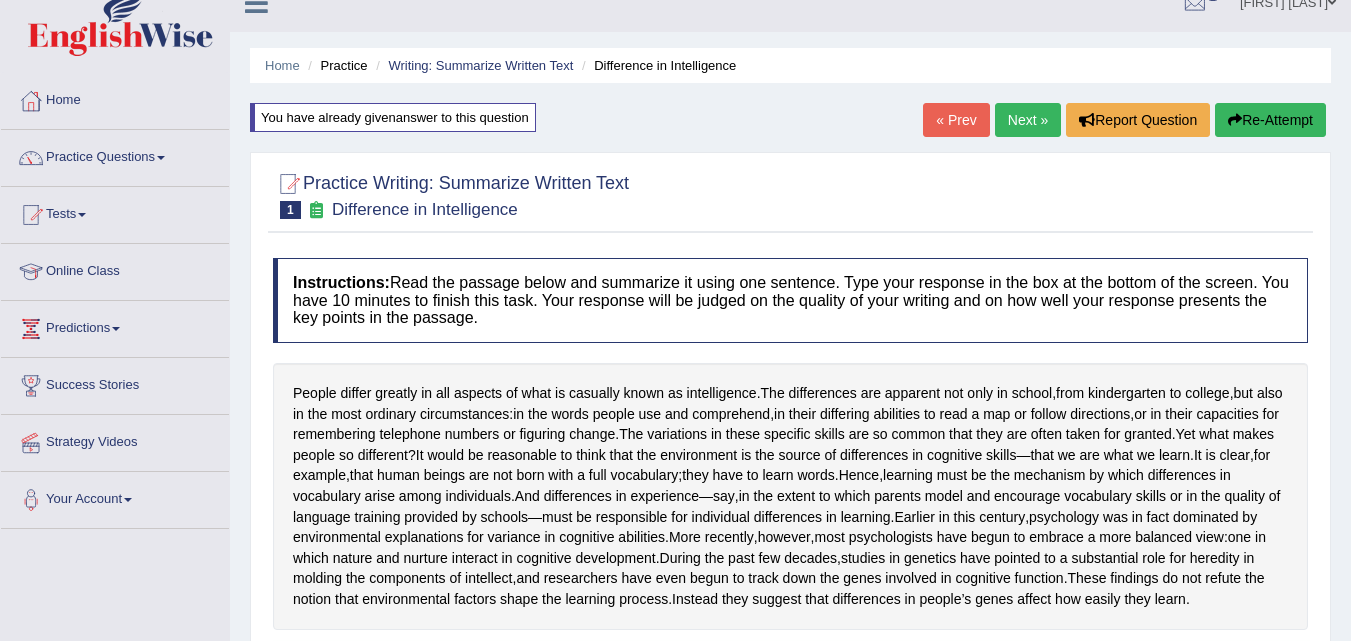 click on "Next »" at bounding box center [1028, 120] 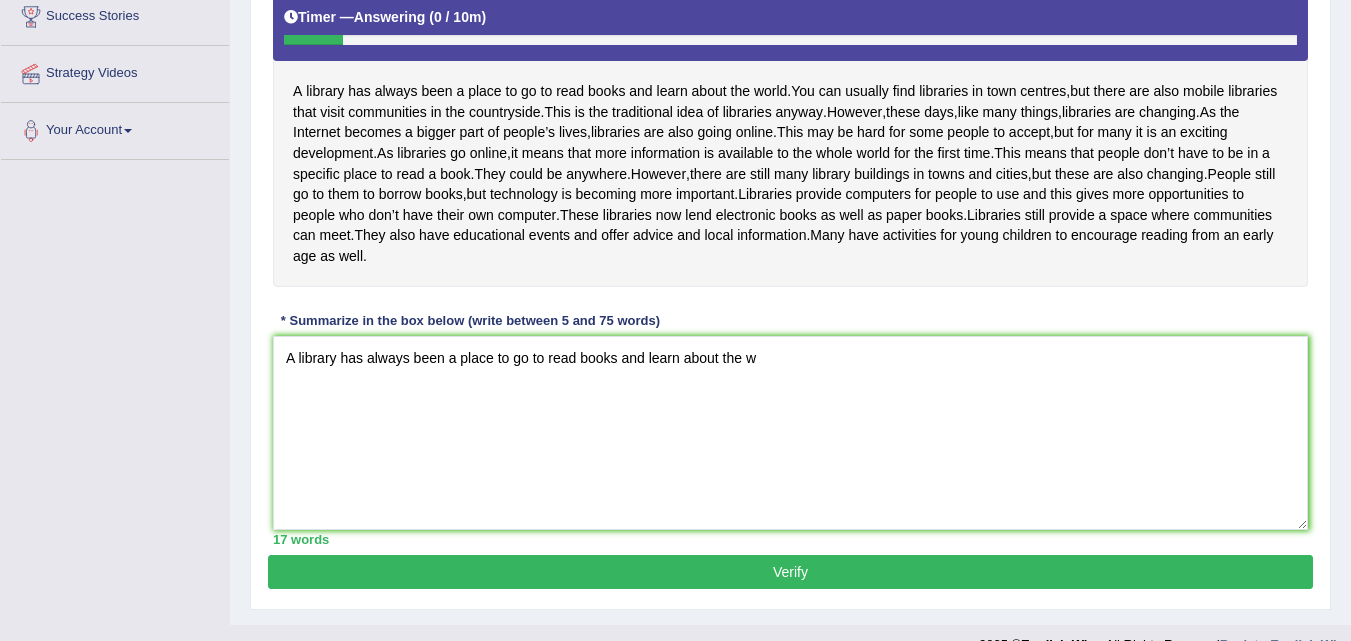 scroll, scrollTop: 395, scrollLeft: 0, axis: vertical 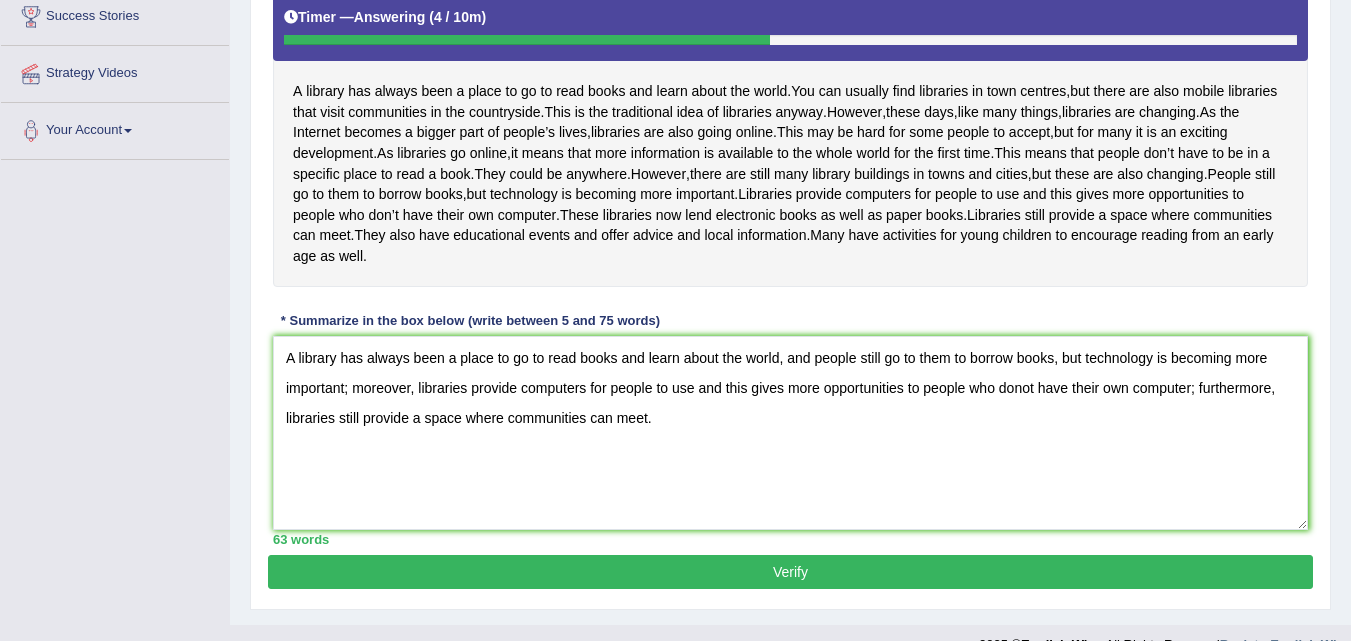 type on "A library has always been a place to go to read books and learn about the world, and people still go to them to borrow books, but technology is becoming more important; moreover, libraries provide computers for people to use and this gives more opportunities to people who donot have their own computer; furthermore, libraries still provide a space where communities can meet." 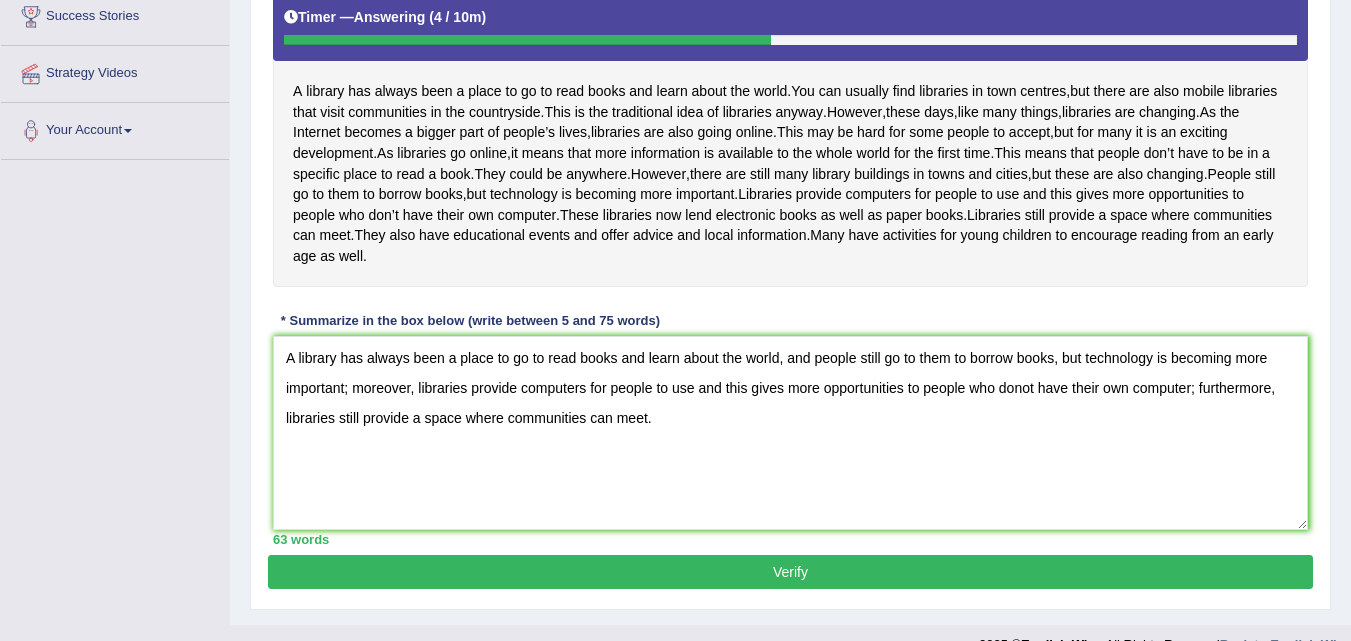 click on "Verify" at bounding box center (790, 572) 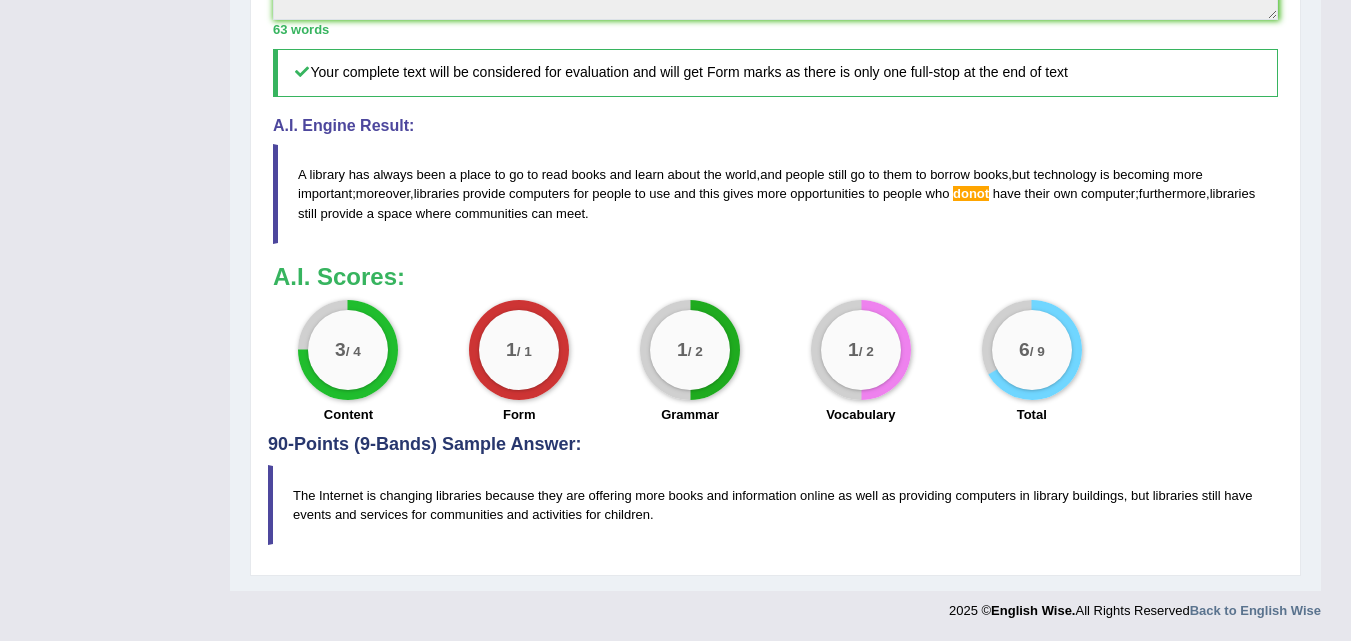 scroll, scrollTop: 835, scrollLeft: 0, axis: vertical 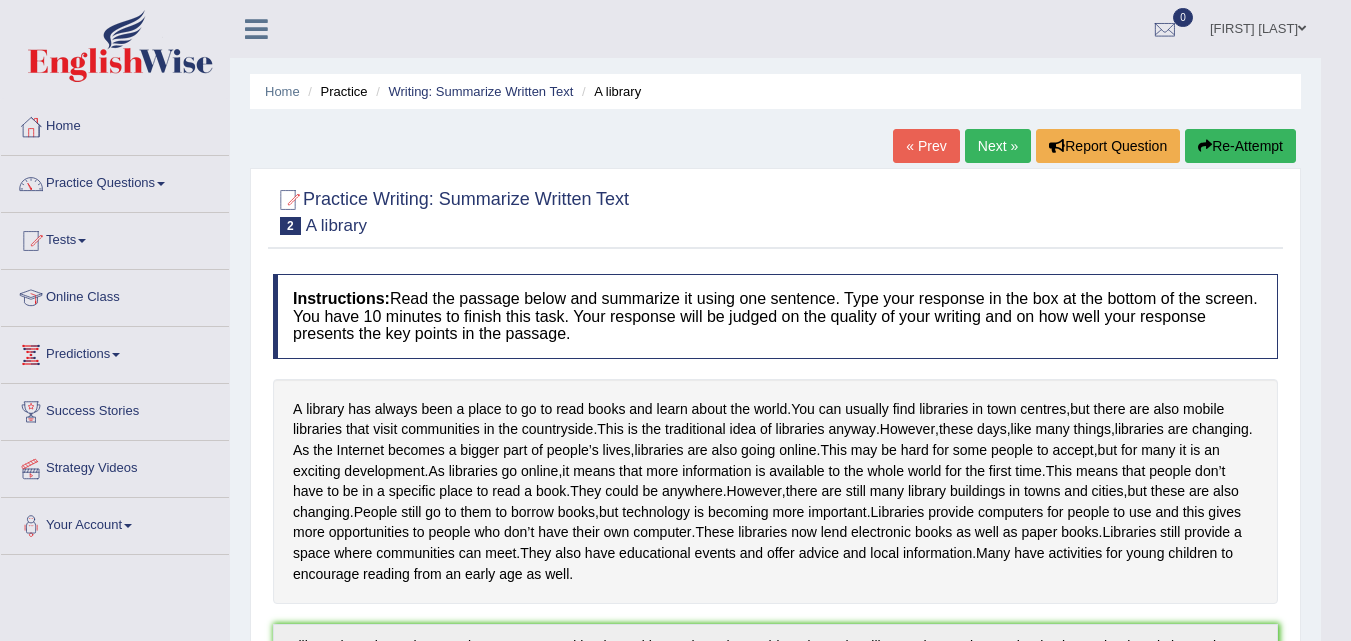click on "Re-Attempt" at bounding box center (1240, 146) 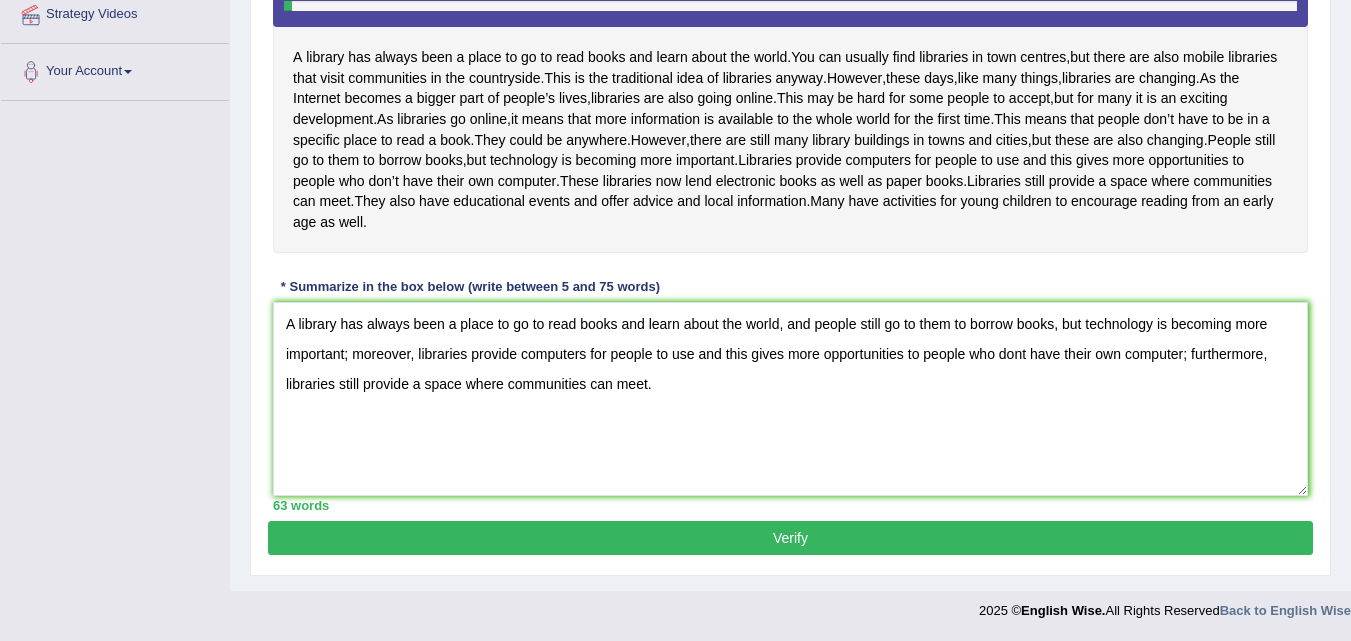 scroll, scrollTop: 516, scrollLeft: 0, axis: vertical 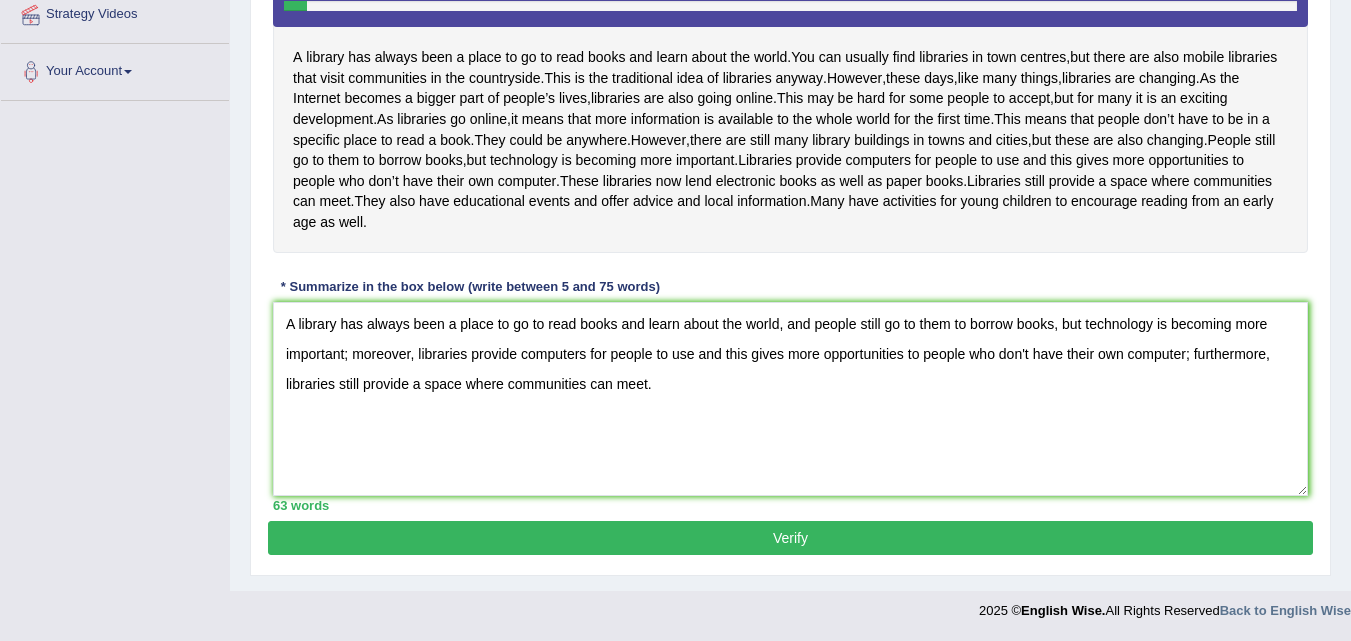 type on "A library has always been a place to go to read books and learn about the world, and people still go to them to borrow books, but technology is becoming more important; moreover, libraries provide computers for people to use and this gives more opportunities to people who don't have their own computer; furthermore, libraries still provide a space where communities can meet." 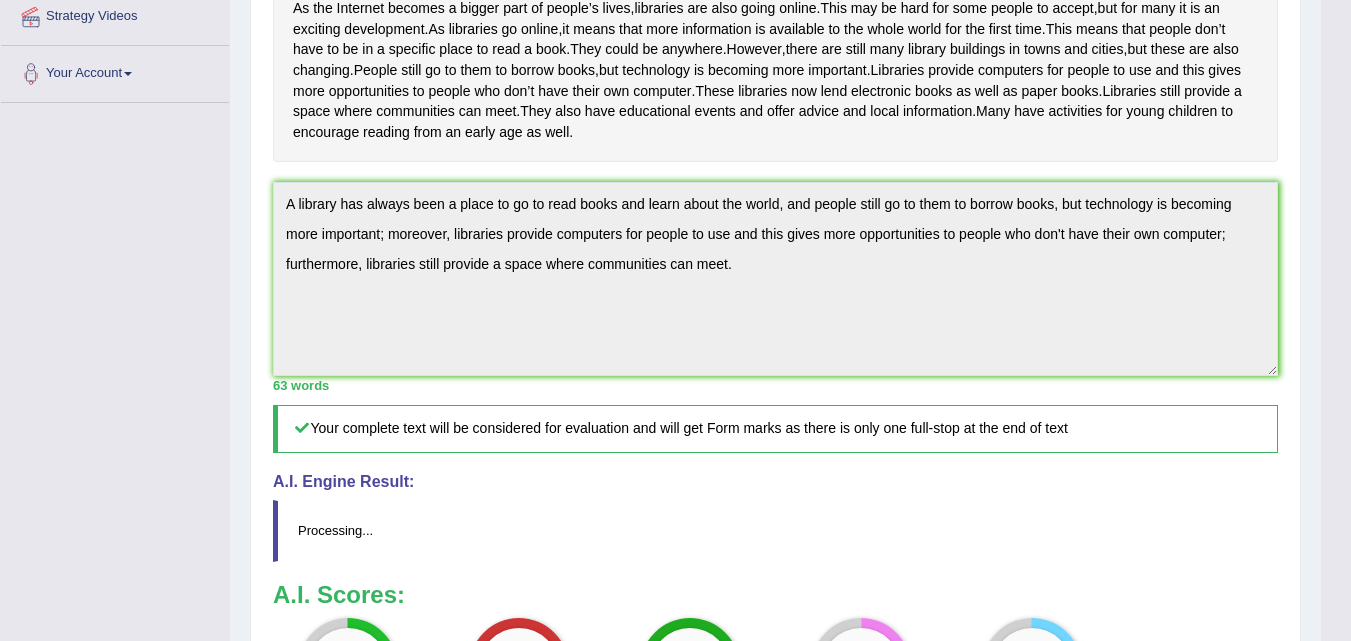 scroll, scrollTop: 492, scrollLeft: 0, axis: vertical 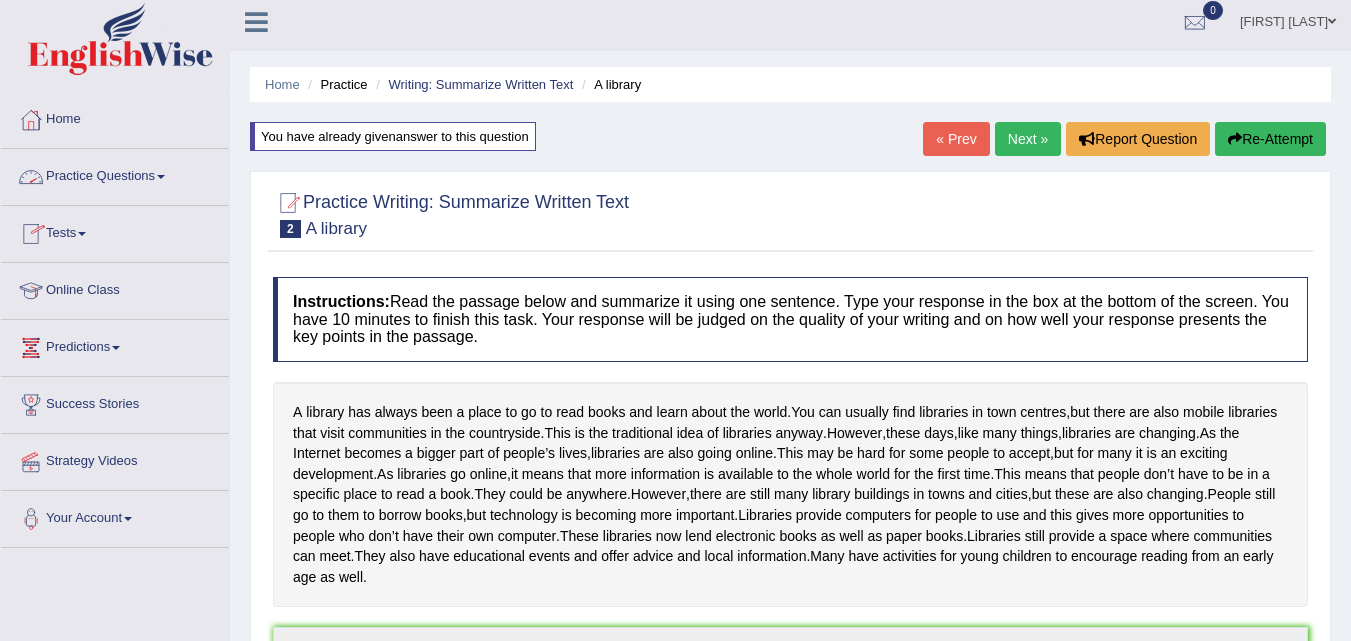 click on "Practice Questions" at bounding box center [115, 174] 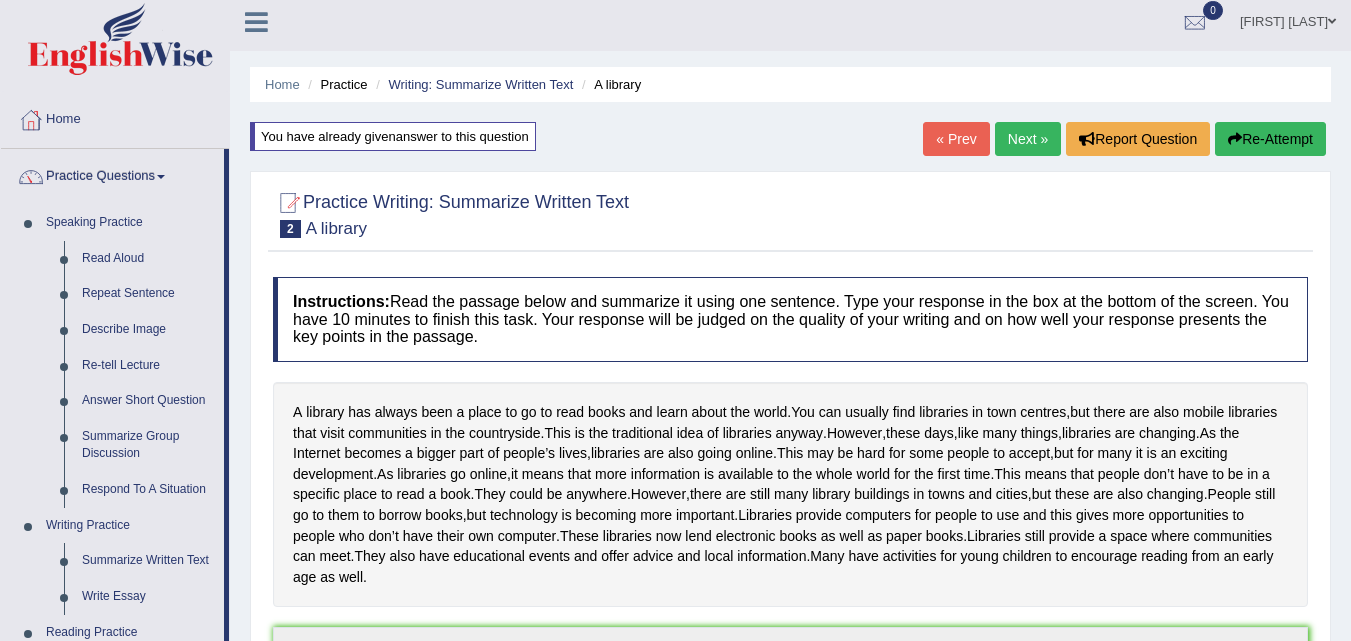 click at bounding box center (115, 42) 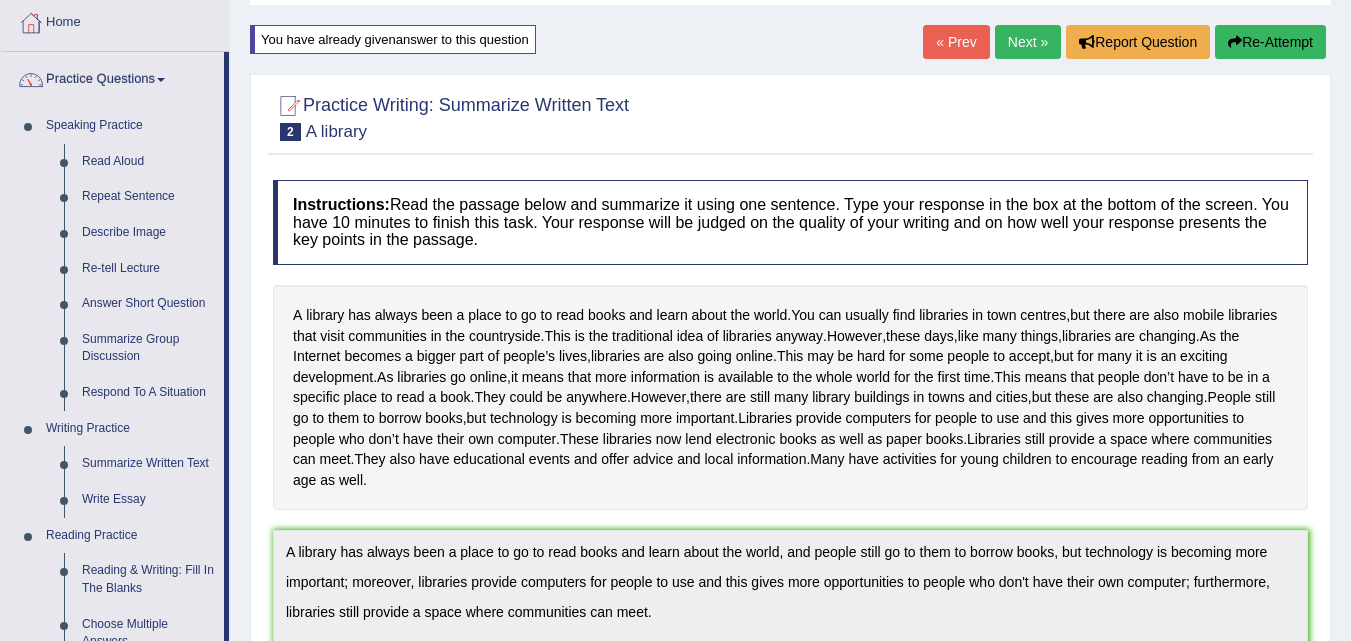 scroll, scrollTop: 98, scrollLeft: 0, axis: vertical 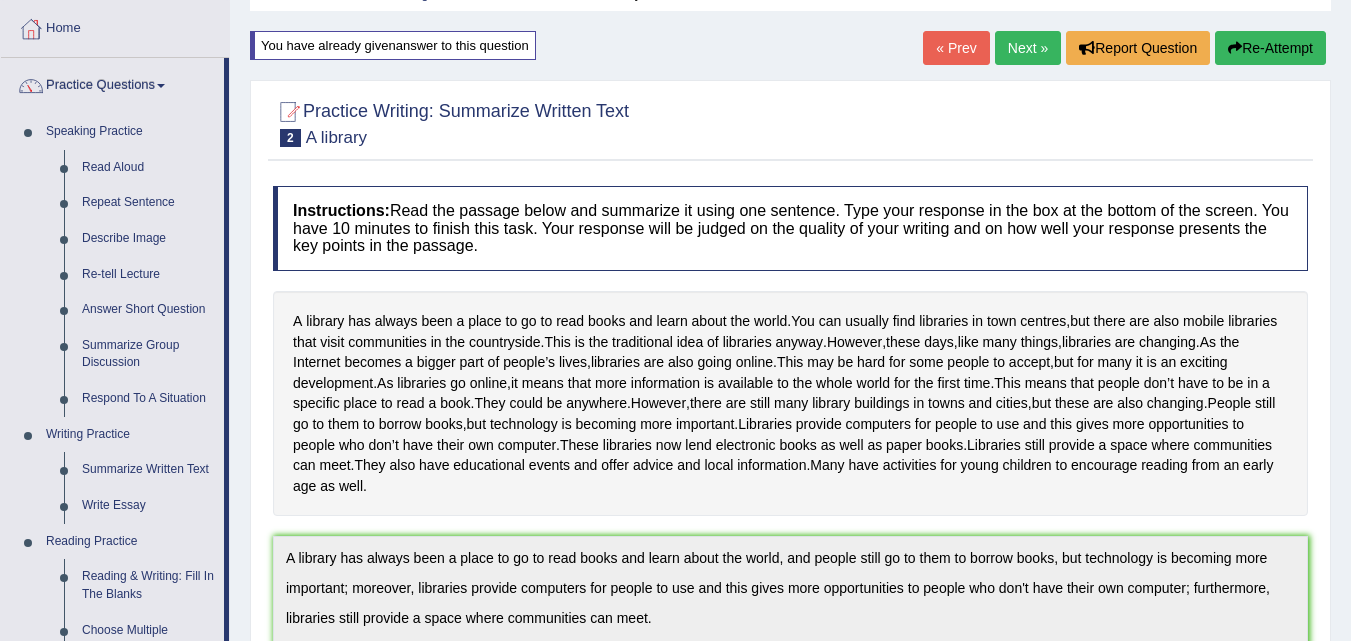 click on "Next »" at bounding box center [1028, 48] 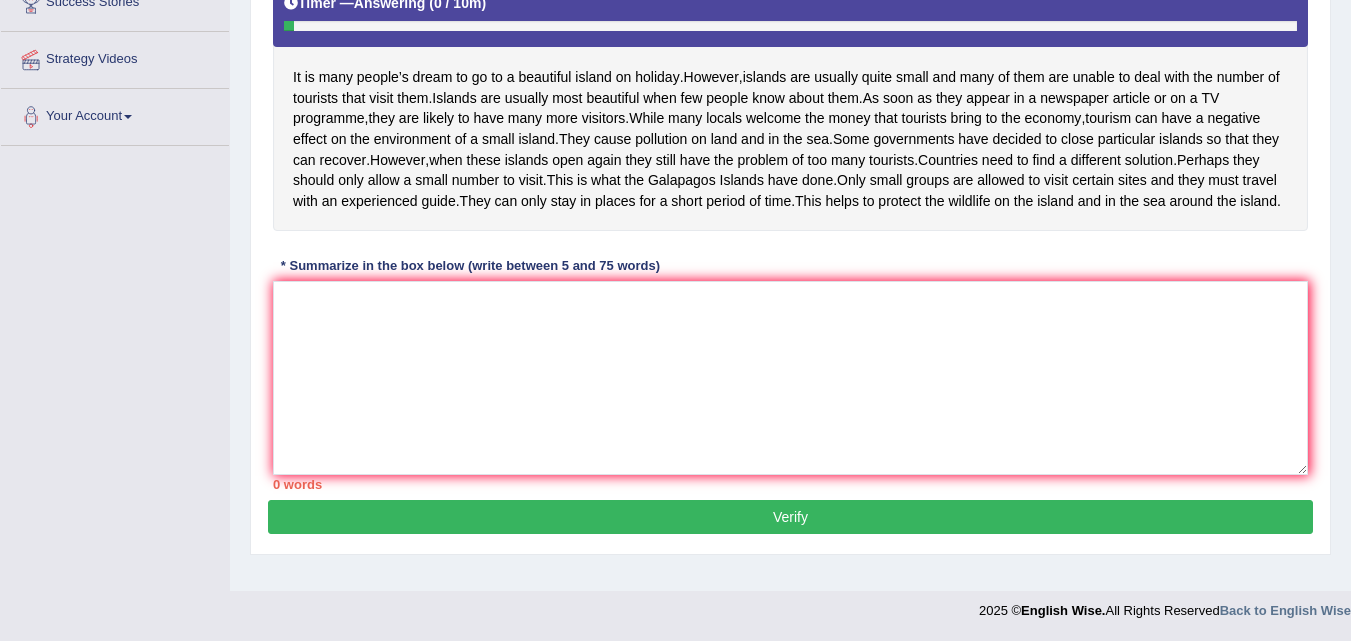 scroll, scrollTop: 441, scrollLeft: 0, axis: vertical 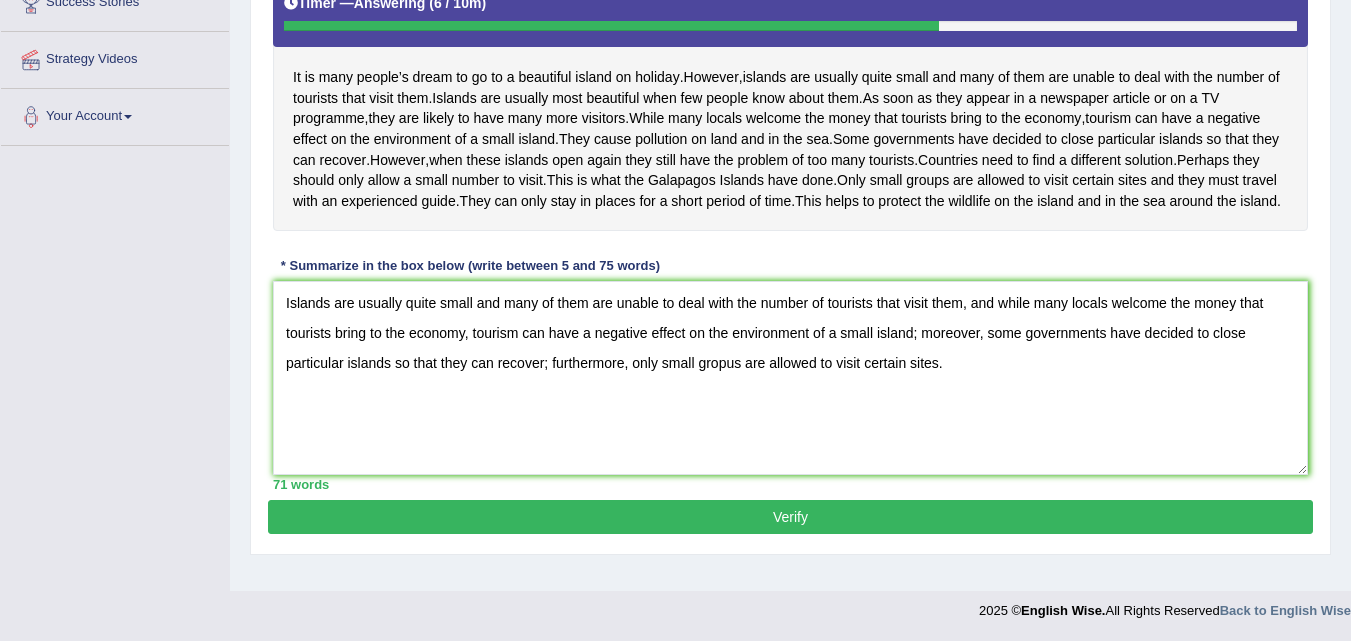 type on "Islands are usually quite small and many of them are unable to deal with the number of tourists that visit them, and while many locals welcome the money that tourists bring to the economy, tourism can have a negative effect on the environment of a small island; moreover, some governments have decided to close particular islands so that they can recover; furthermore, only small gropus are allowed to visit certain sites." 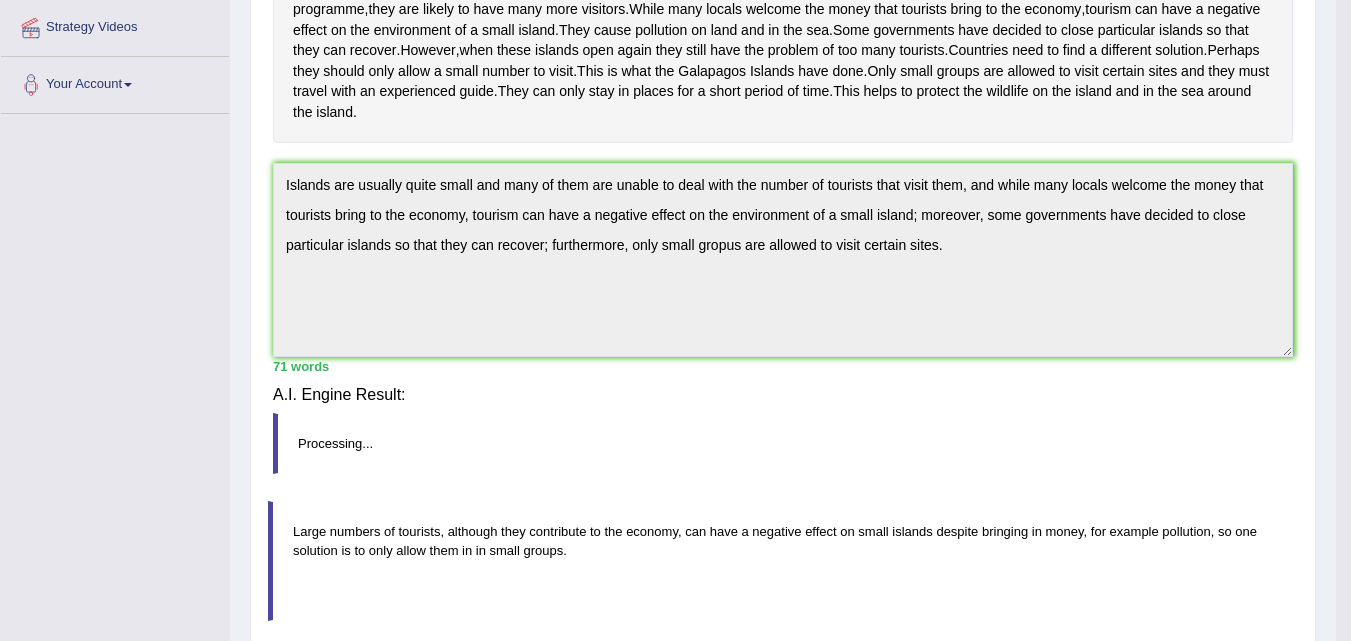 scroll, scrollTop: 423, scrollLeft: 0, axis: vertical 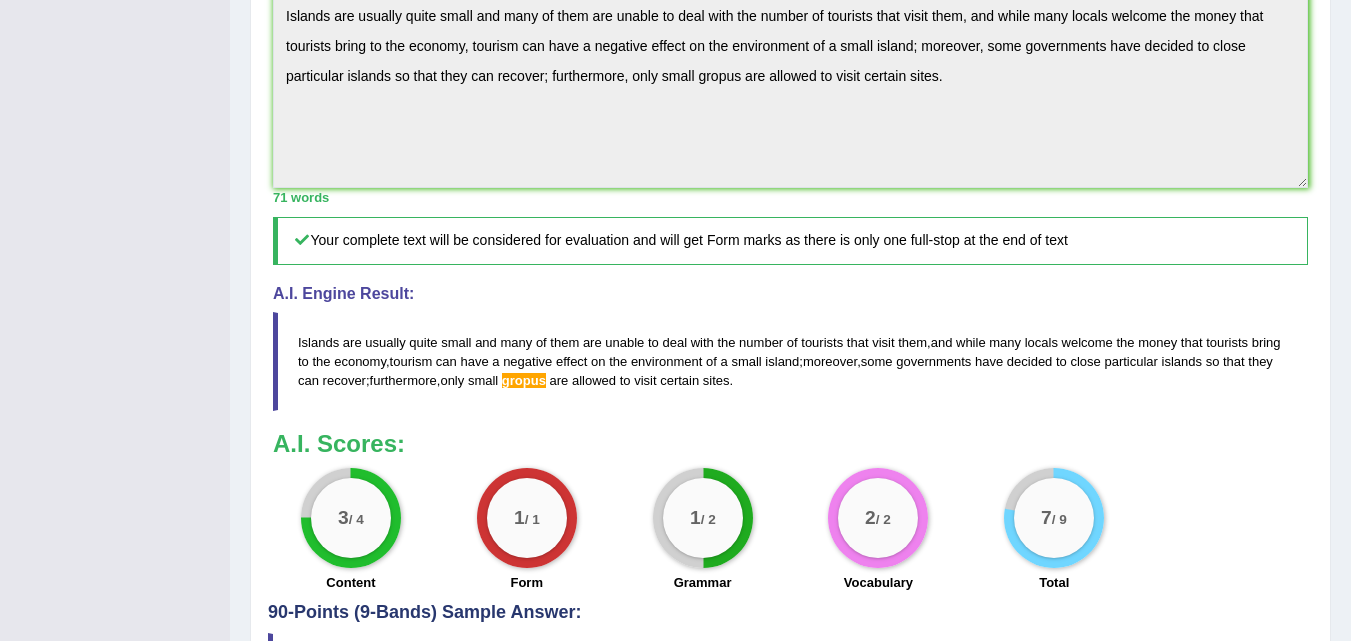 click on "Toggle navigation
Home
Practice Questions   Speaking Practice Read Aloud
Repeat Sentence
Describe Image
Re-tell Lecture
Answer Short Question
Summarize Group Discussion
Respond To A Situation
Writing Practice  Summarize Written Text
Write Essay
Reading Practice  Reading & Writing: Fill In The Blanks
Choose Multiple Answers
Re-order Paragraphs
Fill In The Blanks
Choose Single Answer
Listening Practice  Summarize Spoken Text
Highlight Incorrect Words
Highlight Correct Summary
Select Missing Word
Choose Single Answer
Choose Multiple Answers
Fill In The Blanks
Write From Dictation
Pronunciation
Tests  Take Practice Sectional Test
Take Mock Test" at bounding box center [675, 105] 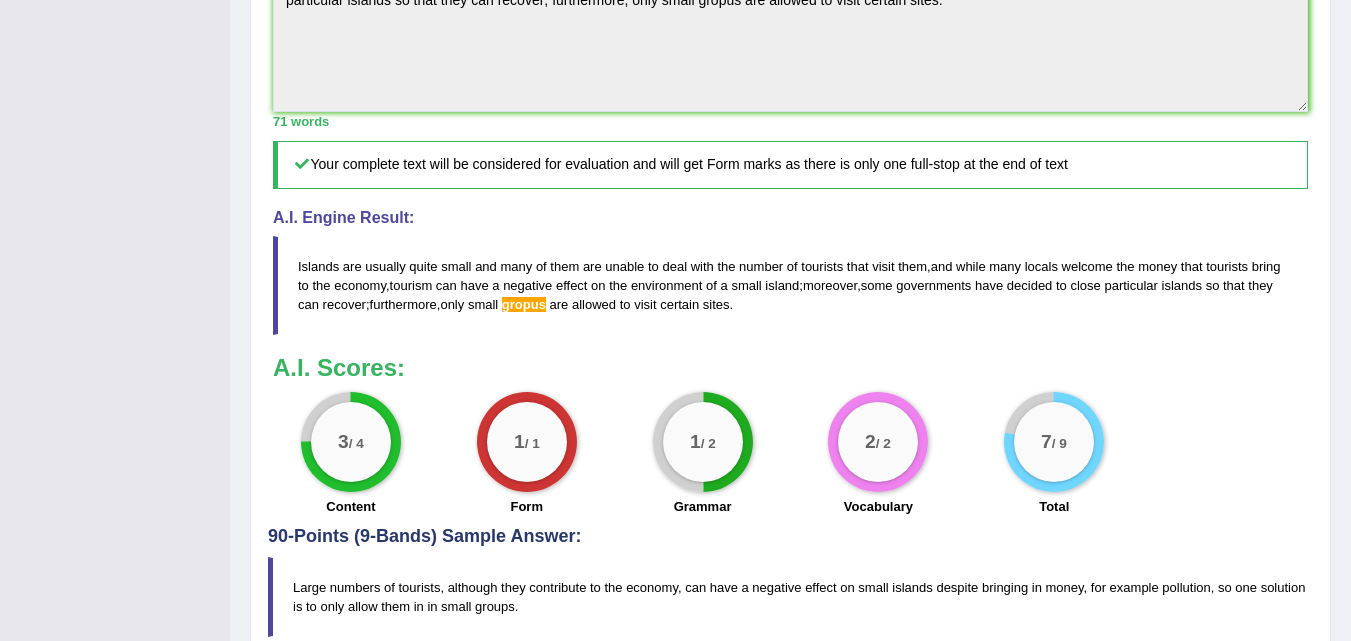 scroll, scrollTop: 682, scrollLeft: 0, axis: vertical 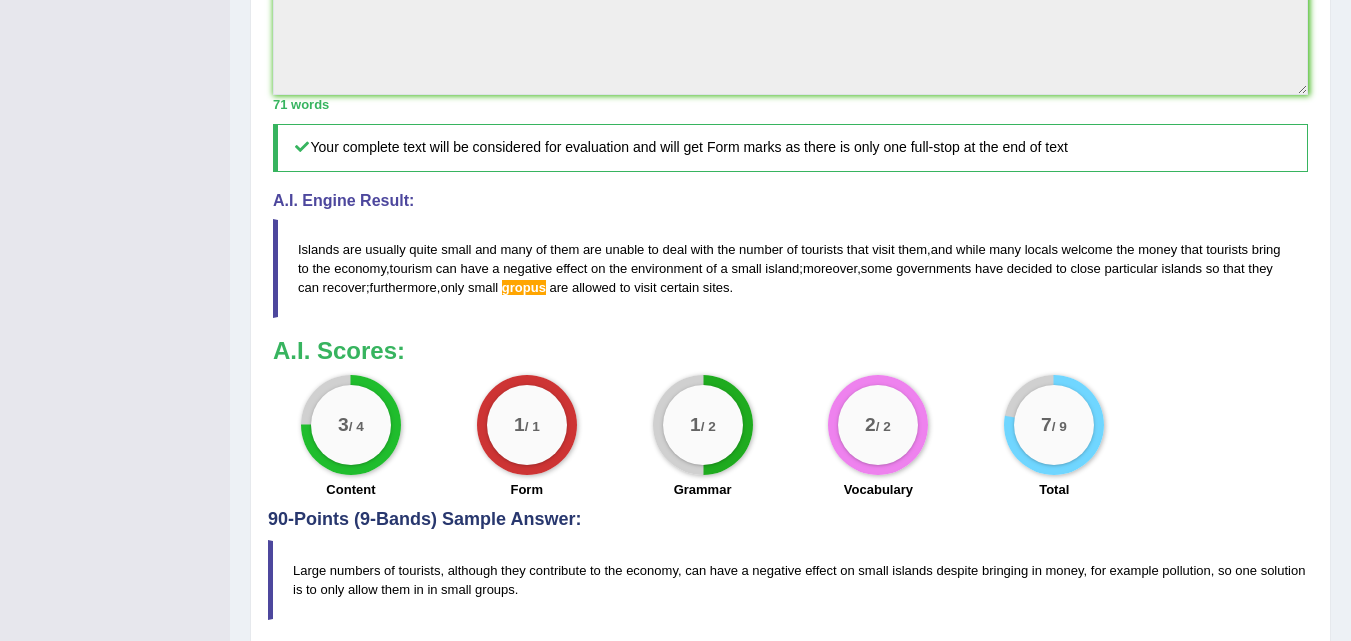 click on "Toggle navigation
Home
Practice Questions   Speaking Practice Read Aloud
Repeat Sentence
Describe Image
Re-tell Lecture
Answer Short Question
Summarize Group Discussion
Respond To A Situation
Writing Practice  Summarize Written Text
Write Essay
Reading Practice  Reading & Writing: Fill In The Blanks
Choose Multiple Answers
Re-order Paragraphs
Fill In The Blanks
Choose Single Answer
Listening Practice  Summarize Spoken Text
Highlight Incorrect Words
Highlight Correct Summary
Select Missing Word
Choose Single Answer
Choose Multiple Answers
Fill In The Blanks
Write From Dictation
Pronunciation
Tests  Take Practice Sectional Test
Take Mock Test" at bounding box center (675, 12) 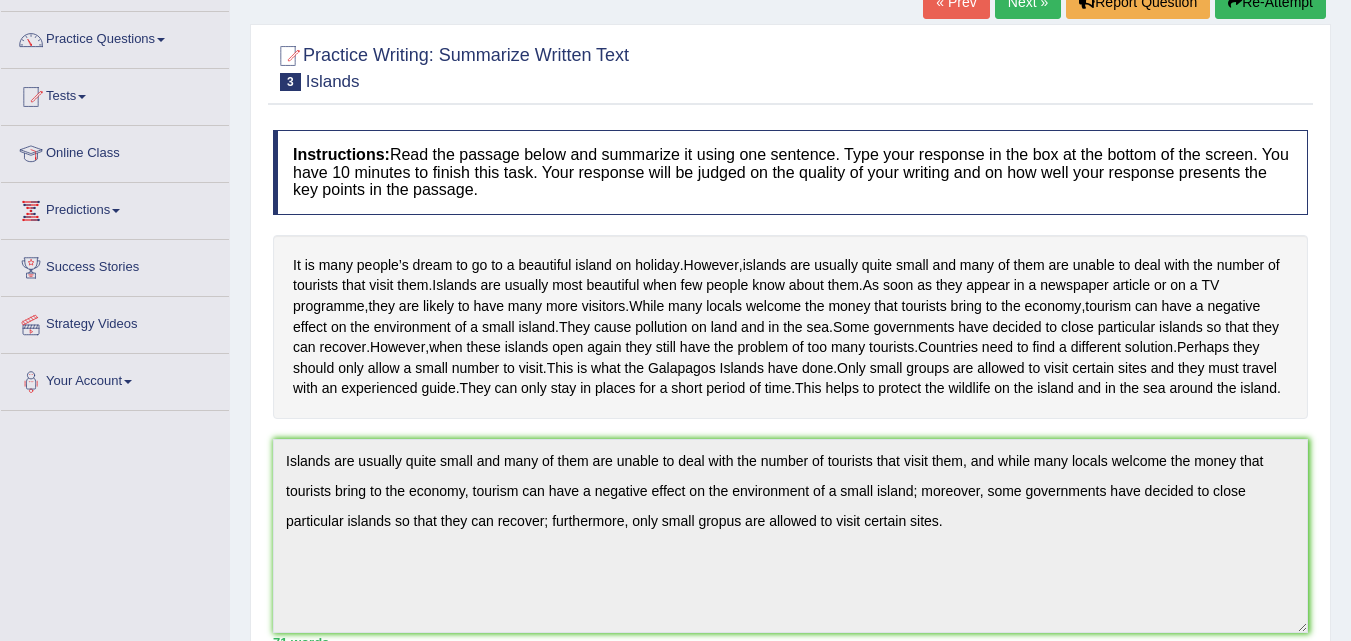 scroll, scrollTop: 146, scrollLeft: 0, axis: vertical 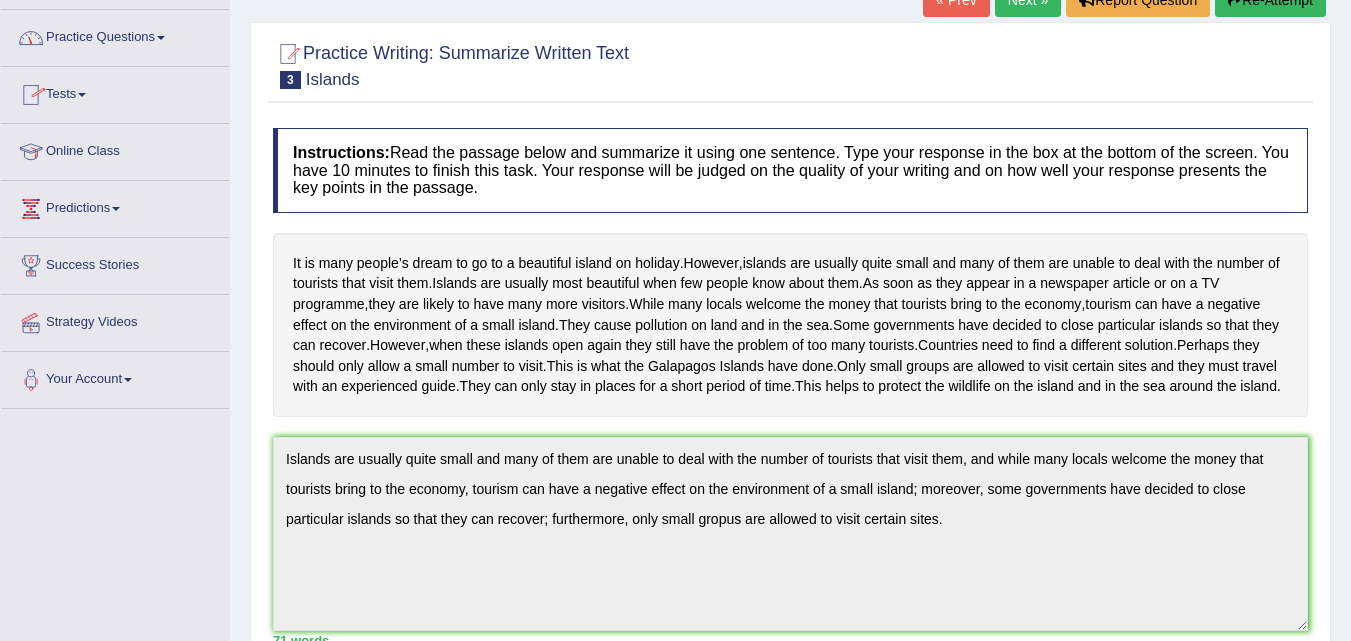 click on "Practice Questions" at bounding box center [115, 35] 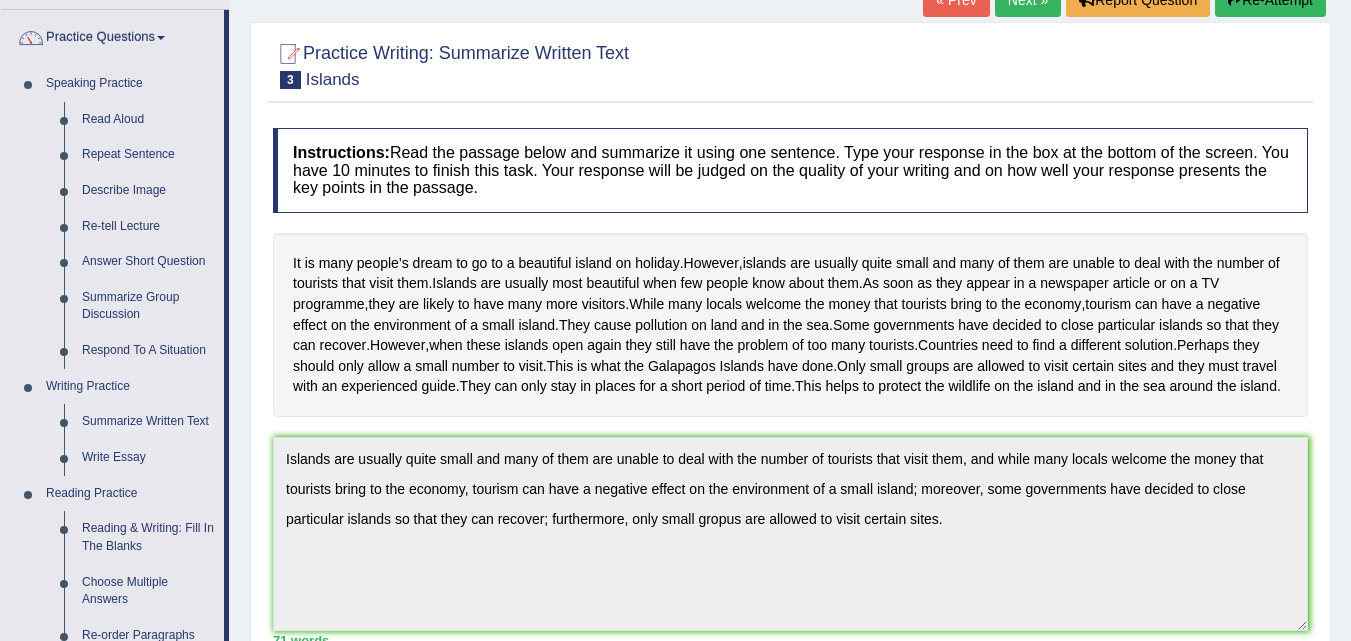 click on "Summarize Written Text" at bounding box center [148, 422] 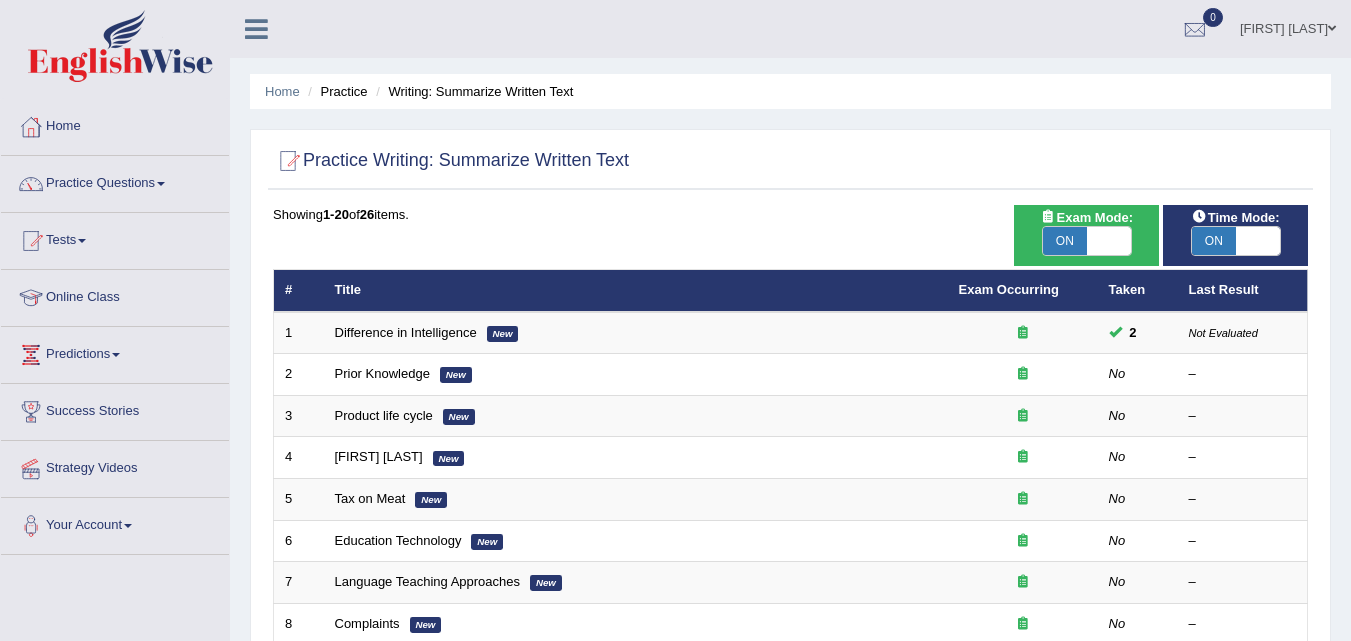 scroll, scrollTop: 0, scrollLeft: 0, axis: both 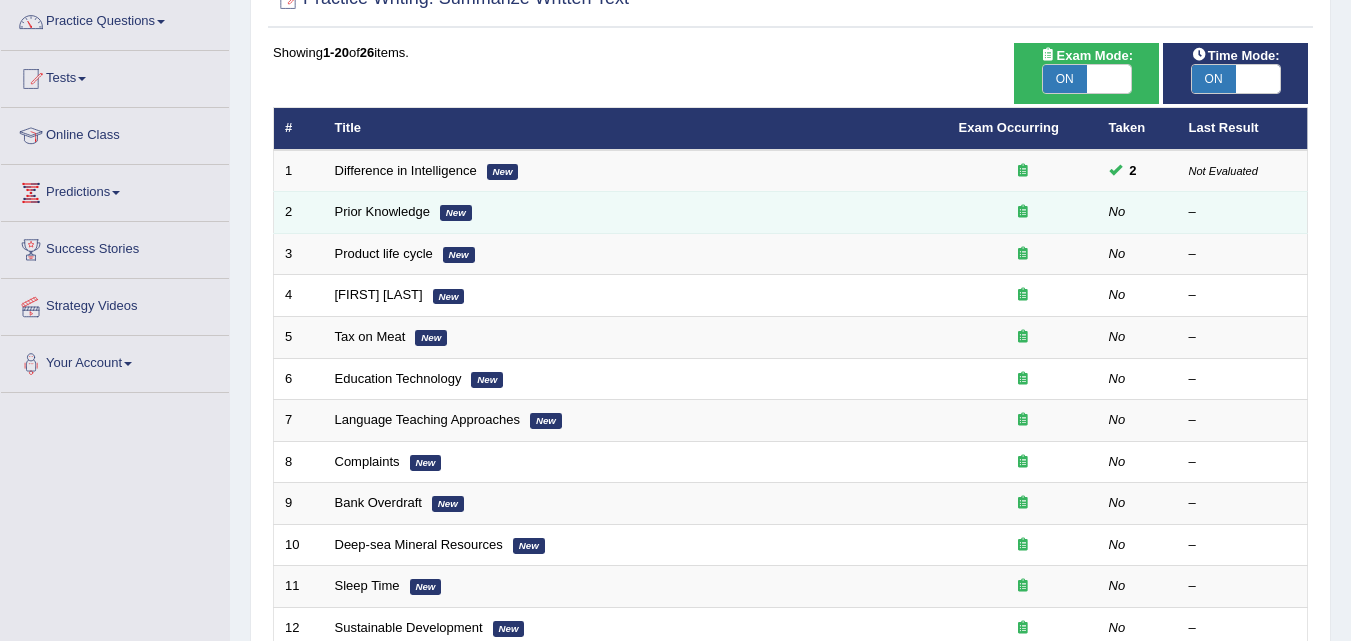 click at bounding box center [1023, 213] 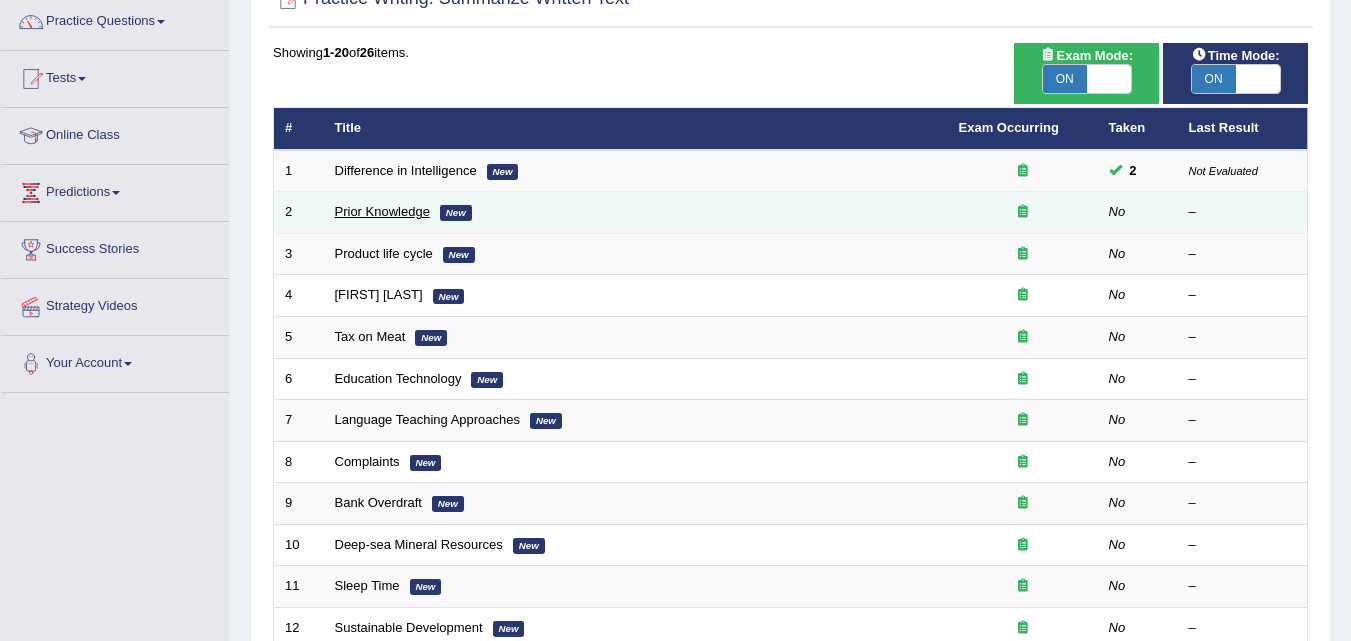 click on "Prior Knowledge" at bounding box center [382, 211] 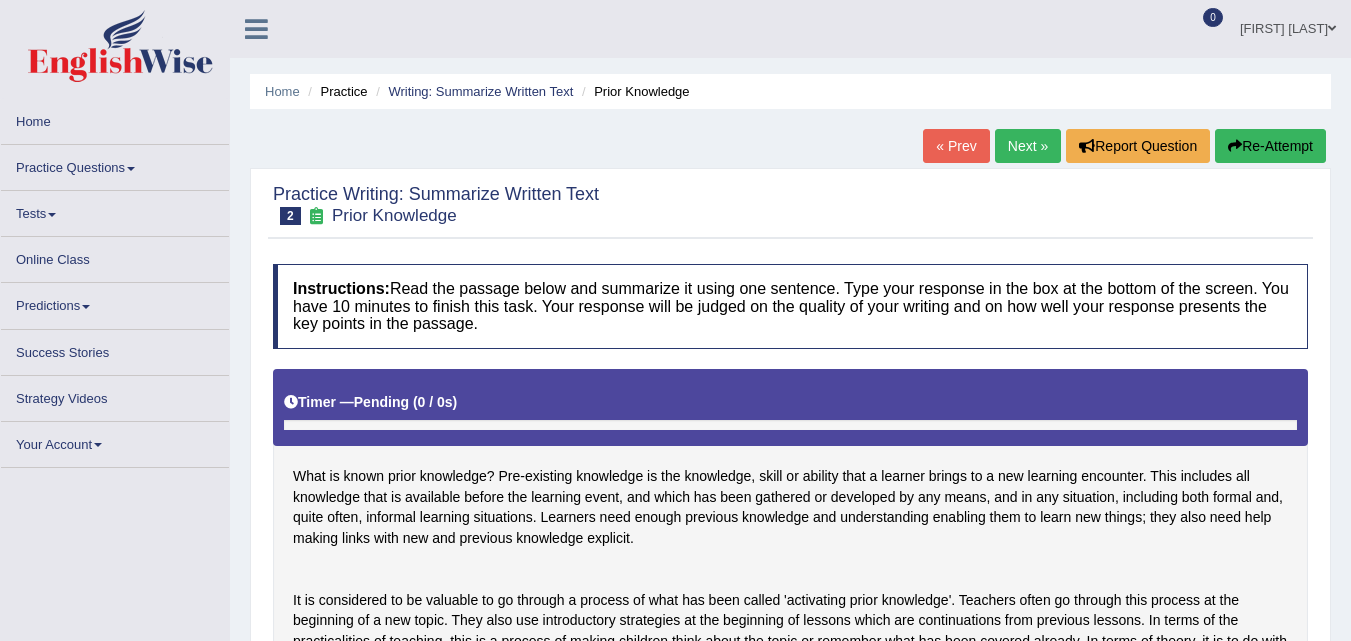 scroll, scrollTop: 0, scrollLeft: 0, axis: both 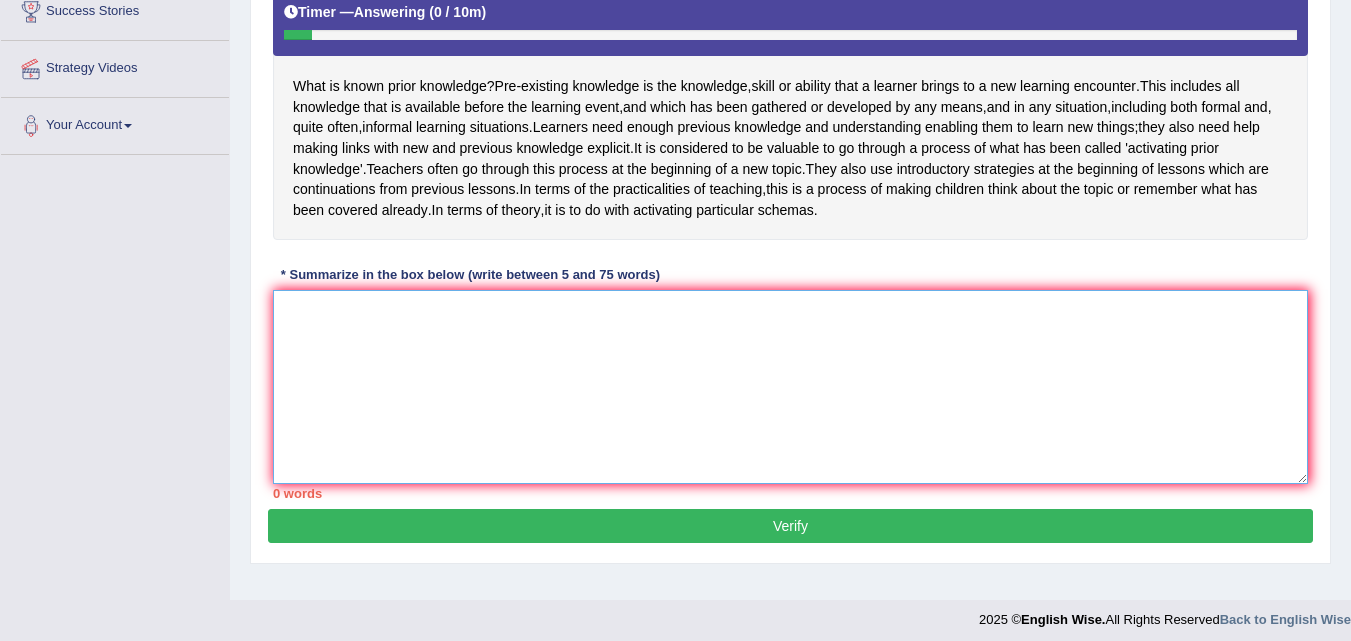 click at bounding box center [790, 387] 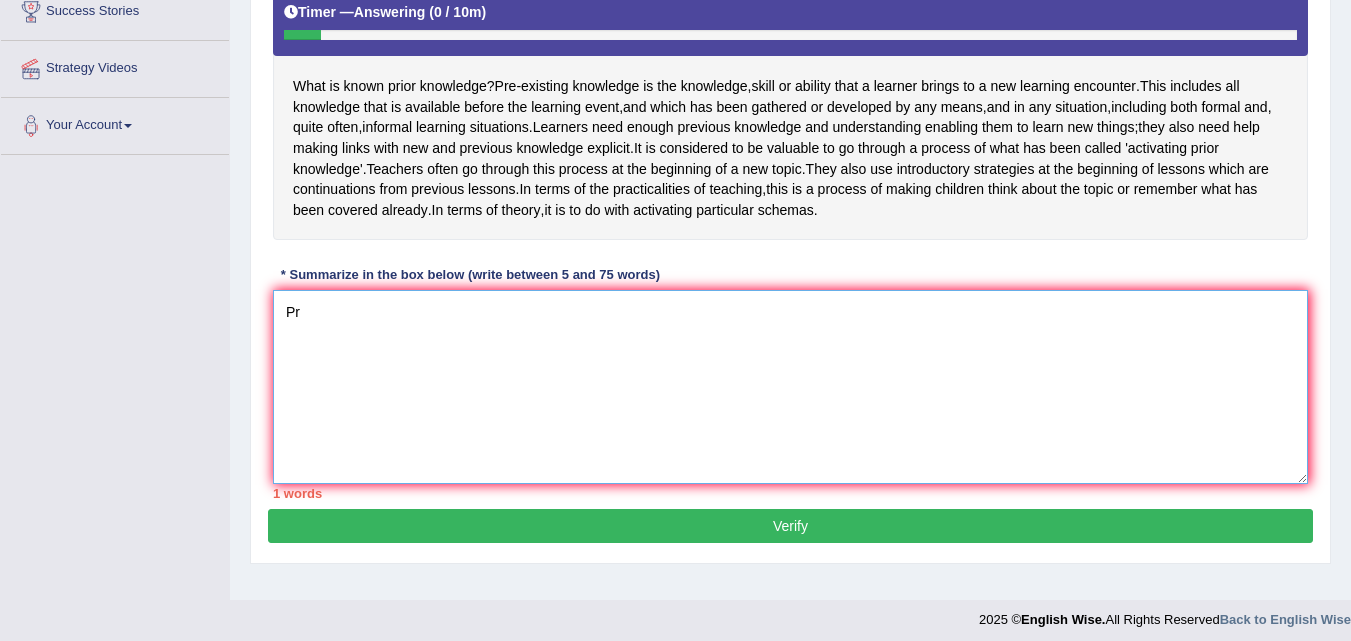 type on "P" 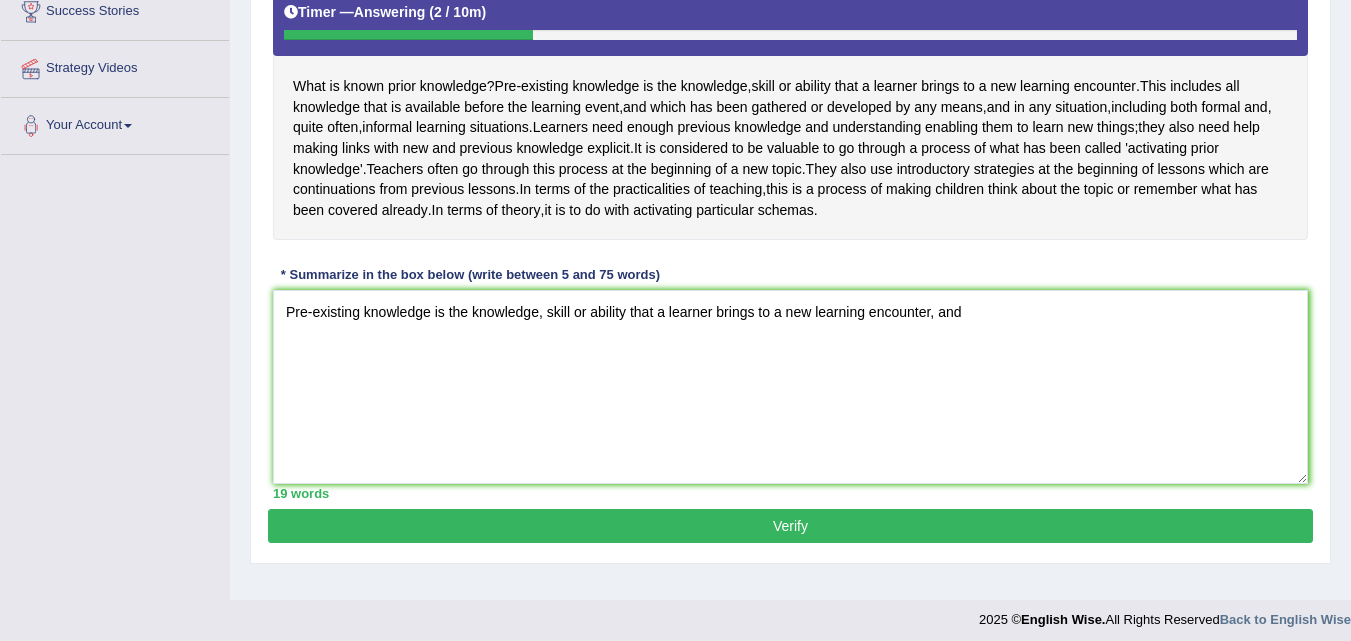 click on "Home
Practice
Writing: Summarize Written Text
Prior Knowledge
« Prev Next »  Report Question  Re-Attempt
Practice Writing: Summarize Written Text
2
Prior Knowledge
Instructions:  Read the passage below and summarize it using one sentence. Type your response in the box at the bottom of the screen. You have 10 minutes to finish this task. Your response will be judged on the quality of your writing and on how well your response presents the key points in the passage.
Timer —  Answering   ( 2 / 10m ) Skip What   is   known   prior   knowledge ?  Pre - existing   knowledge   is   the   knowledge ,  skill   or   ability   that   a   learner   brings   to   a   new   learning   encounter .  This   includes   all   knowledge   that   is   available   before   the   learning   event ,  and   which   has   been   gathered" at bounding box center [790, 100] 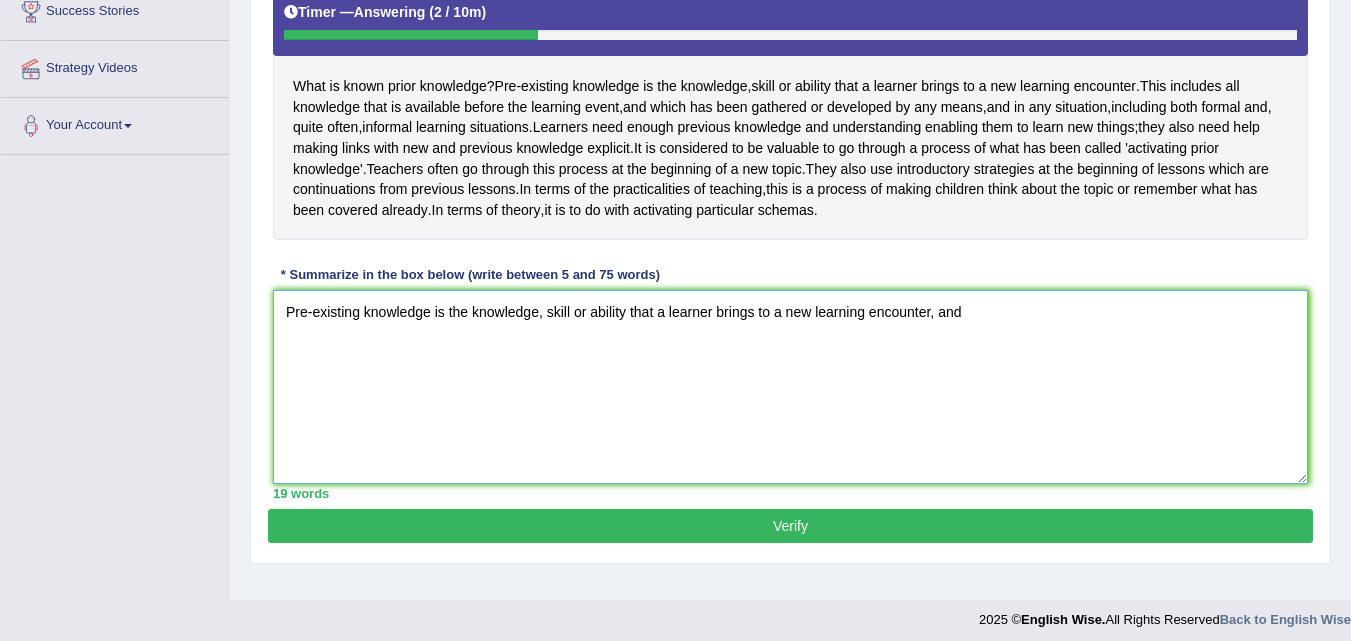 click on "Pre-existing knowledge is the knowledge, skill or ability that a learner brings to a new learning encounter, and" at bounding box center [790, 387] 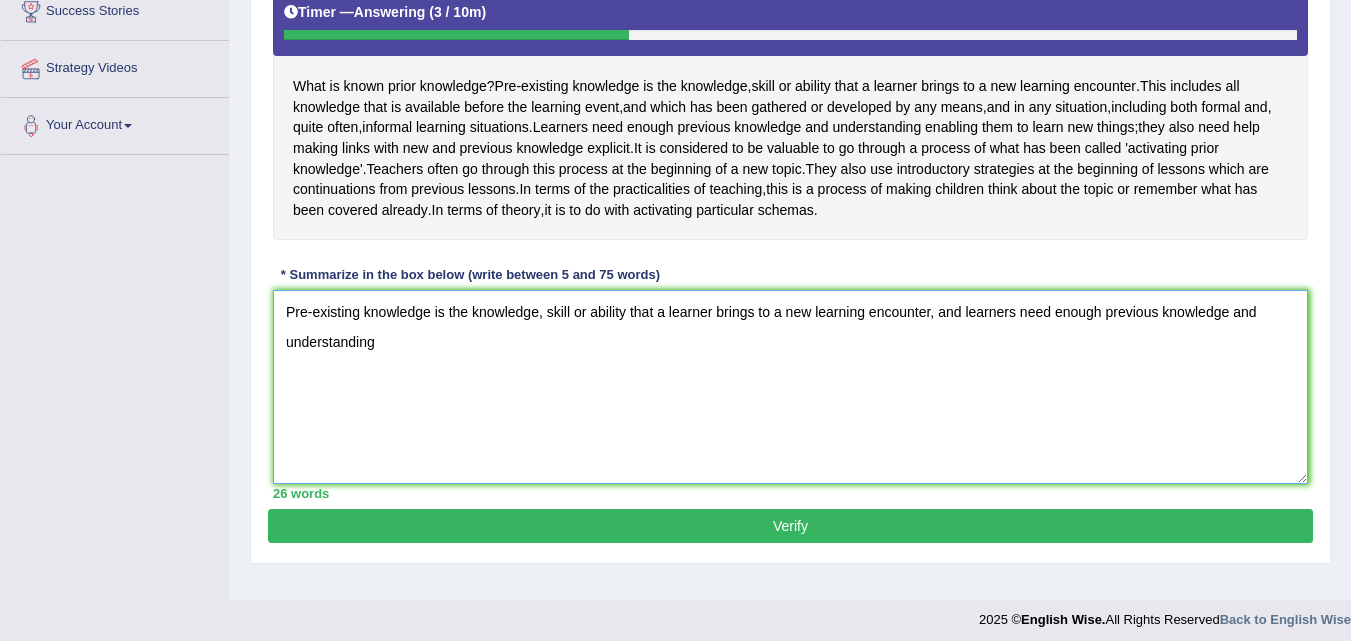 click on "Pre-existing knowledge is the knowledge, skill or ability that a learner brings to a new learning encounter, and learners need enough previous knowledge and understanding" at bounding box center [790, 387] 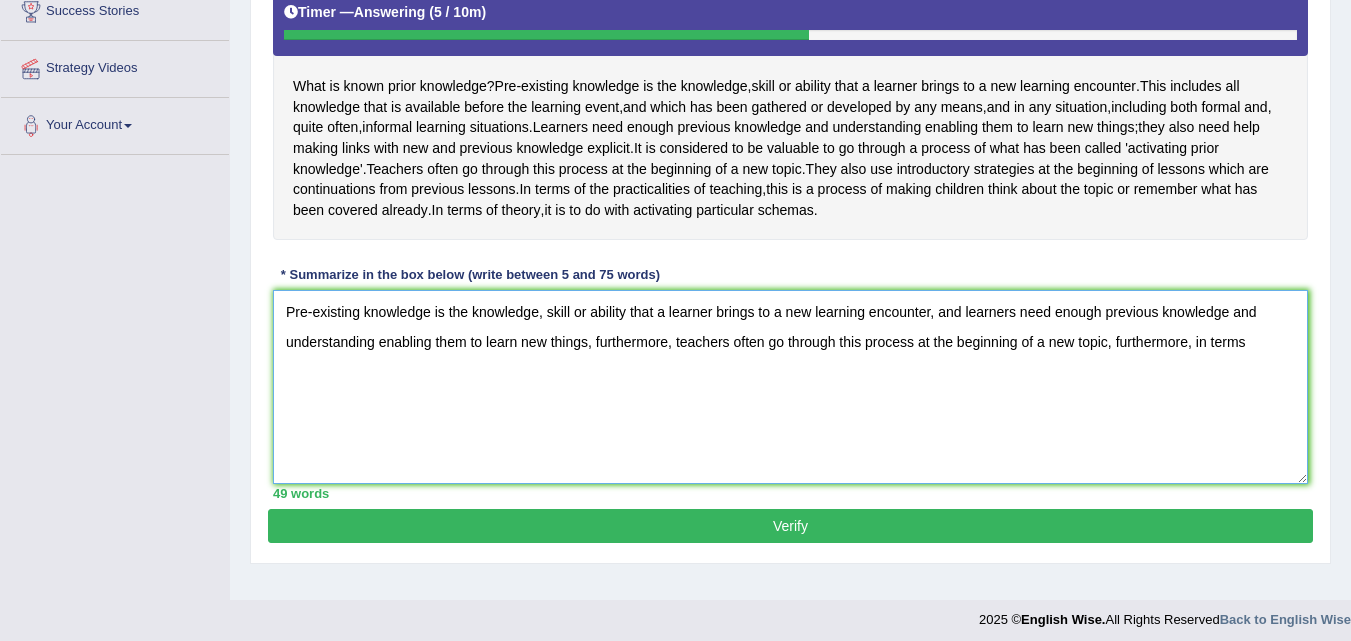 click on "Pre-existing knowledge is the knowledge, skill or ability that a learner brings to a new learning encounter, and learners need enough previous knowledge and understanding enabling them to learn new things, furthermore, teachers often go through this process at the beginning of a new topic, furthermore, in terms" at bounding box center [790, 387] 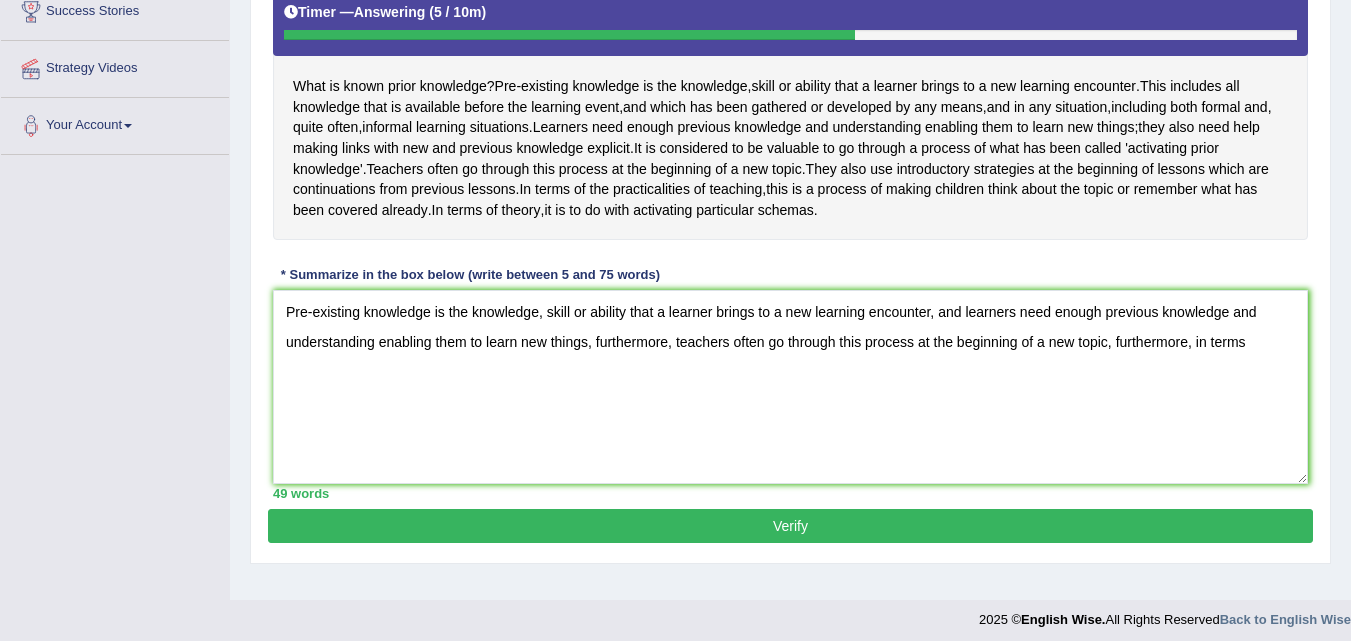 click on "Home
Practice
Writing: Summarize Written Text
Prior Knowledge
« Prev Next »  Report Question  Re-Attempt
Practice Writing: Summarize Written Text
2
Prior Knowledge
Instructions:  Read the passage below and summarize it using one sentence. Type your response in the box at the bottom of the screen. You have 10 minutes to finish this task. Your response will be judged on the quality of your writing and on how well your response presents the key points in the passage.
Timer —  Answering   ( 5 / 10m ) Skip What   is   known   prior   knowledge ?  Pre - existing   knowledge   is   the   knowledge ,  skill   or   ability   that   a   learner   brings   to   a   new   learning   encounter .  This   includes   all   knowledge   that   is   available   before   the   learning   event ,  and   which   has   been   gathered" at bounding box center [790, 100] 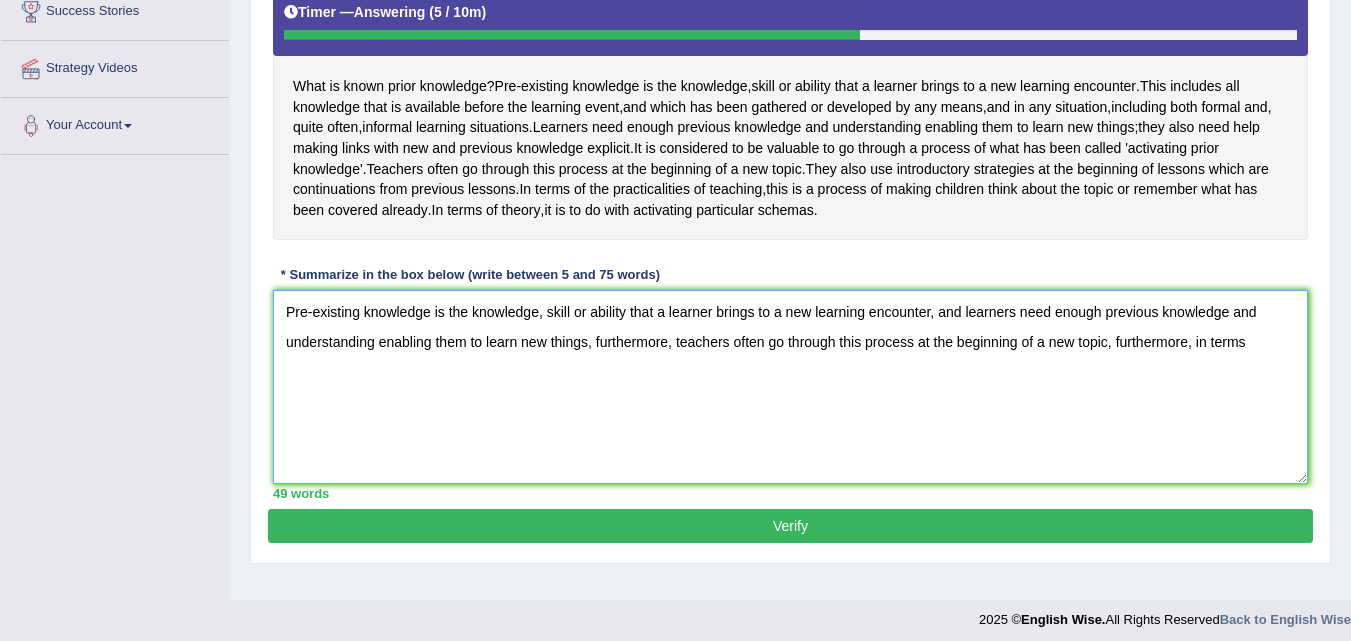 click on "Pre-existing knowledge is the knowledge, skill or ability that a learner brings to a new learning encounter, and learners need enough previous knowledge and understanding enabling them to learn new things, furthermore, teachers often go through this process at the beginning of a new topic, furthermore, in terms" at bounding box center (790, 387) 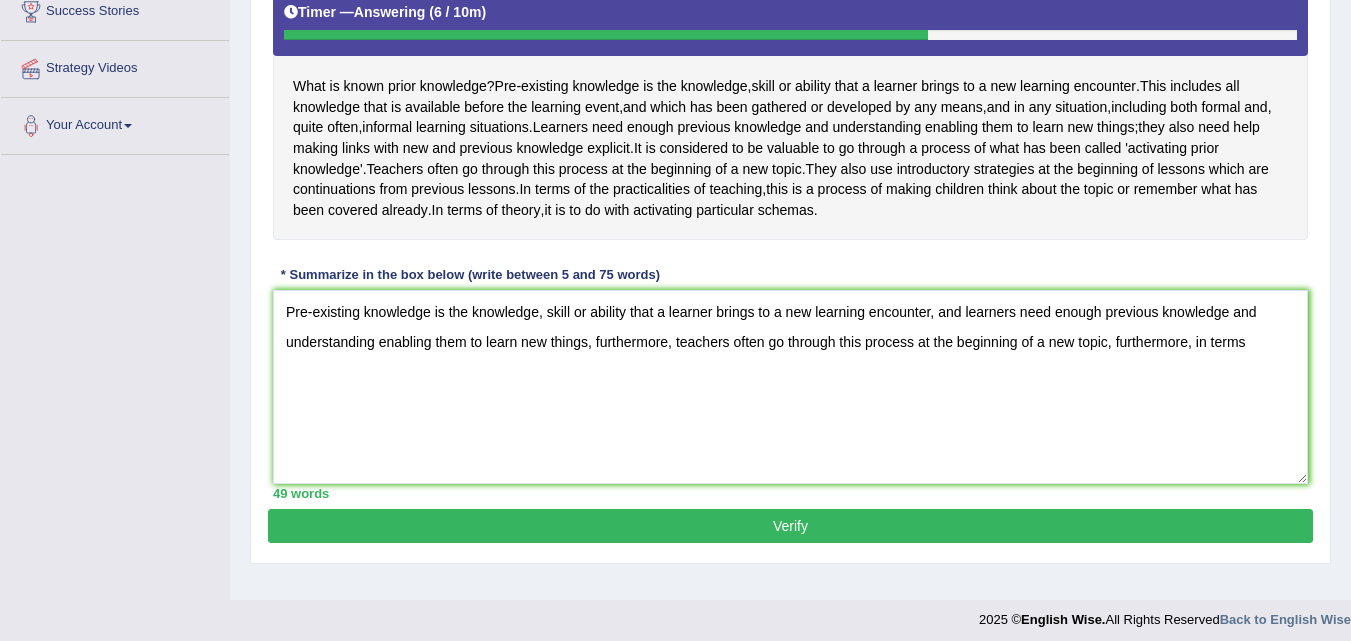 click on "Toggle navigation
Home
Practice Questions   Speaking Practice Read Aloud
Repeat Sentence
Describe Image
Re-tell Lecture
Answer Short Question
Summarize Group Discussion
Respond To A Situation
Writing Practice  Summarize Written Text
Write Essay
Reading Practice  Reading & Writing: Fill In The Blanks
Choose Multiple Answers
Re-order Paragraphs
Fill In The Blanks
Choose Single Answer
Listening Practice  Summarize Spoken Text
Highlight Incorrect Words
Highlight Correct Summary
Select Missing Word
Choose Single Answer
Choose Multiple Answers
Fill In The Blanks
Write From Dictation
Pronunciation
Tests  Take Practice Sectional Test
Take Mock Test" at bounding box center [675, 120] 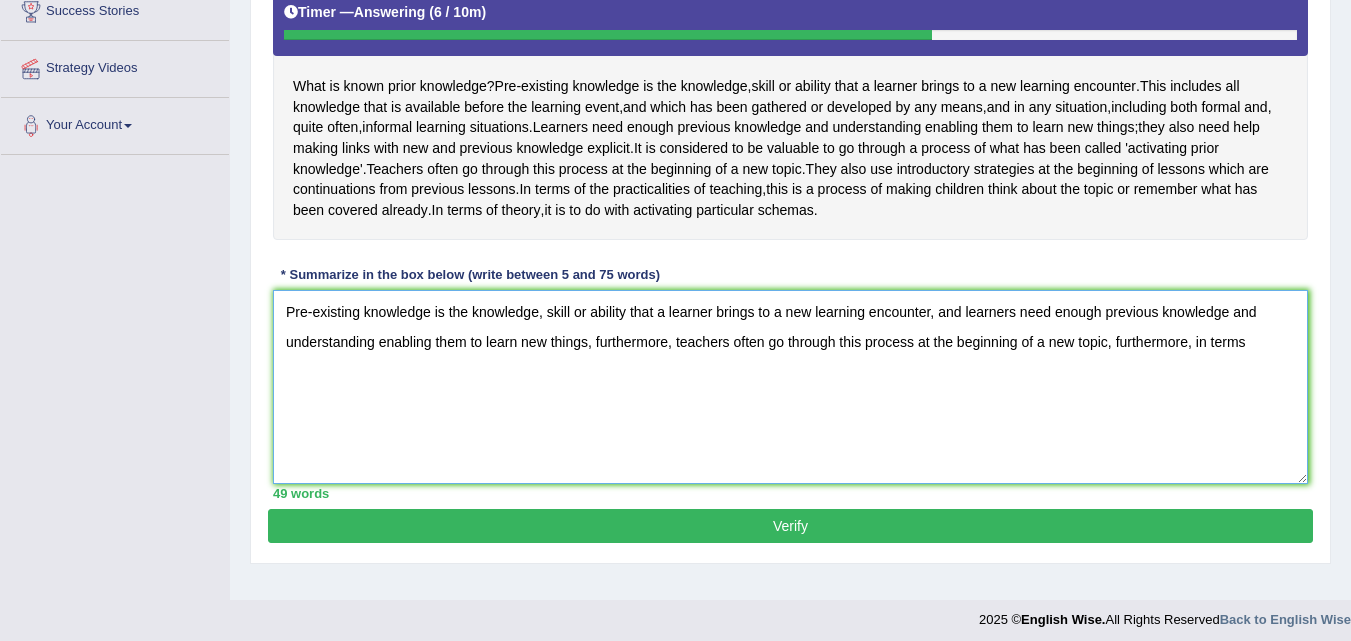 click on "Pre-existing knowledge is the knowledge, skill or ability that a learner brings to a new learning encounter, and learners need enough previous knowledge and understanding enabling them to learn new things, furthermore, teachers often go through this process at the beginning of a new topic, furthermore, in terms" at bounding box center [790, 387] 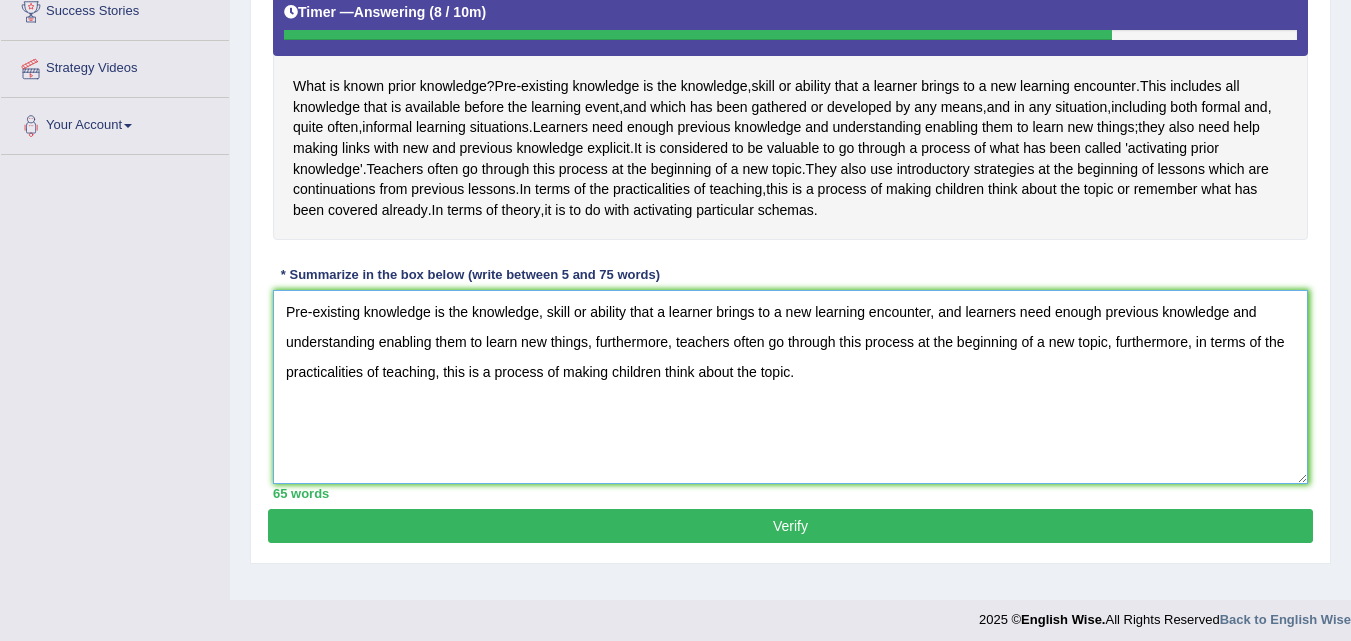 type on "Pre-existing knowledge is the knowledge, skill or ability that a learner brings to a new learning encounter, and learners need enough previous knowledge and understanding enabling them to learn new things, furthermore, teachers often go through this process at the beginning of a new topic, furthermore, in terms of the practicalities of teaching, this is a process of making children think about the topic." 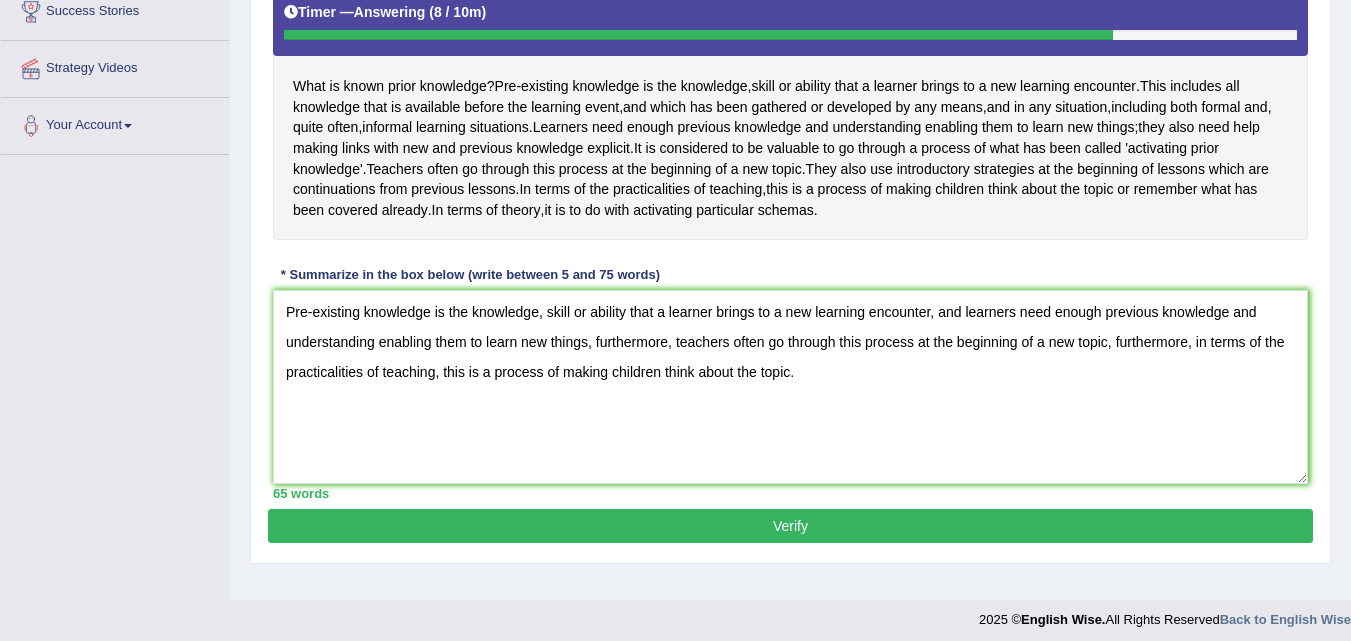 click on "Verify" at bounding box center (790, 526) 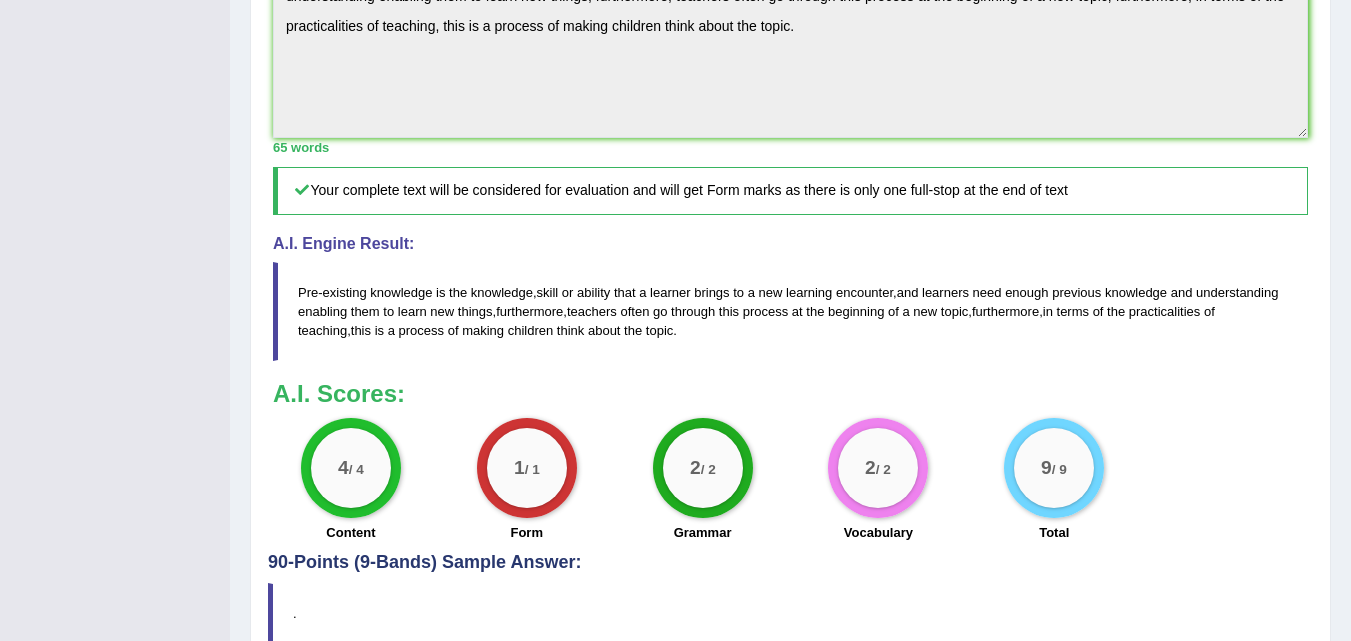 scroll, scrollTop: 656, scrollLeft: 0, axis: vertical 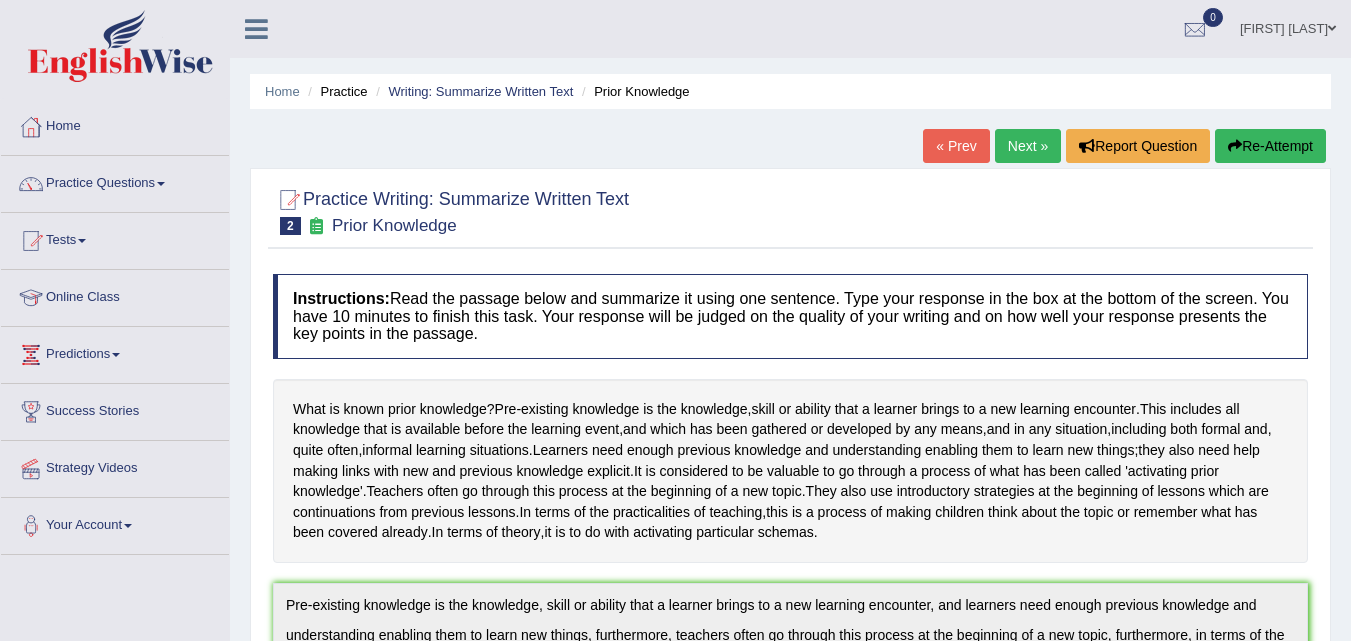 click on "Re-Attempt" at bounding box center (1270, 146) 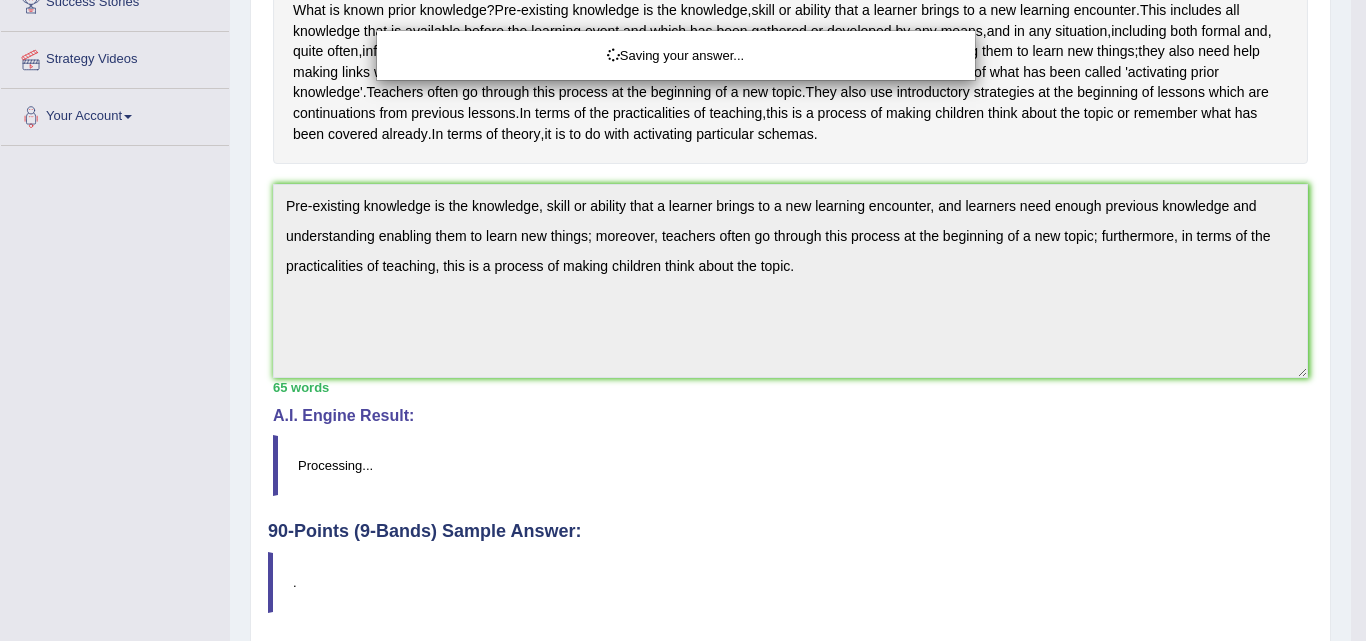 scroll, scrollTop: 409, scrollLeft: 0, axis: vertical 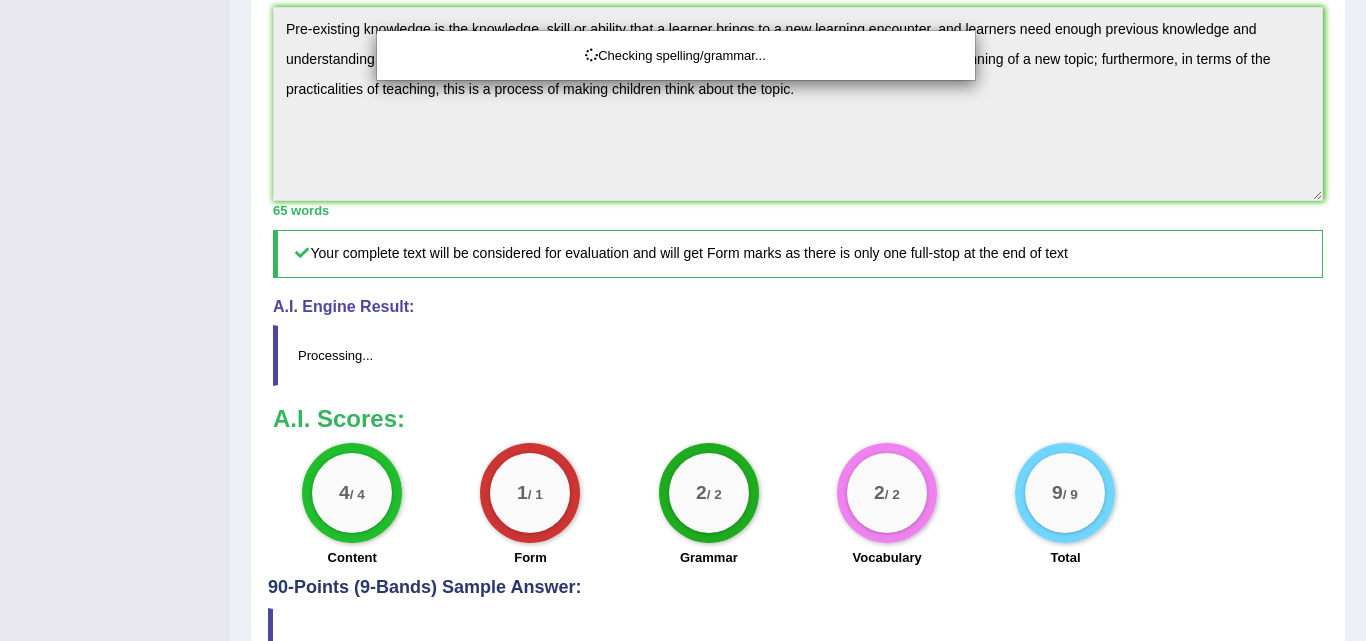 click on "Toggle navigation
Home
Practice Questions   Speaking Practice Read Aloud
Repeat Sentence
Describe Image
Re-tell Lecture
Answer Short Question
Summarize Group Discussion
Respond To A Situation
Writing Practice  Summarize Written Text
Write Essay
Reading Practice  Reading & Writing: Fill In The Blanks
Choose Multiple Answers
Re-order Paragraphs
Fill In The Blanks
Choose Single Answer
Listening Practice  Summarize Spoken Text
Highlight Incorrect Words
Highlight Correct Summary
Select Missing Word
Choose Single Answer
Choose Multiple Answers
Fill In The Blanks
Write From Dictation
Pronunciation
Tests
Take Mock Test" at bounding box center (683, -266) 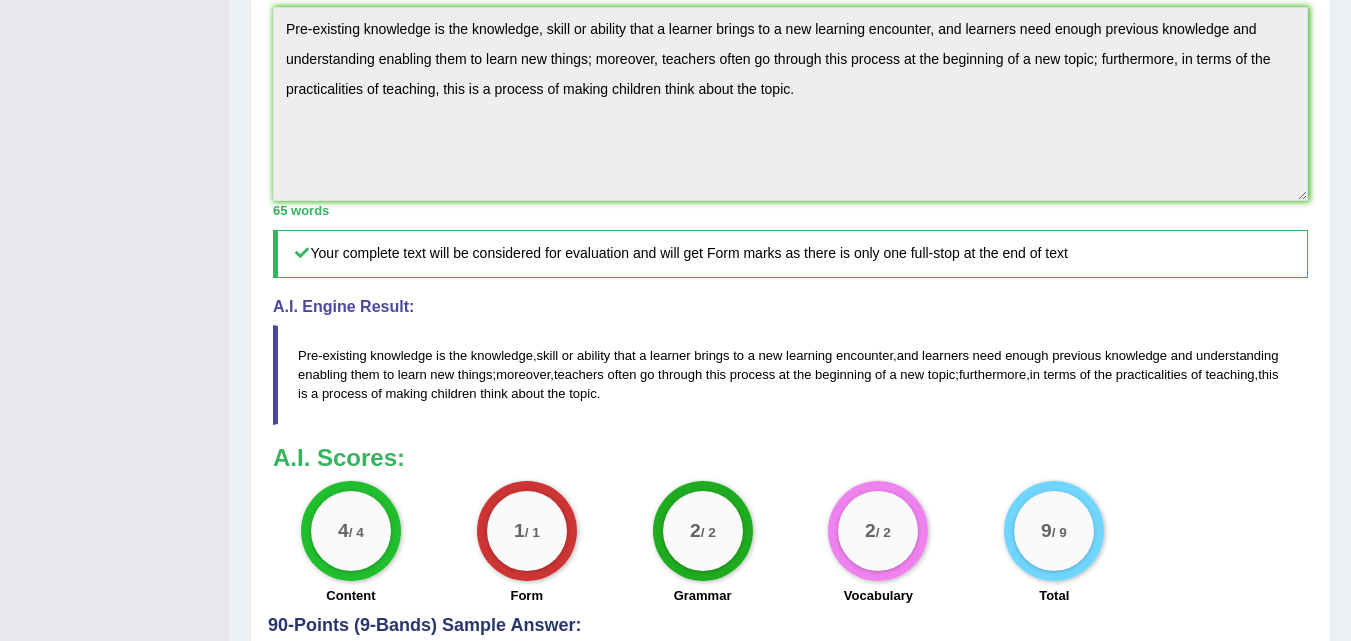 drag, startPoint x: 1349, startPoint y: 317, endPoint x: 1352, endPoint y: 425, distance: 108.04166 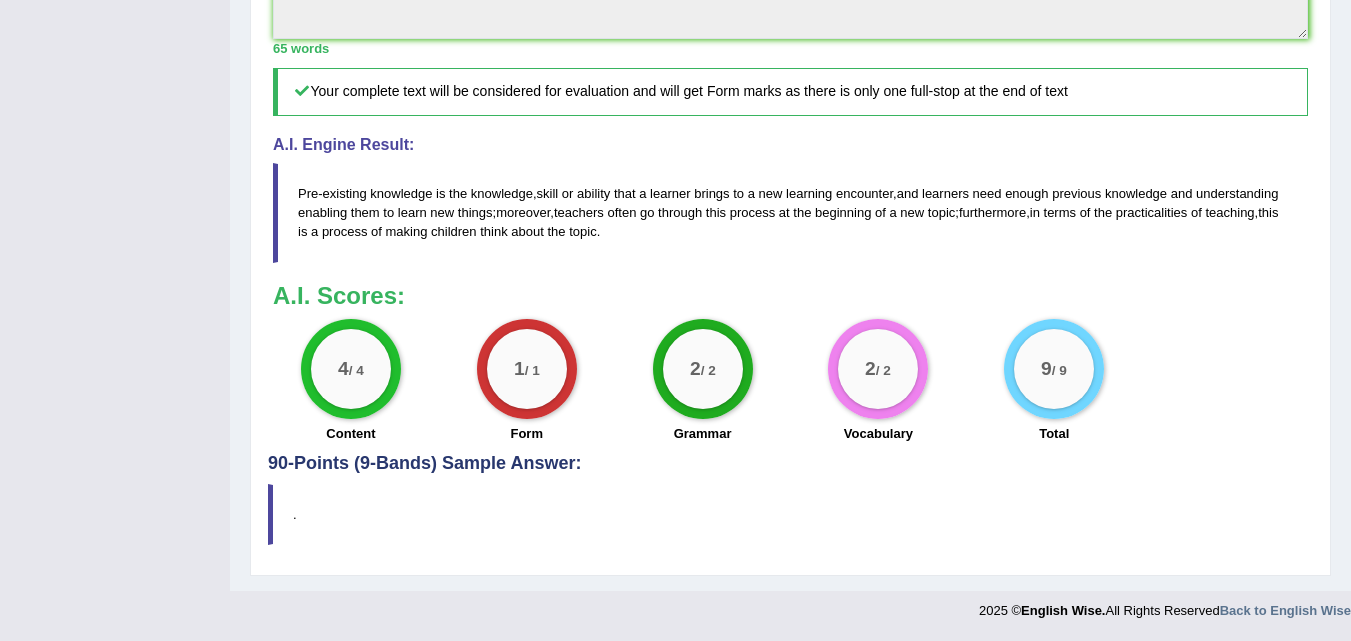 scroll, scrollTop: 789, scrollLeft: 0, axis: vertical 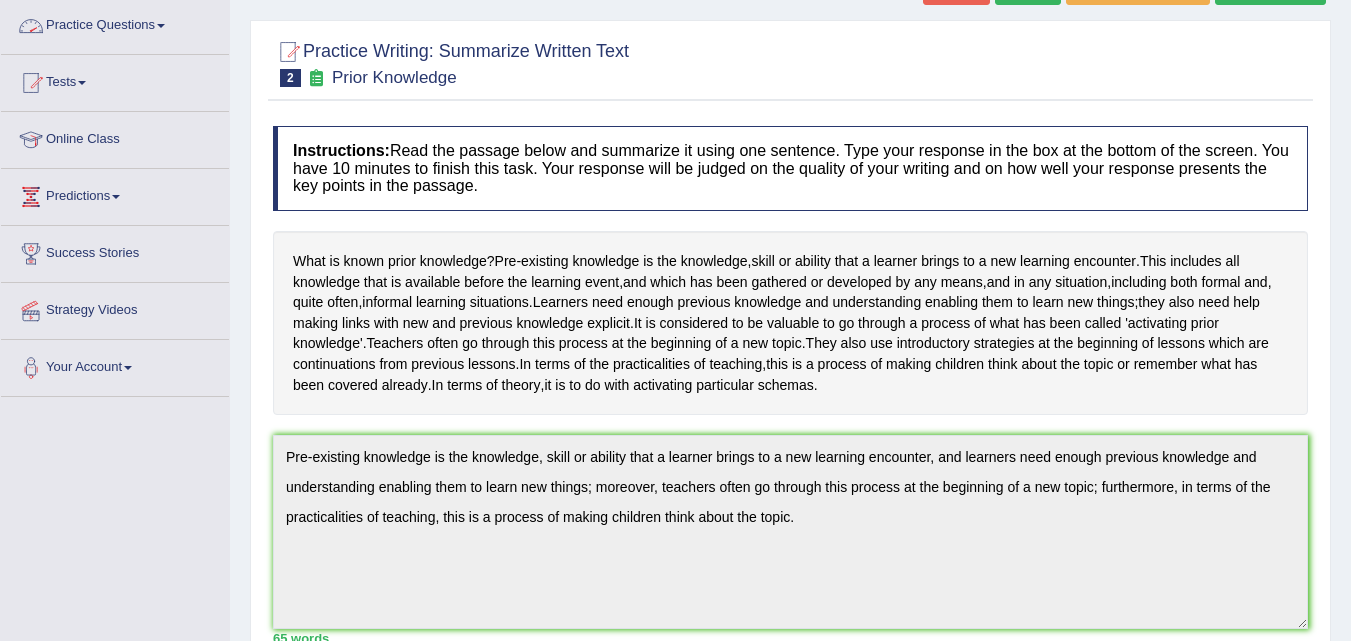 click on "Practice Questions" at bounding box center (115, 23) 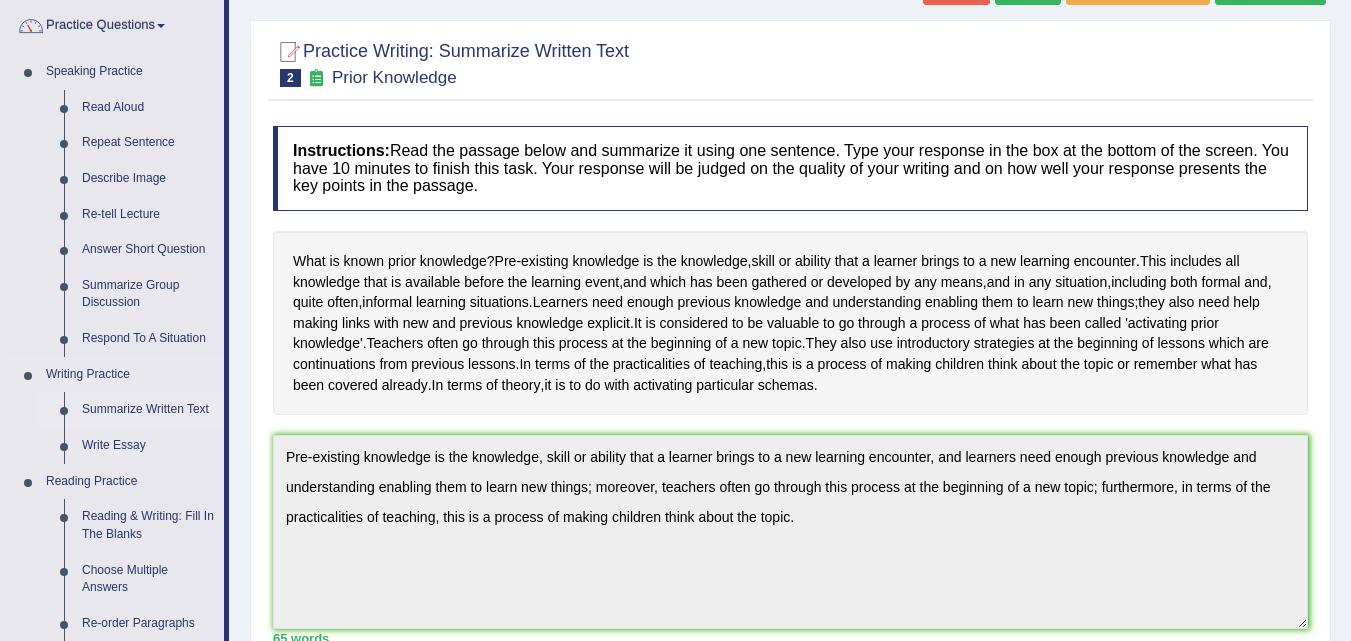 click on "Summarize Written Text" at bounding box center (148, 410) 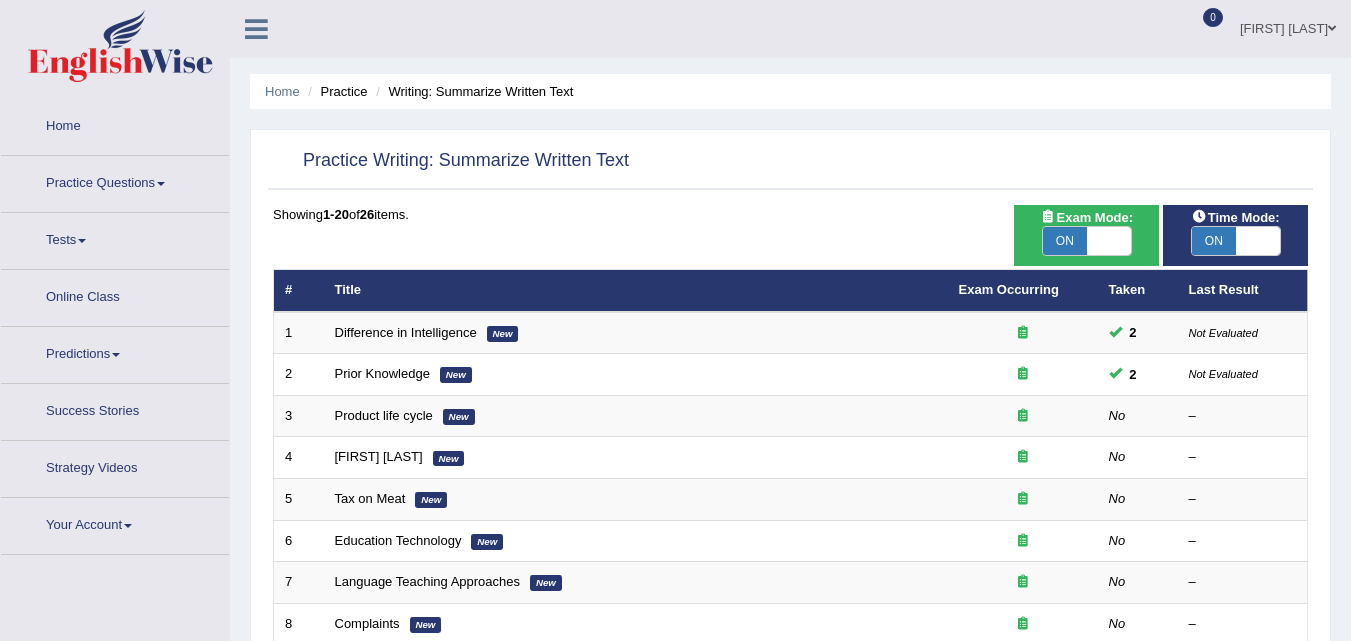 scroll, scrollTop: 0, scrollLeft: 0, axis: both 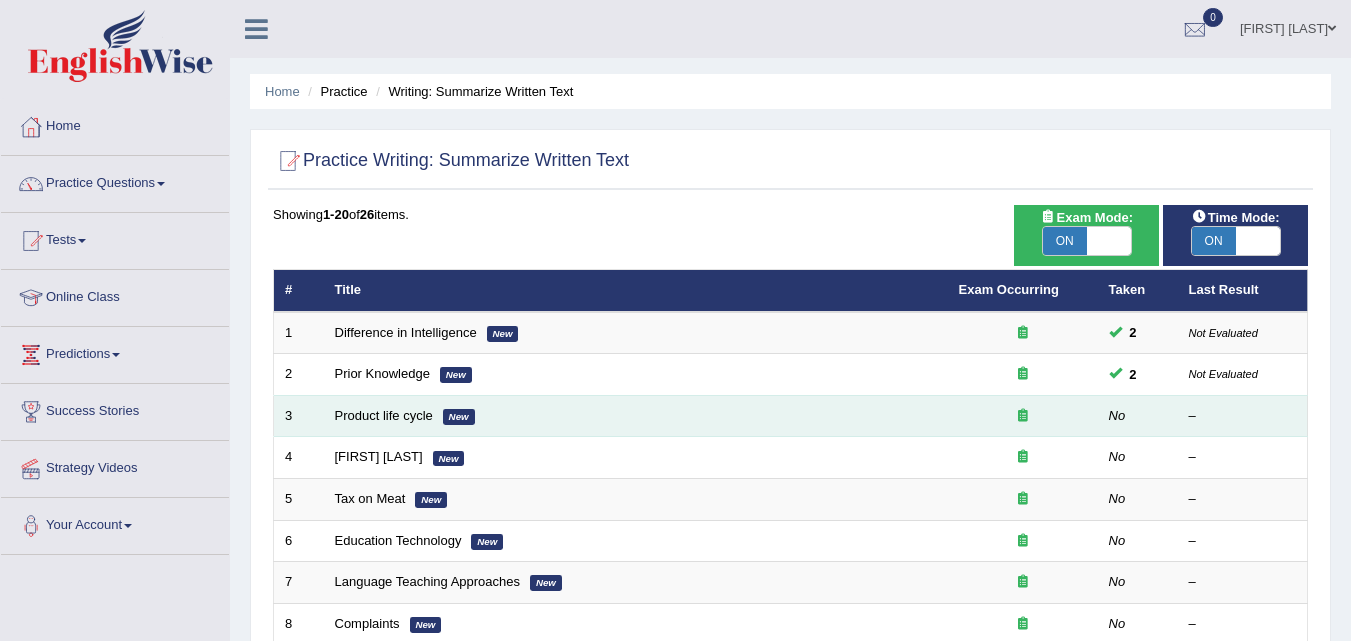 click at bounding box center [1023, 415] 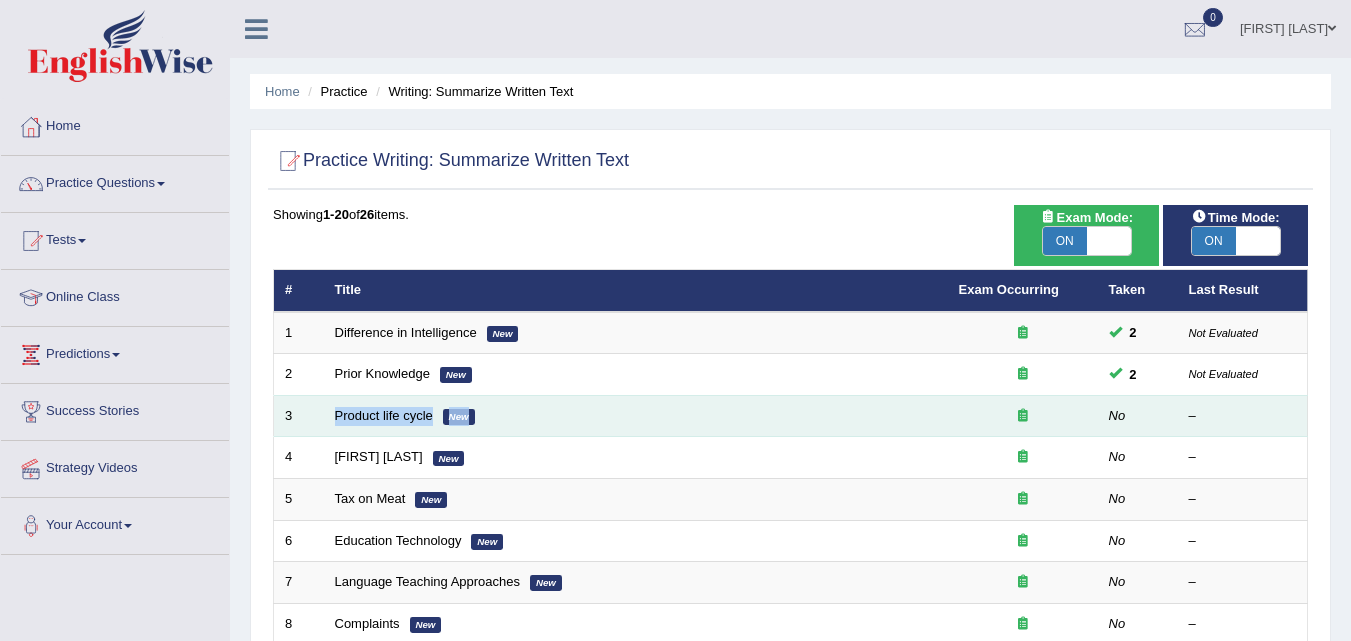 click on "Product life cycle New" at bounding box center (636, 416) 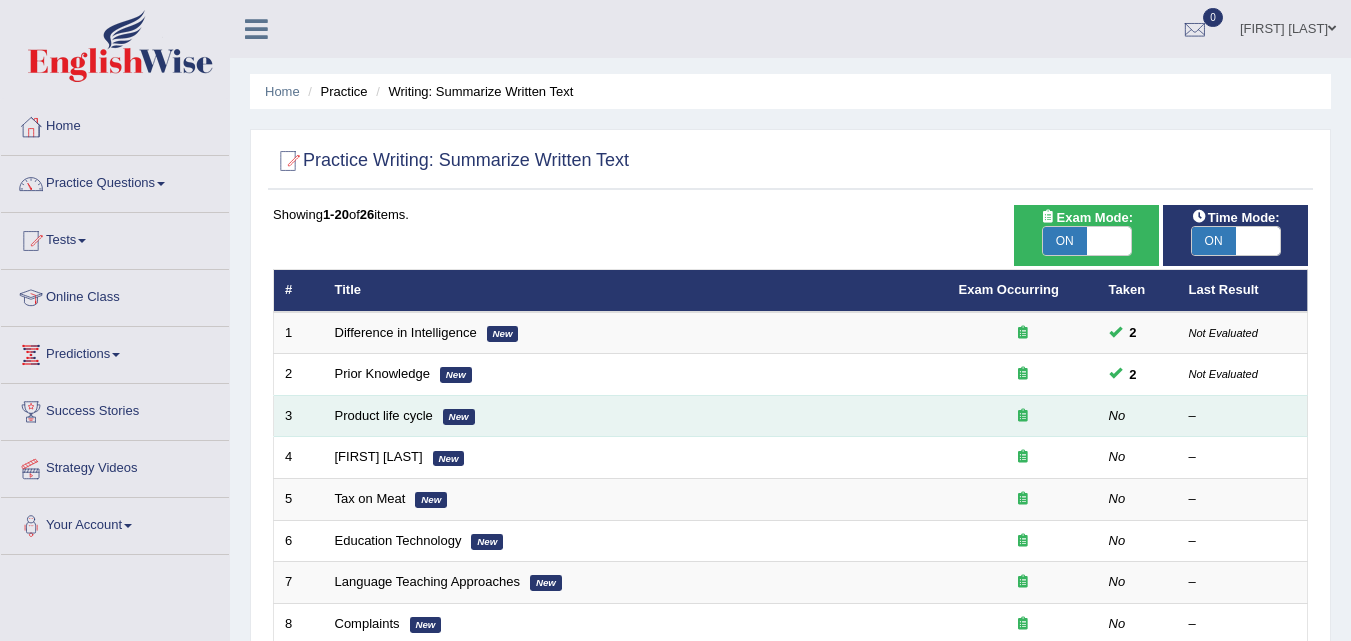 click on "Product life cycle New" at bounding box center (636, 416) 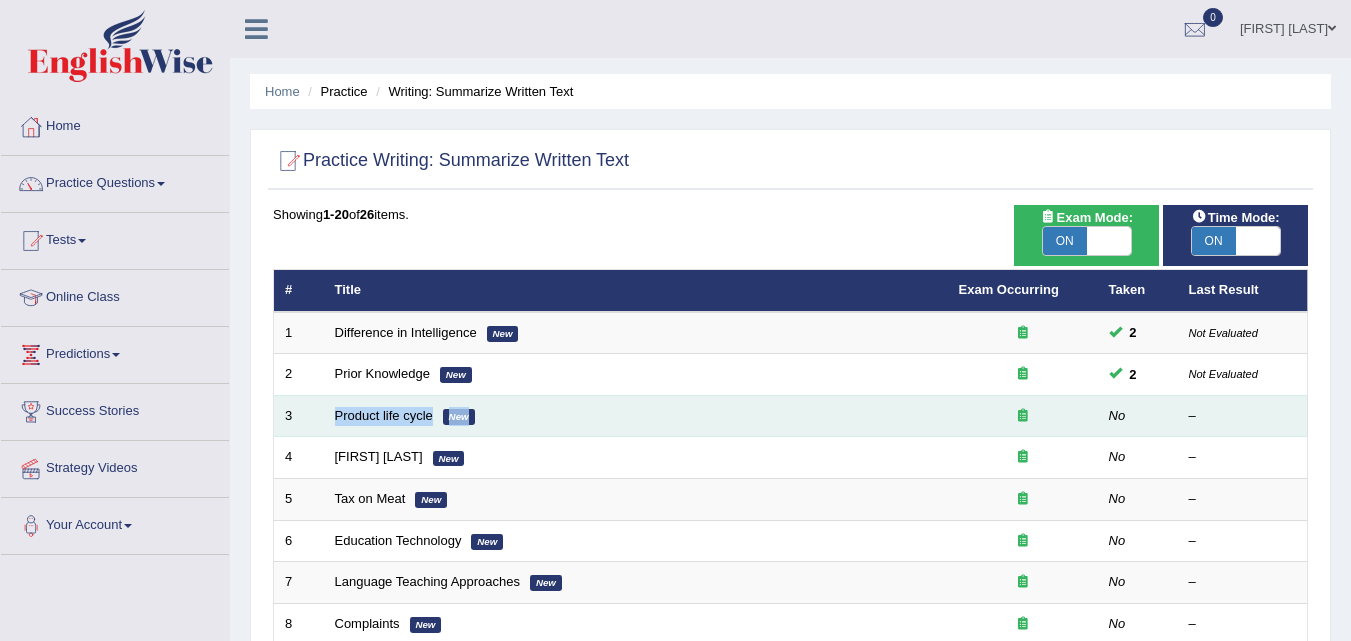 click on "Product life cycle New" at bounding box center (636, 416) 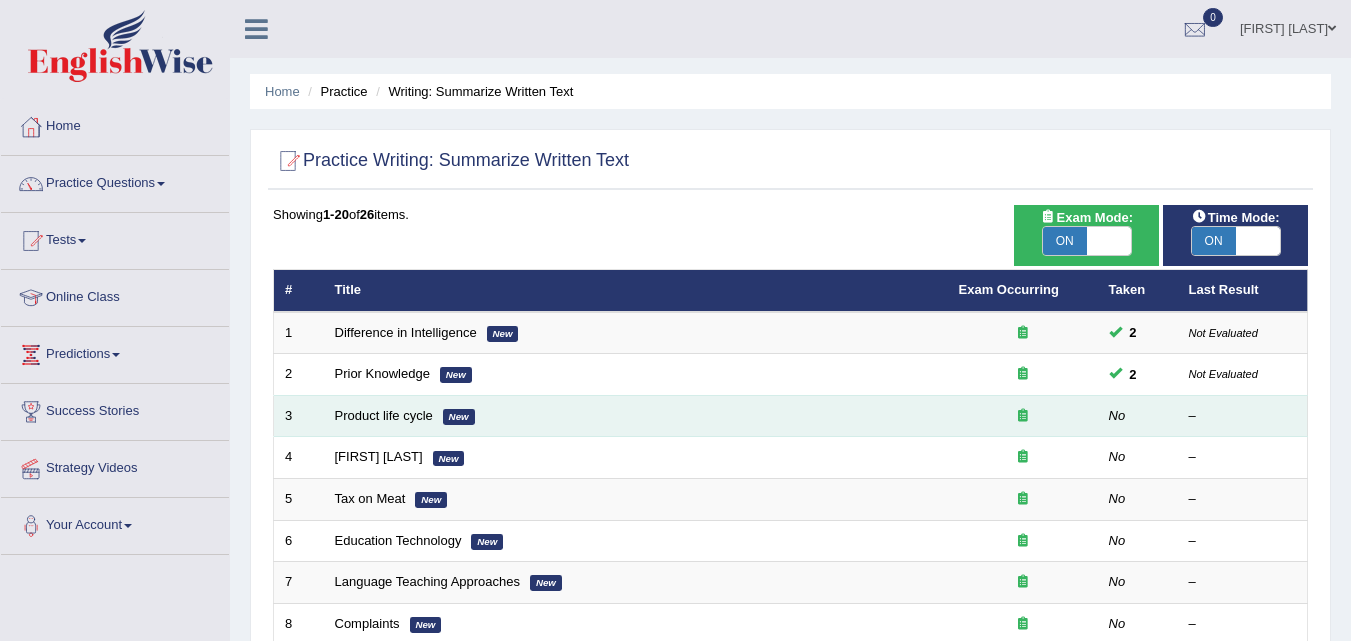 click on "Product life cycle New" at bounding box center [636, 416] 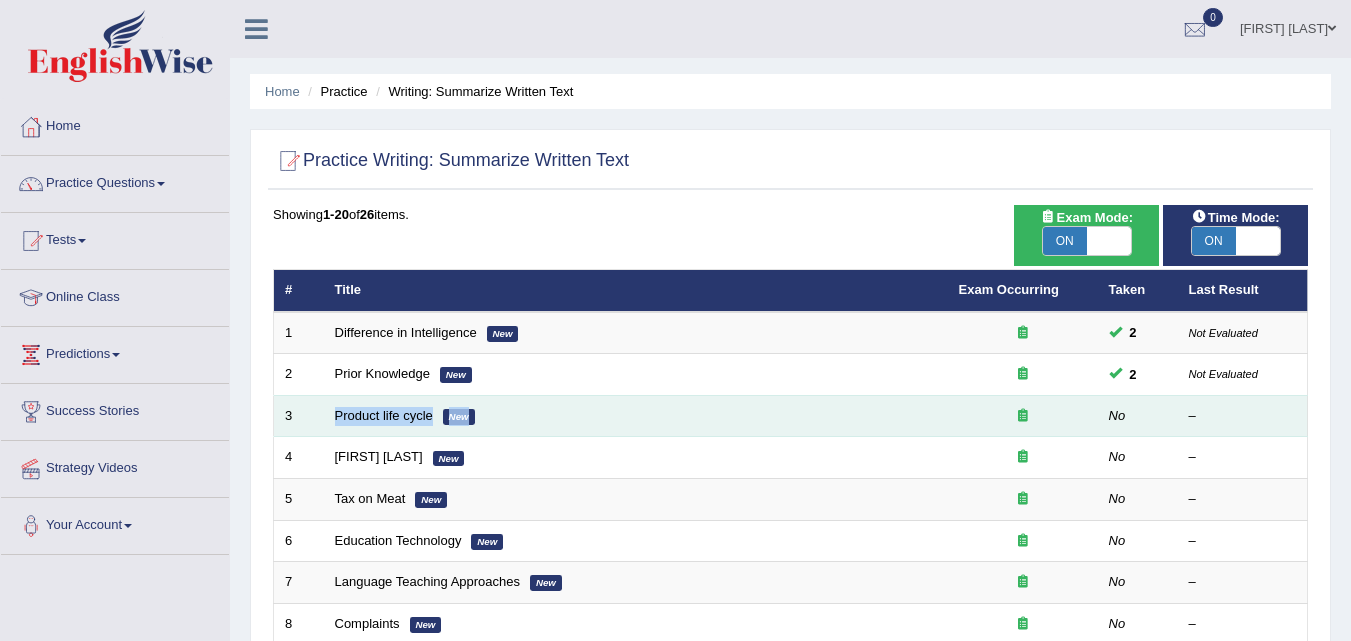 click on "Product life cycle New" at bounding box center [636, 416] 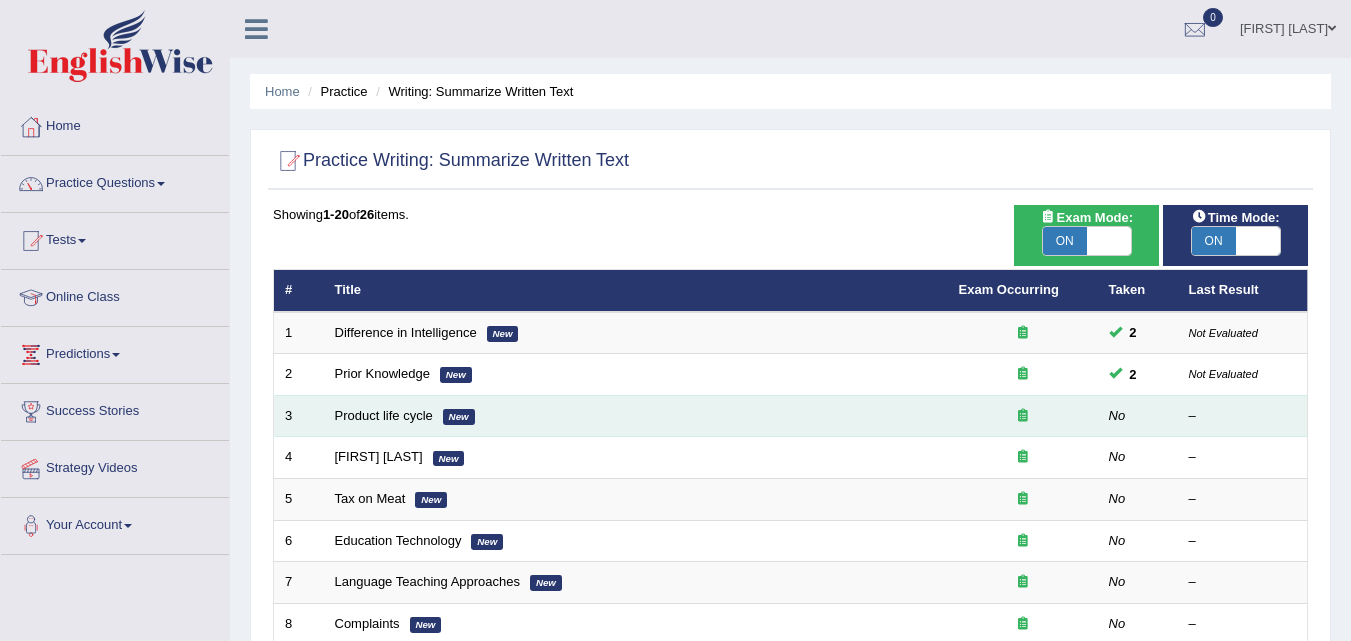 click at bounding box center (1023, 415) 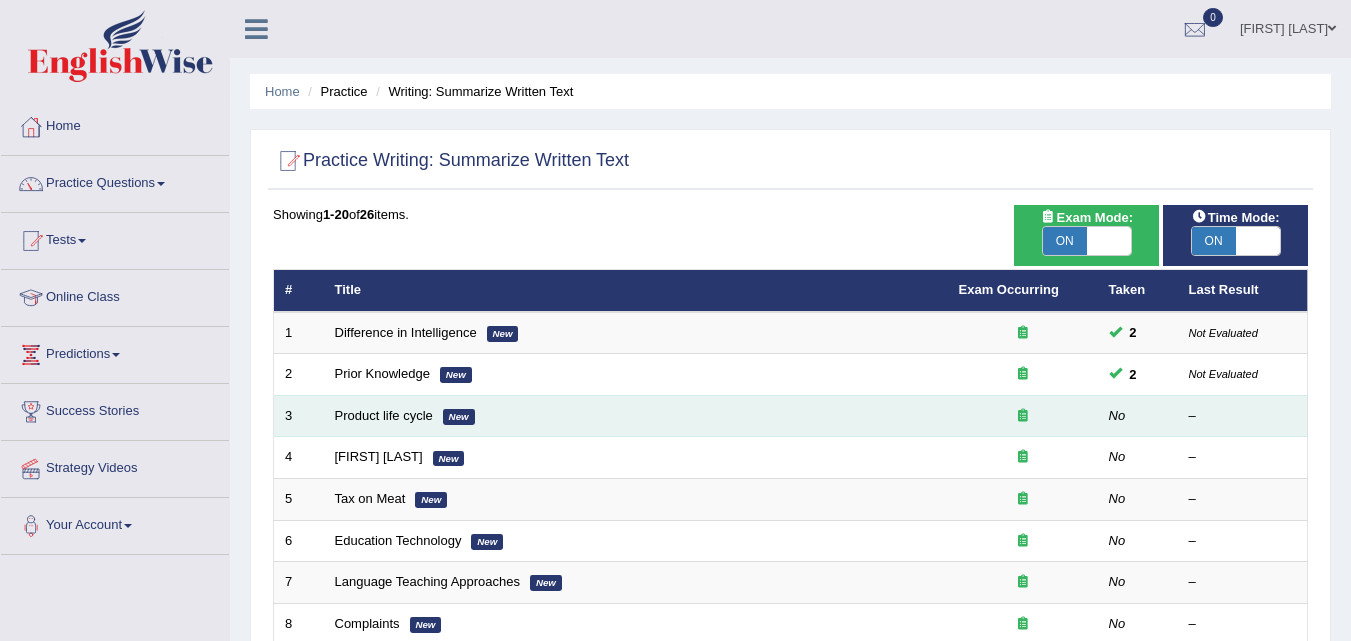 click at bounding box center [1023, 415] 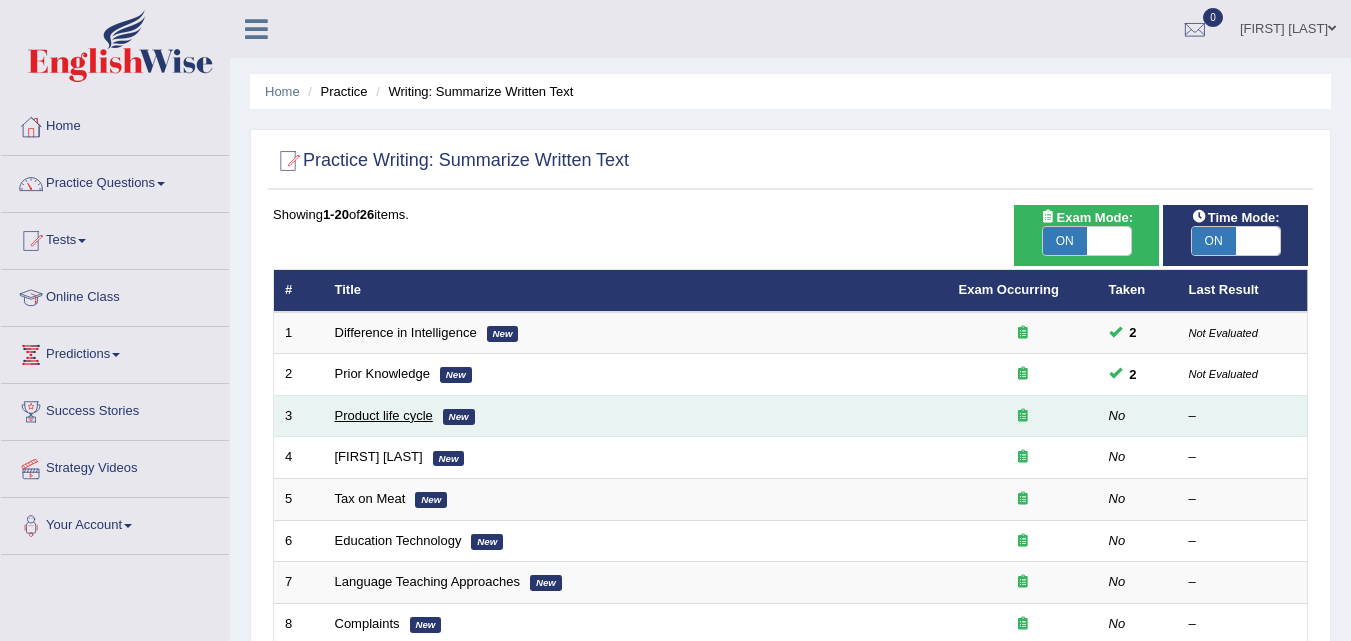 click on "Product life cycle" at bounding box center (384, 415) 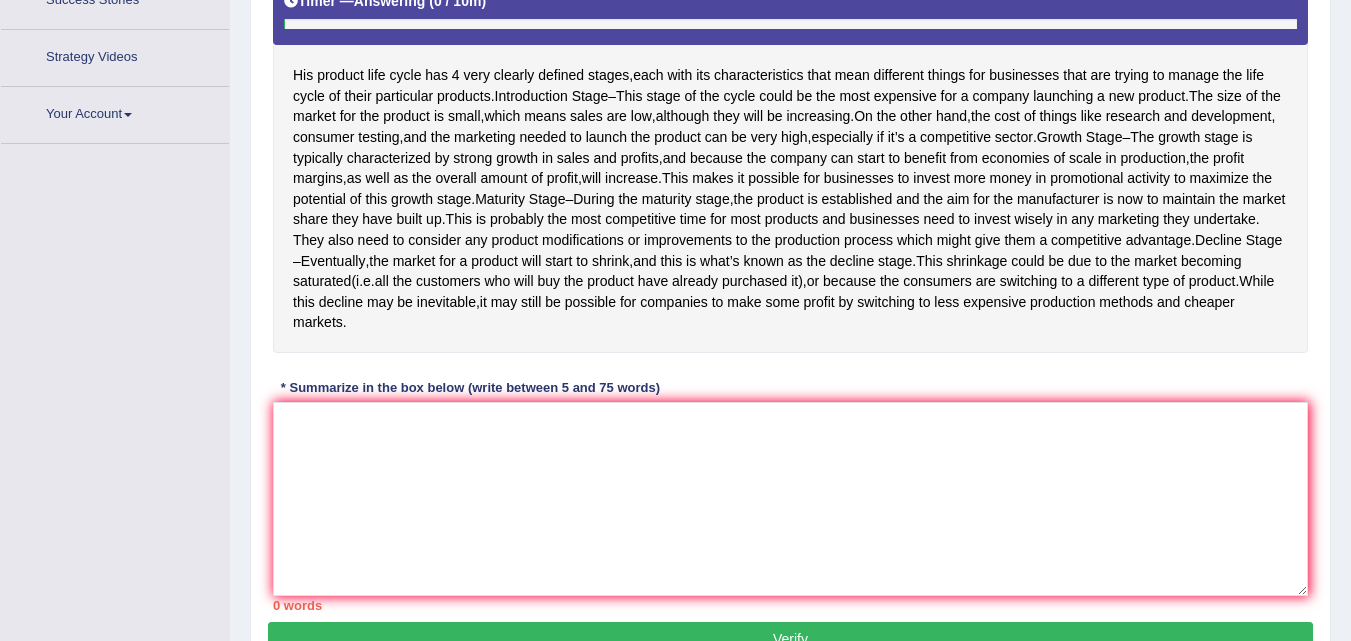 scroll, scrollTop: 415, scrollLeft: 0, axis: vertical 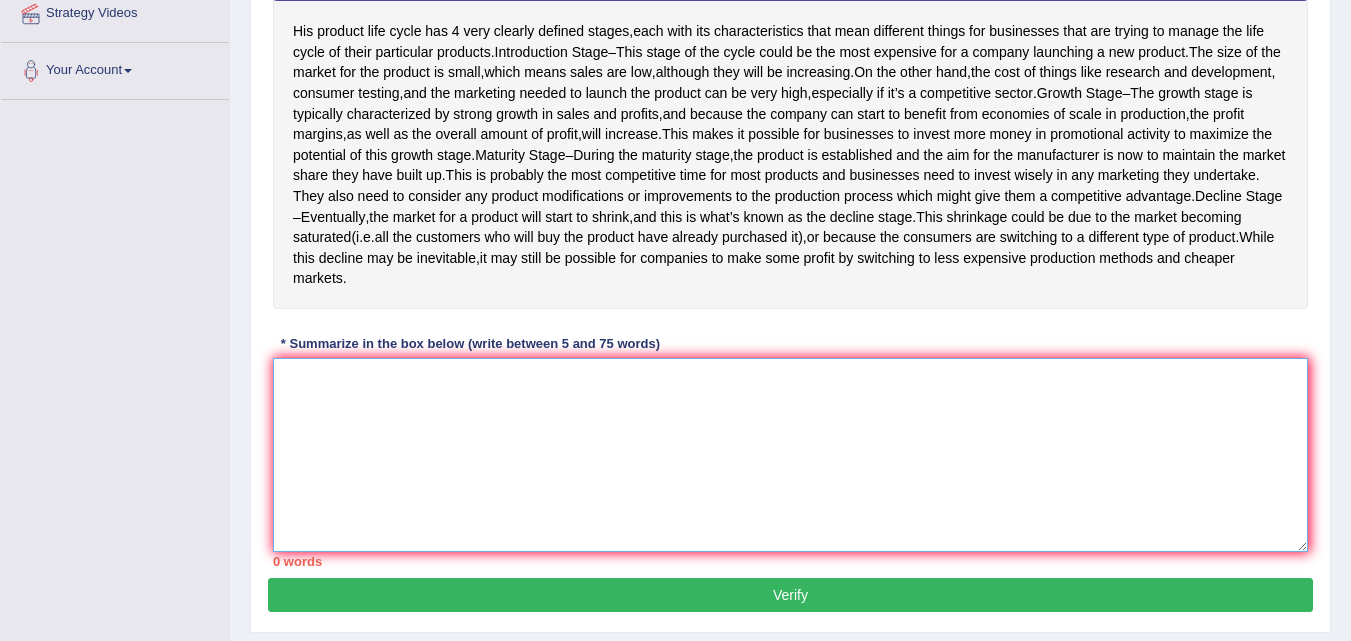 click at bounding box center (790, 455) 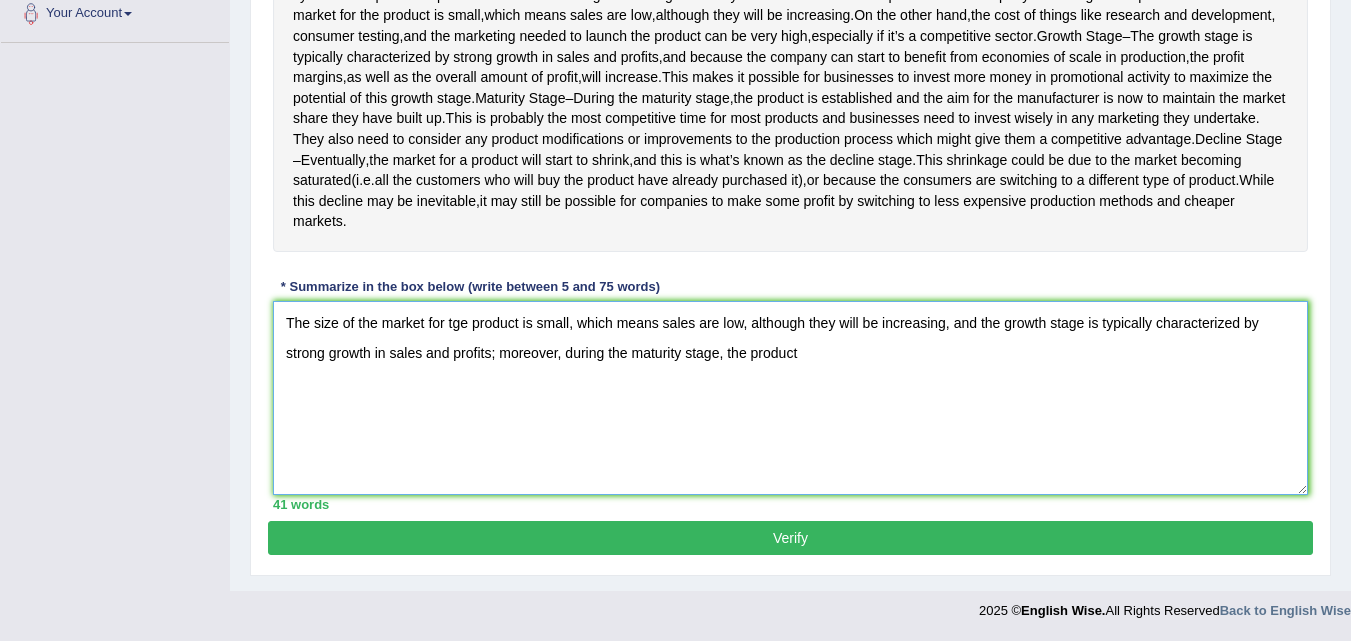 scroll, scrollTop: 553, scrollLeft: 0, axis: vertical 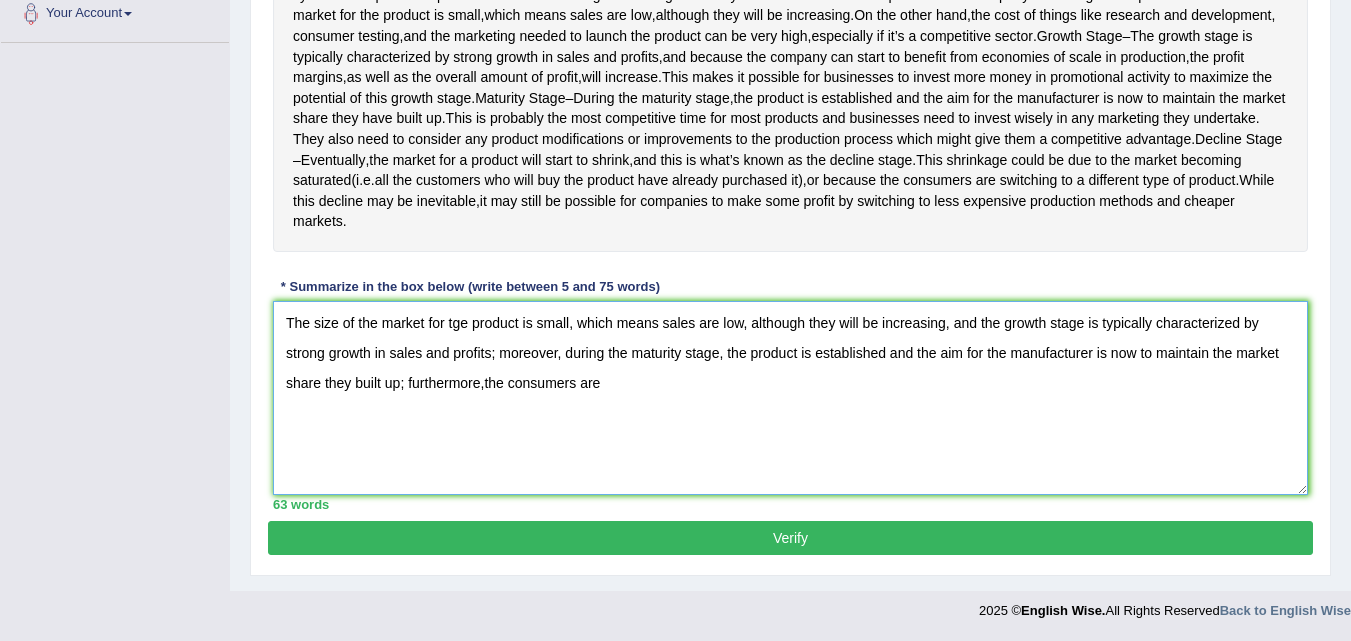 click on "The size of the market for tge product is small, which means sales are low, although they will be increasing, and the growth stage is typically characterized by strong growth in sales and profits; moreover, during the maturity stage, the product is established and the aim for the manufacturer is now to maintain the market share they built up; furthermore,the consumers are" at bounding box center (790, 398) 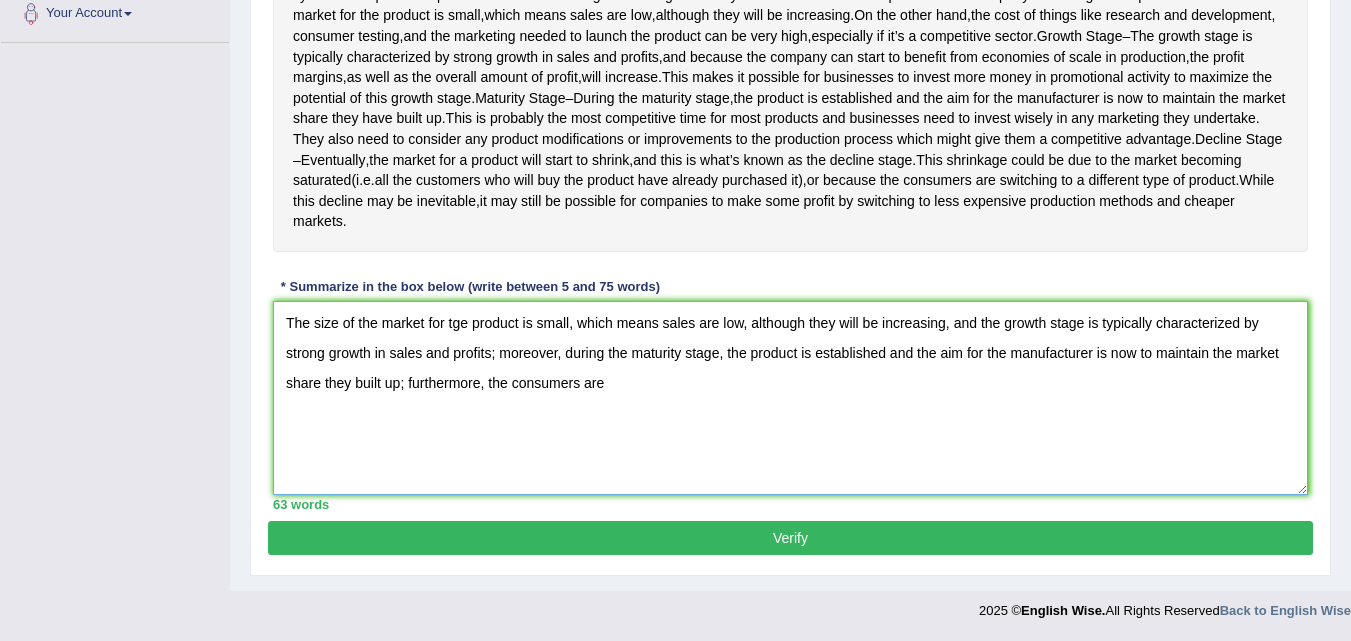 click on "The size of the market for tge product is small, which means sales are low, although they will be increasing, and the growth stage is typically characterized by strong growth in sales and profits; moreover, during the maturity stage, the product is established and the aim for the manufacturer is now to maintain the market share they built up; furthermore, the consumers are" at bounding box center [790, 398] 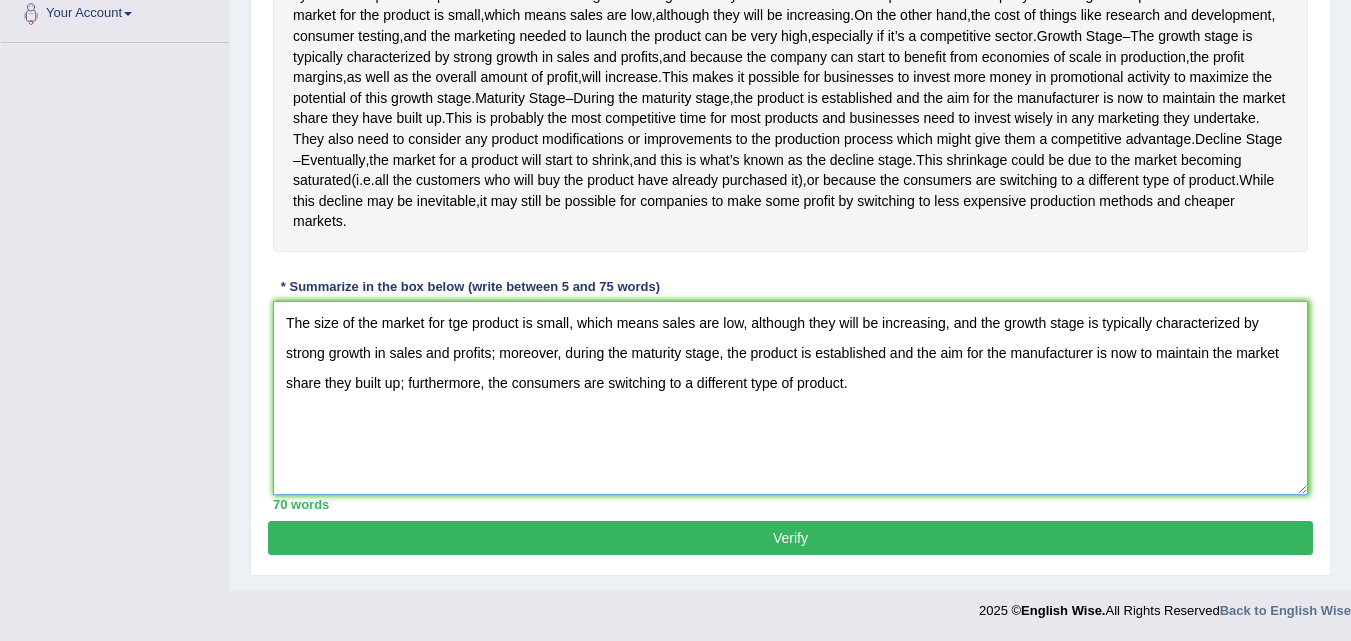 type on "The size of the market for tge product is small, which means sales are low, although they will be increasing, and the growth stage is typically characterized by strong growth in sales and profits; moreover, during the maturity stage, the product is established and the aim for the manufacturer is now to maintain the market share they built up; furthermore, the consumers are switching to a different type of product." 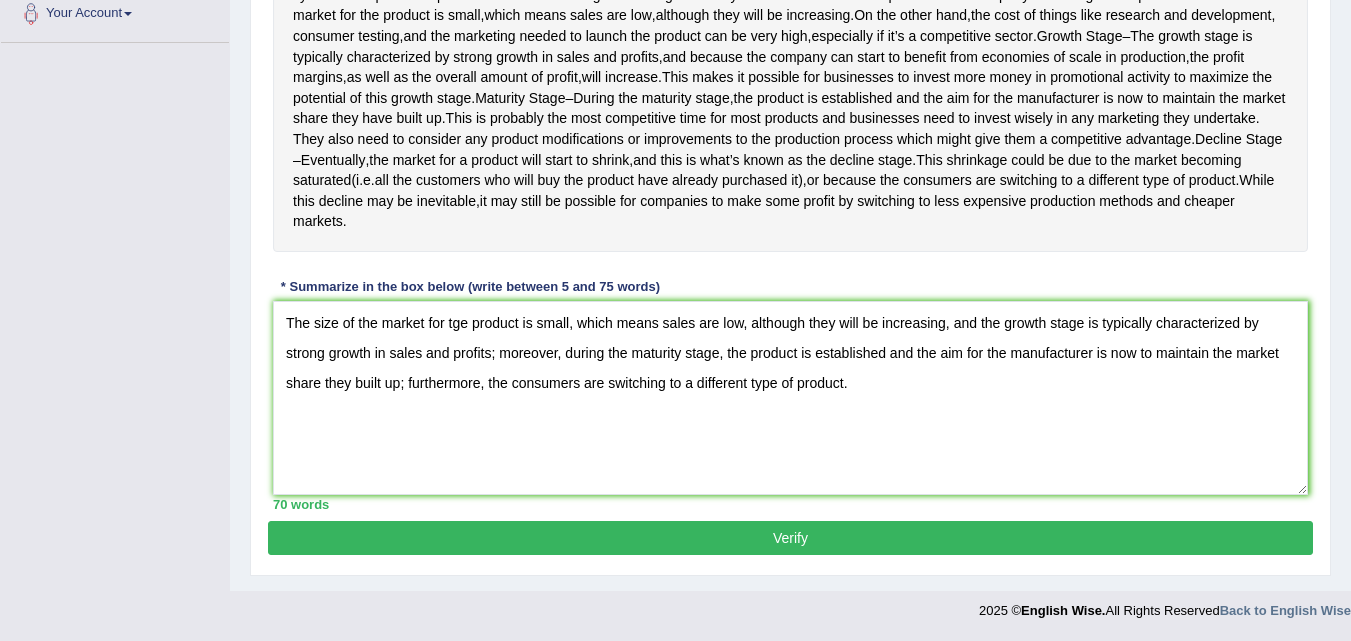 click on "Verify" at bounding box center [790, 538] 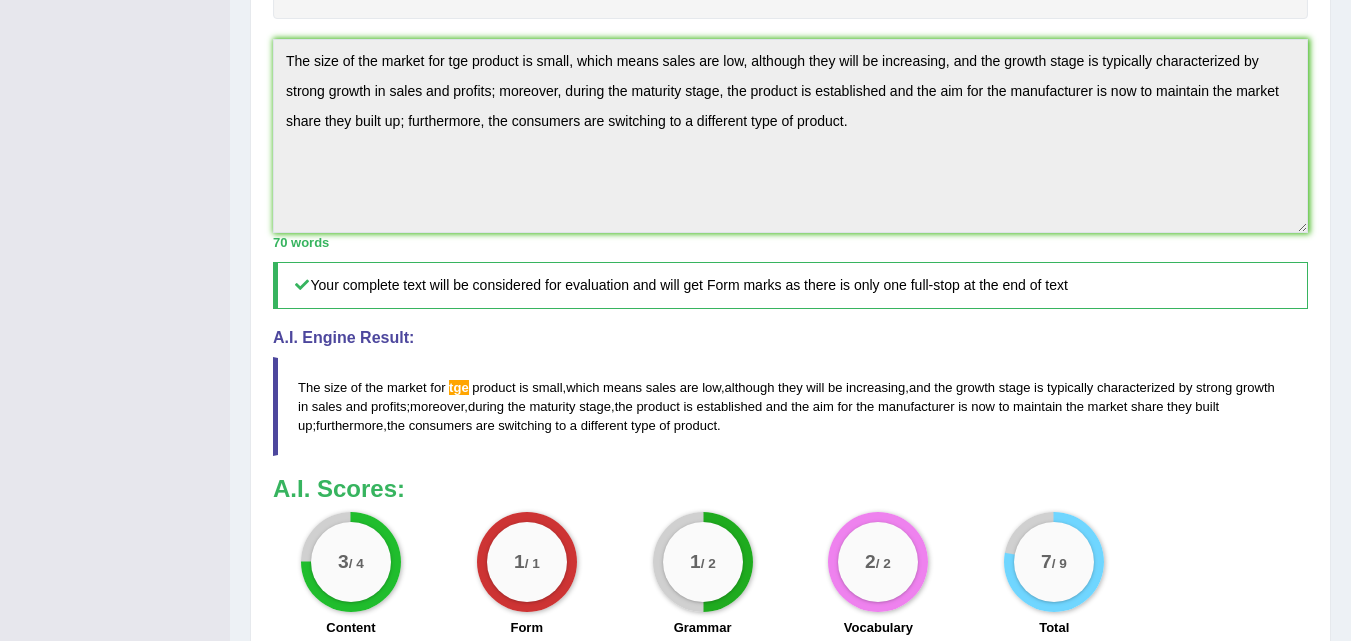 scroll, scrollTop: 663, scrollLeft: 0, axis: vertical 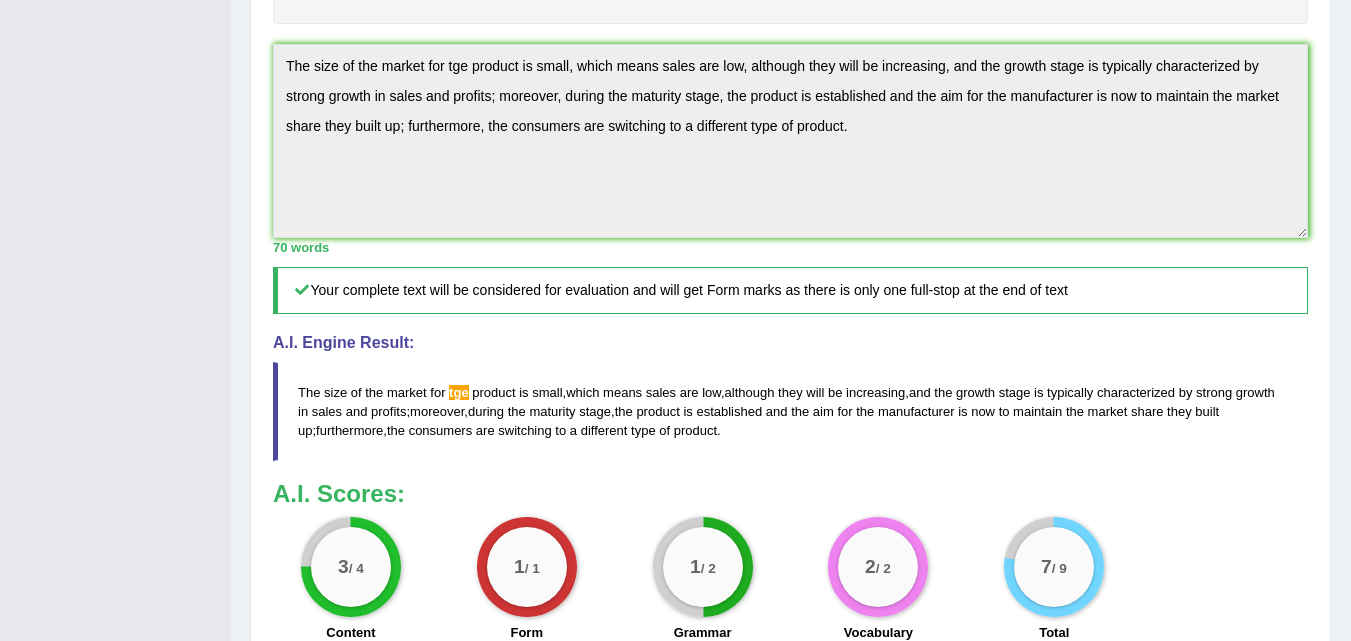 click on "tge" at bounding box center (459, 392) 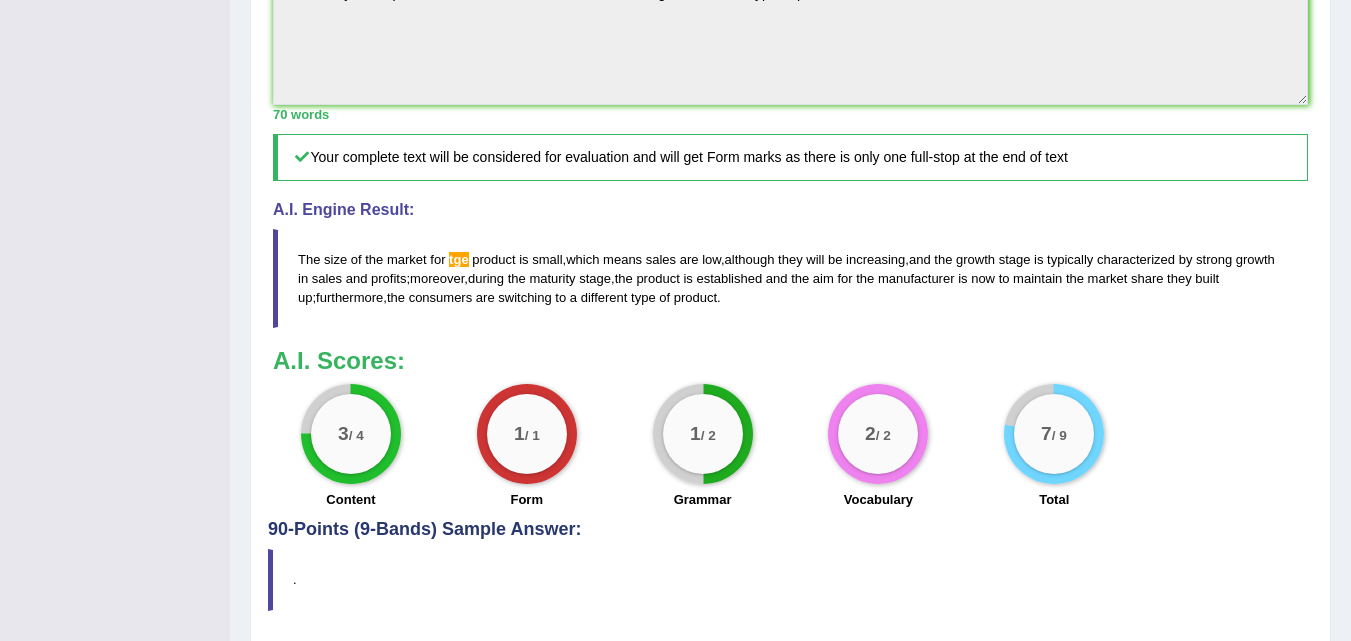 scroll, scrollTop: 798, scrollLeft: 0, axis: vertical 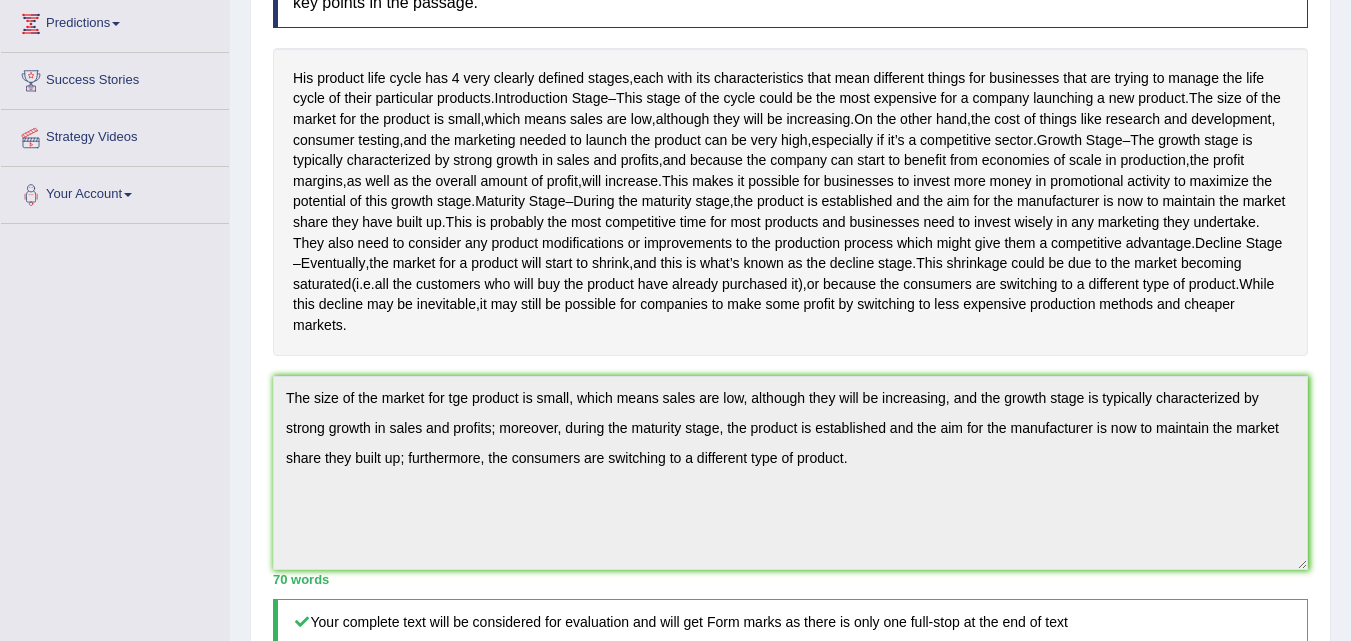 click on "Home
Practice
Writing: Summarize Written Text
Product life cycle
« Prev Next »  Report Question  Re-Attempt
Practice Writing: Summarize Written Text
3
Product life cycle
Instructions:  Read the passage below and summarize it using one sentence. Type your response in the box at the bottom of the screen. You have 10 minutes to finish this task. Your response will be judged on the quality of your writing and on how well your response presents the key points in the passage.
Timer —  Answering   ( 6 / 10m ) Skip His   product   life   cycle   has   4   very   clearly   defined   stages ,  each   with   its   characteristics   that   mean   different   things   for   businesses   that   are   trying   to   manage   the   life   cycle   of   their   particular   products .
Introduction   Stage  –  This   stage   of" at bounding box center [790, 395] 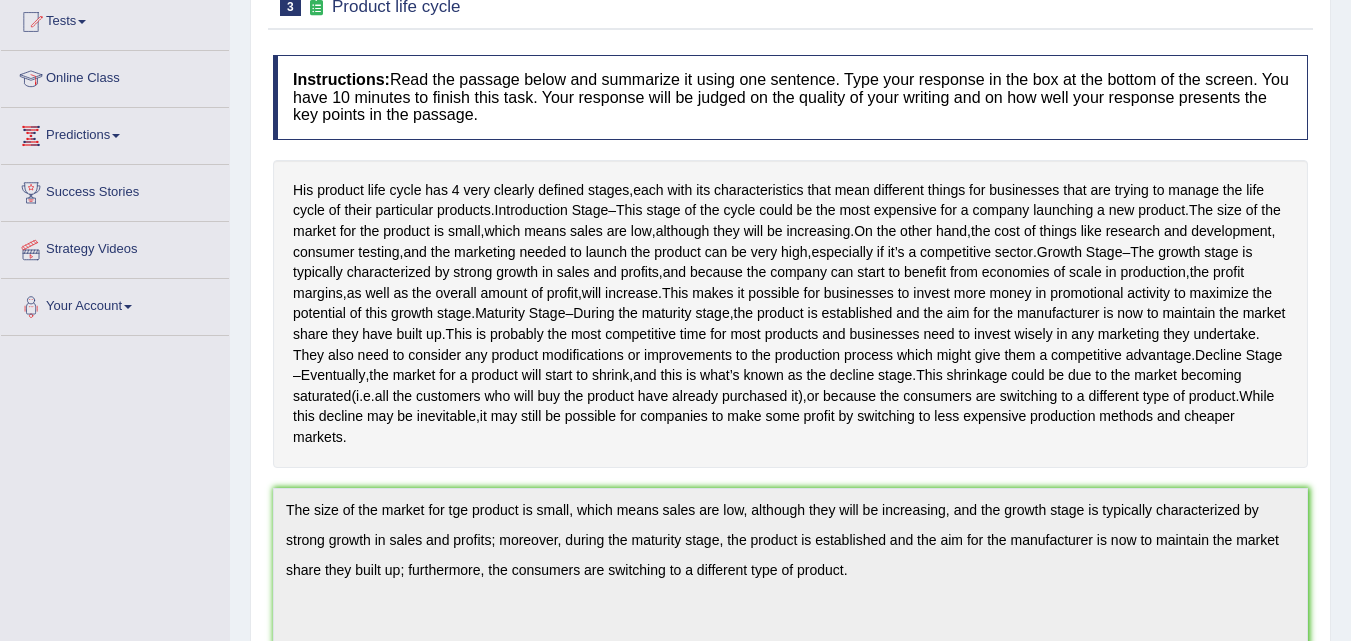scroll, scrollTop: 242, scrollLeft: 0, axis: vertical 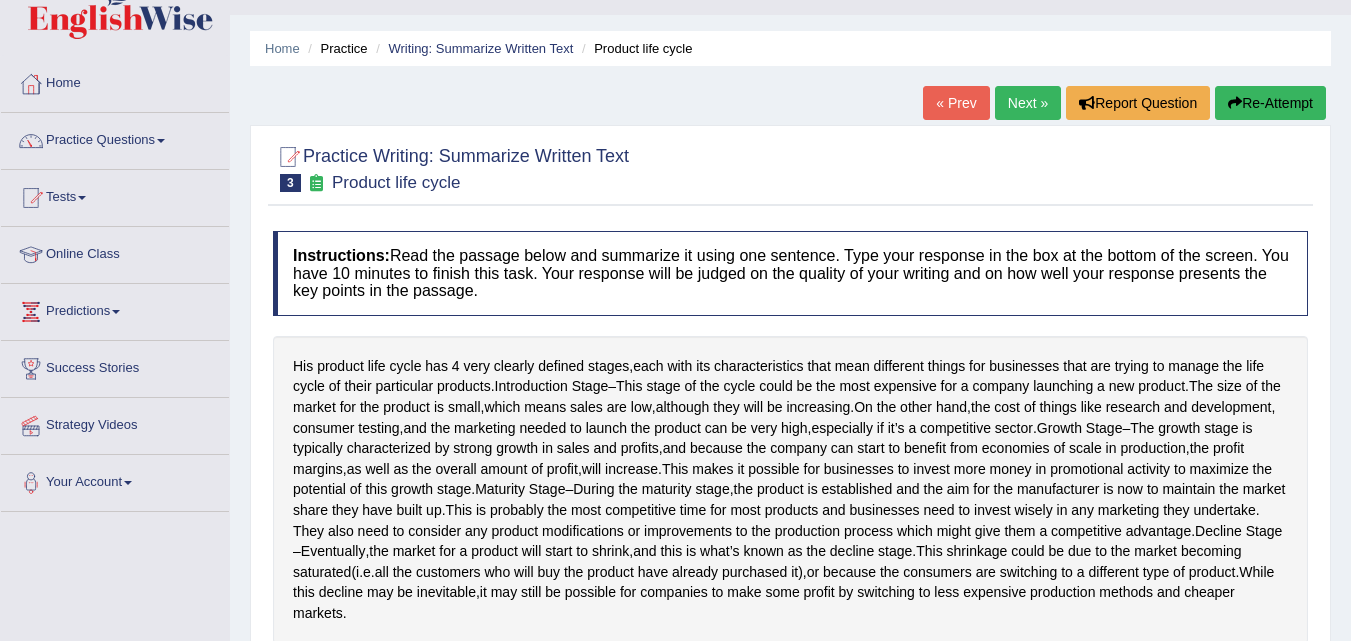 click on "Re-Attempt" at bounding box center (1270, 103) 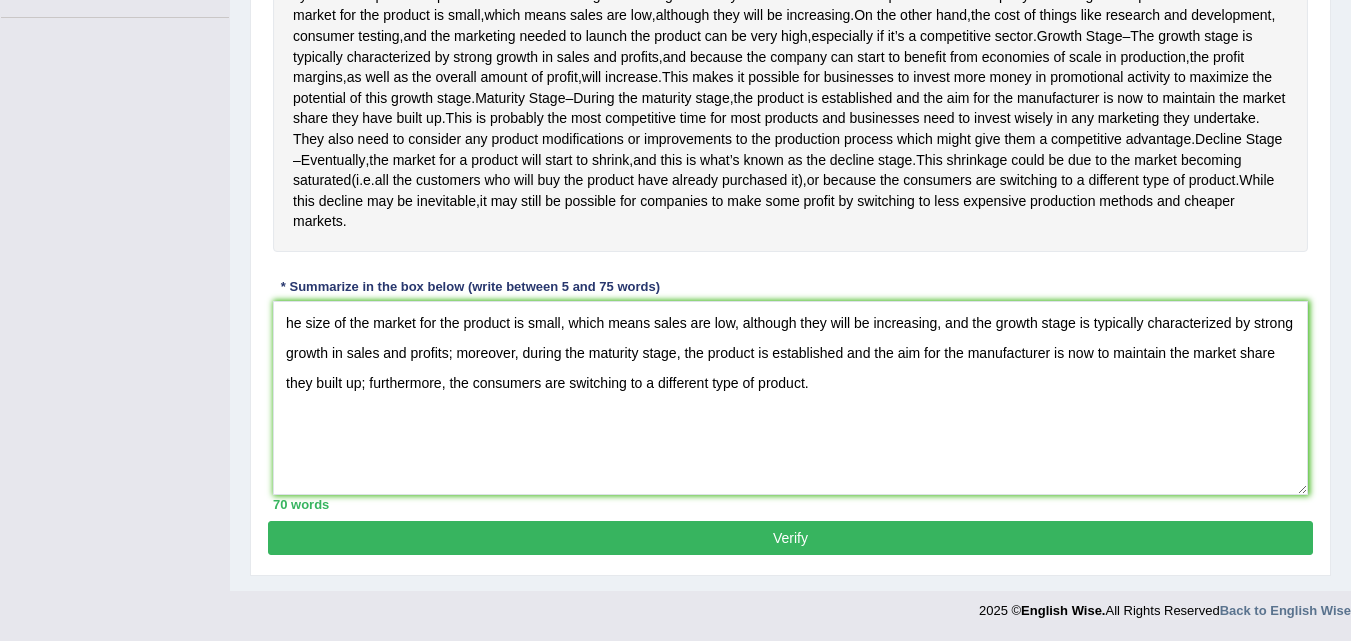 scroll, scrollTop: 0, scrollLeft: 0, axis: both 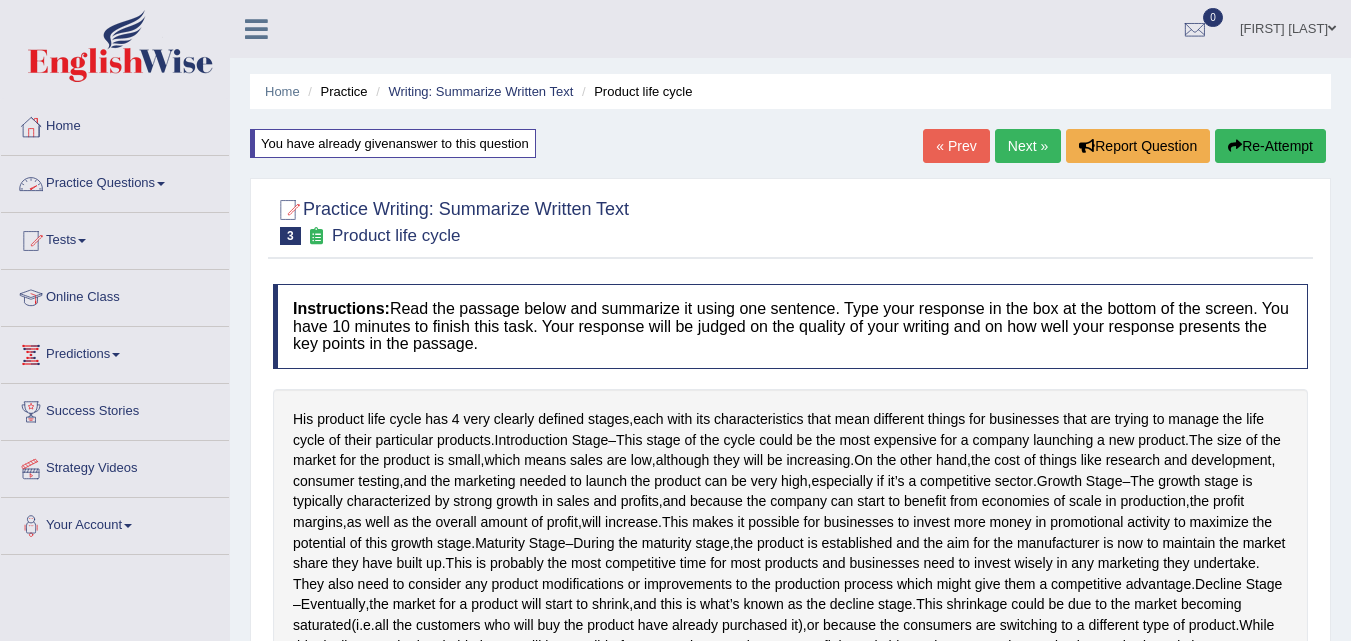 click at bounding box center (161, 184) 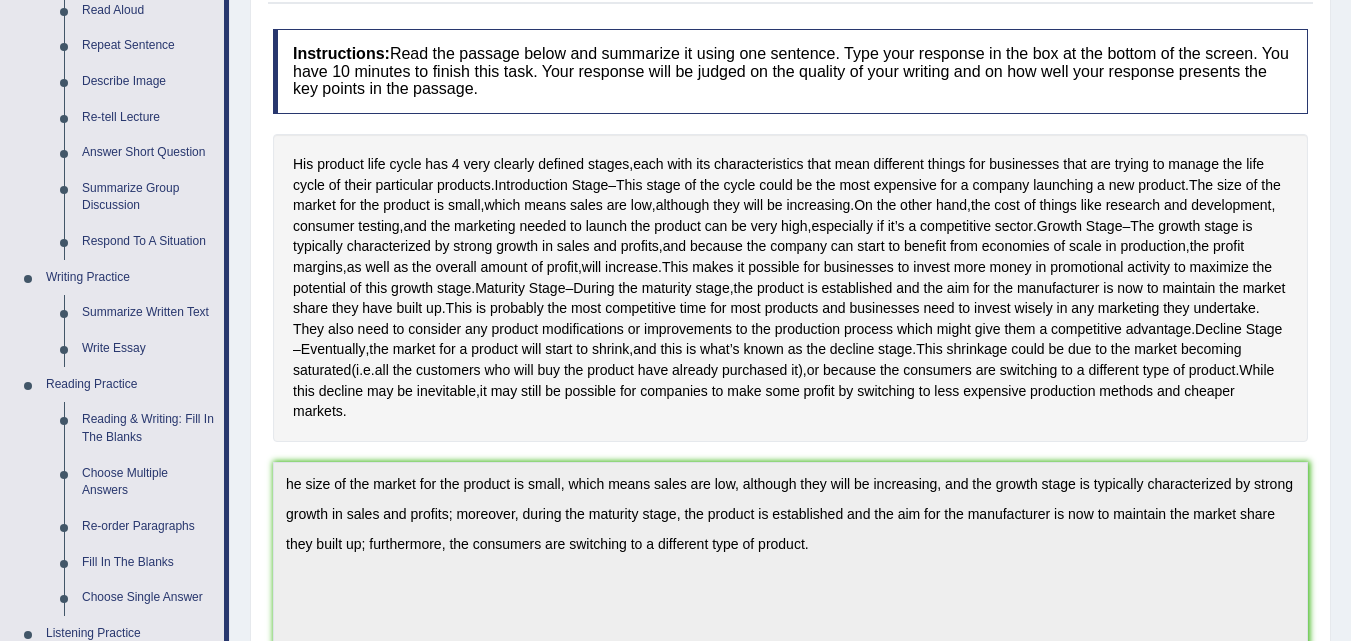 scroll, scrollTop: 252, scrollLeft: 0, axis: vertical 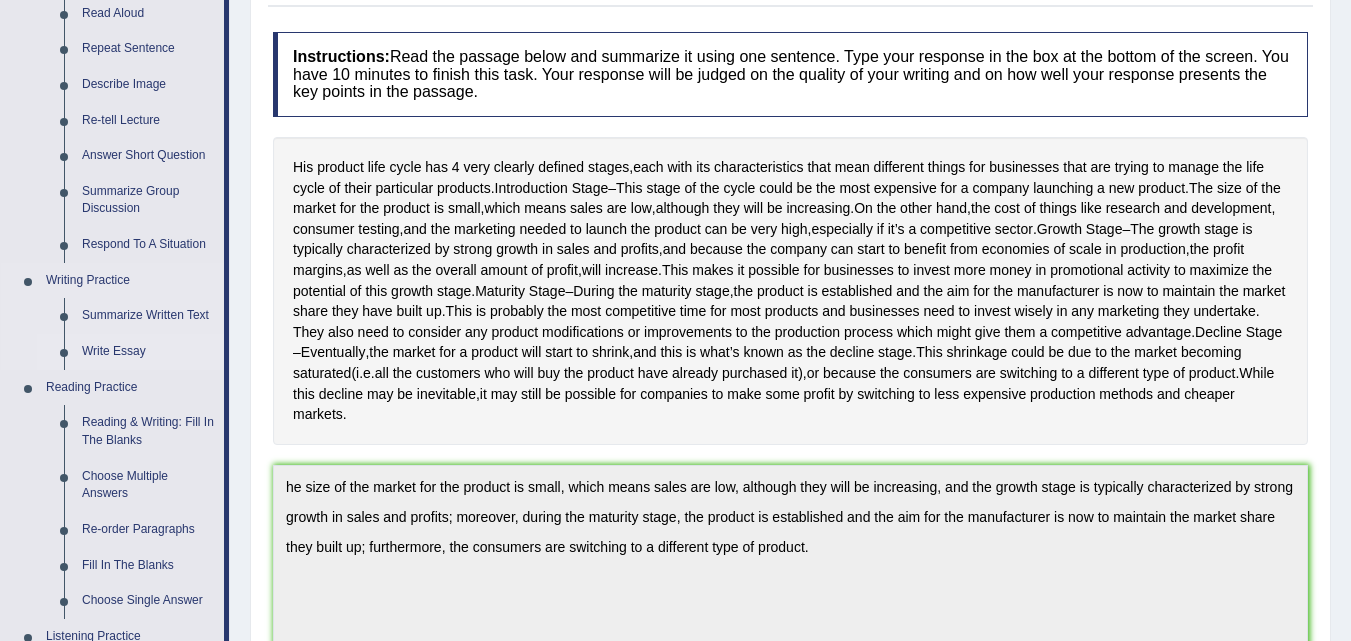 click on "Write Essay" at bounding box center [148, 352] 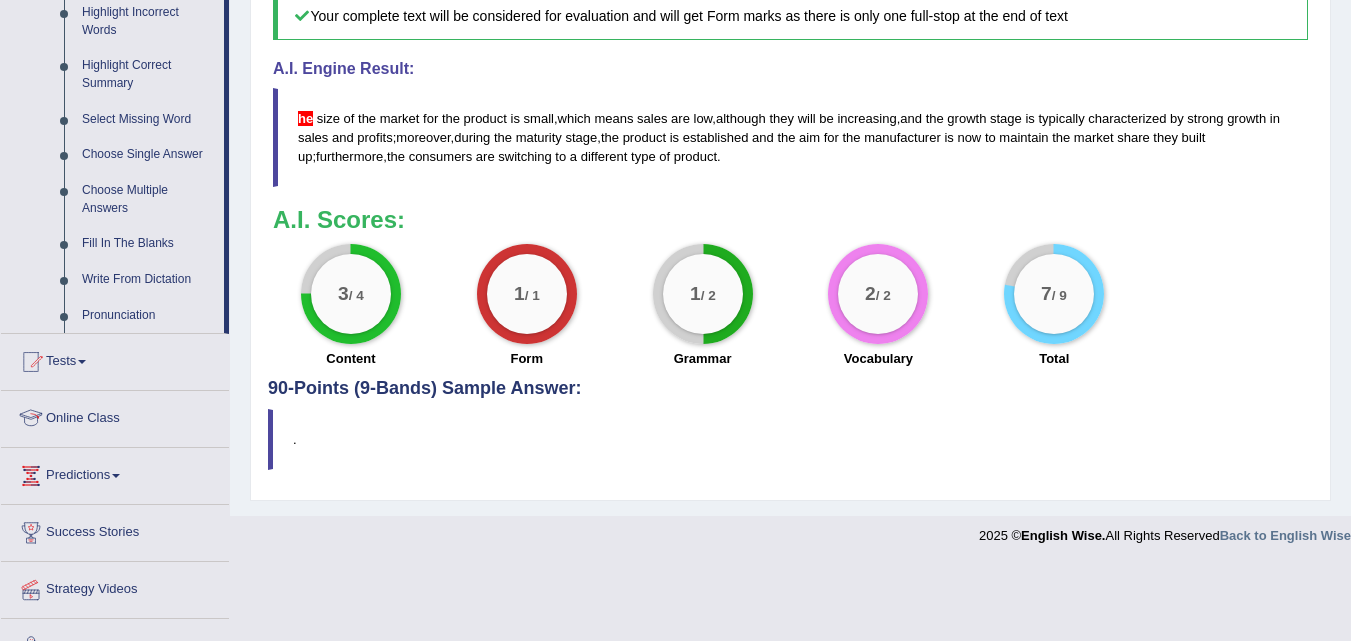 scroll, scrollTop: 983, scrollLeft: 0, axis: vertical 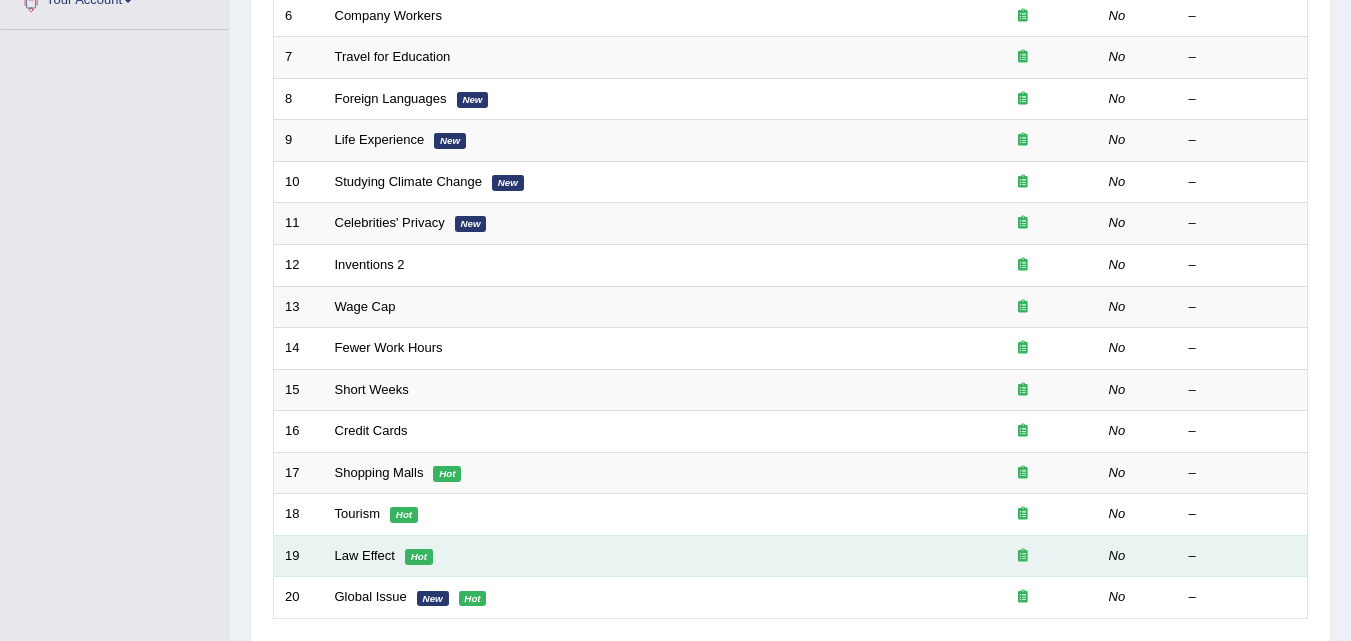 click on "Law Effect Hot" at bounding box center [636, 556] 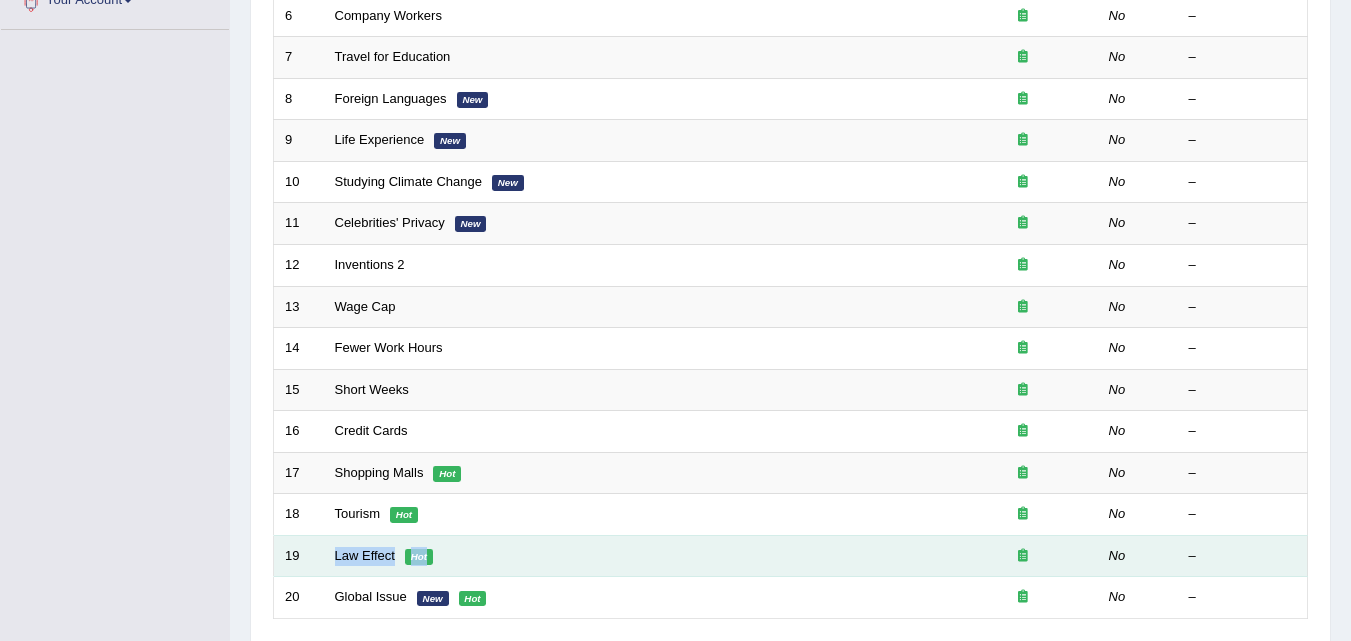click on "Law Effect Hot" at bounding box center (636, 556) 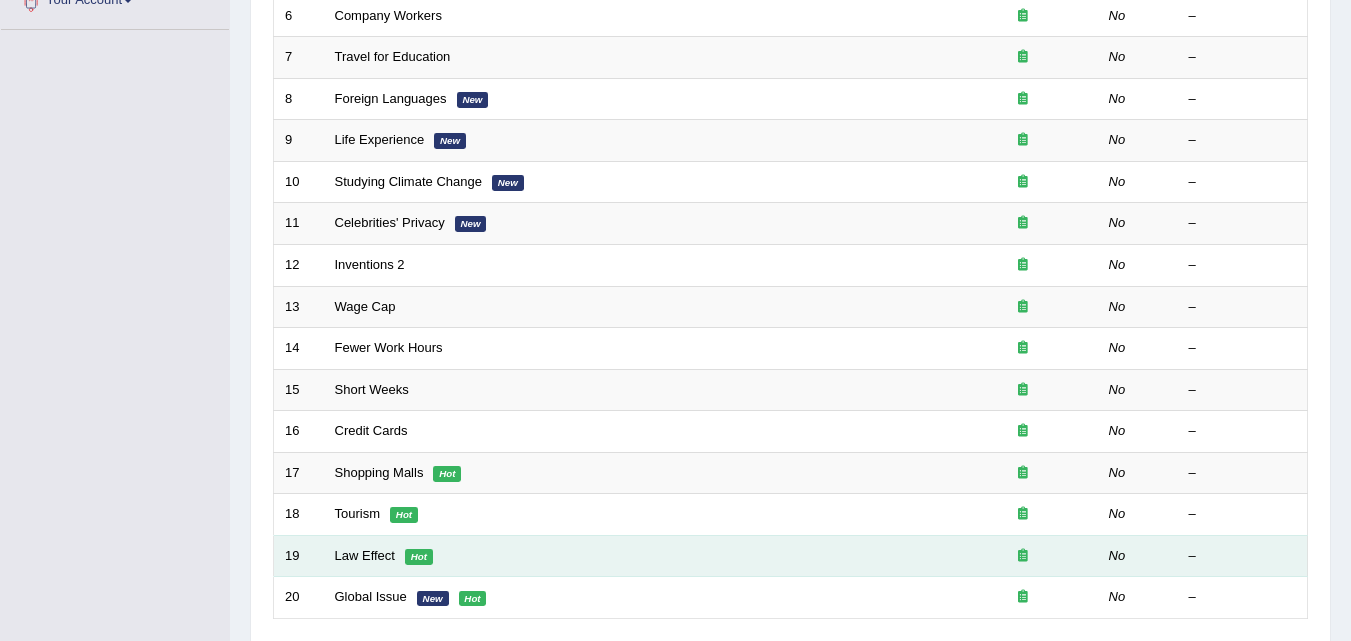 click on "Law Effect Hot" at bounding box center (636, 556) 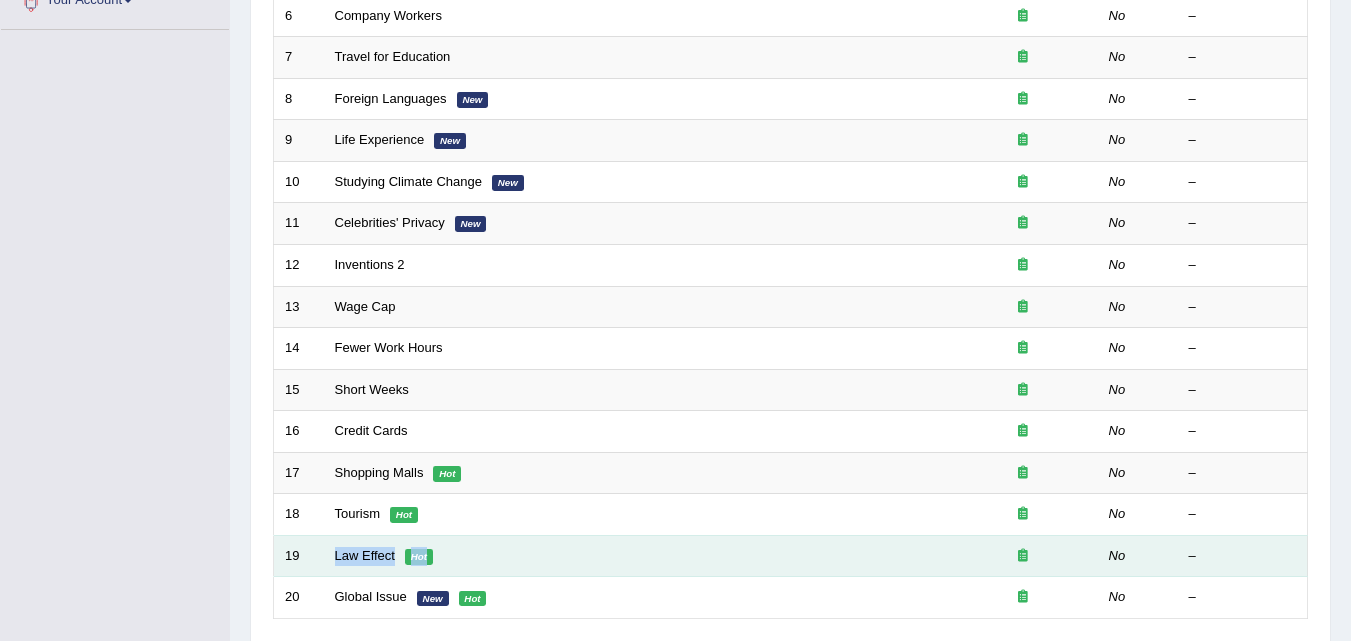 click on "Law Effect Hot" at bounding box center [636, 556] 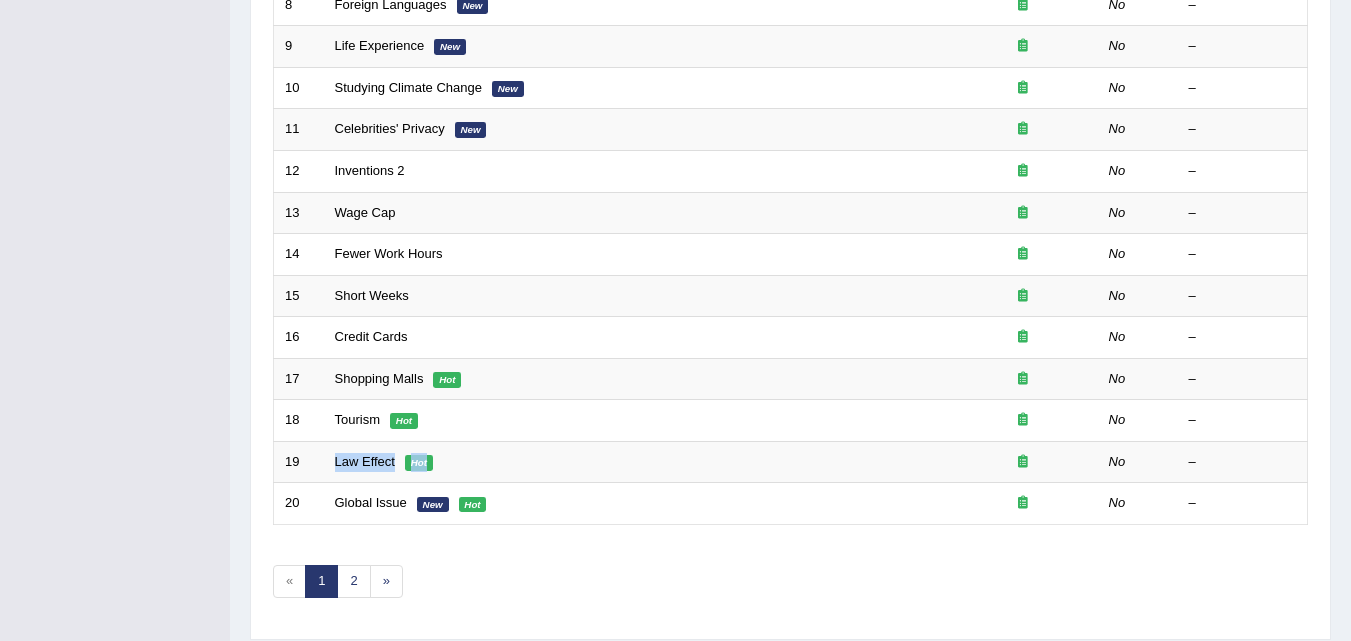 scroll, scrollTop: 683, scrollLeft: 0, axis: vertical 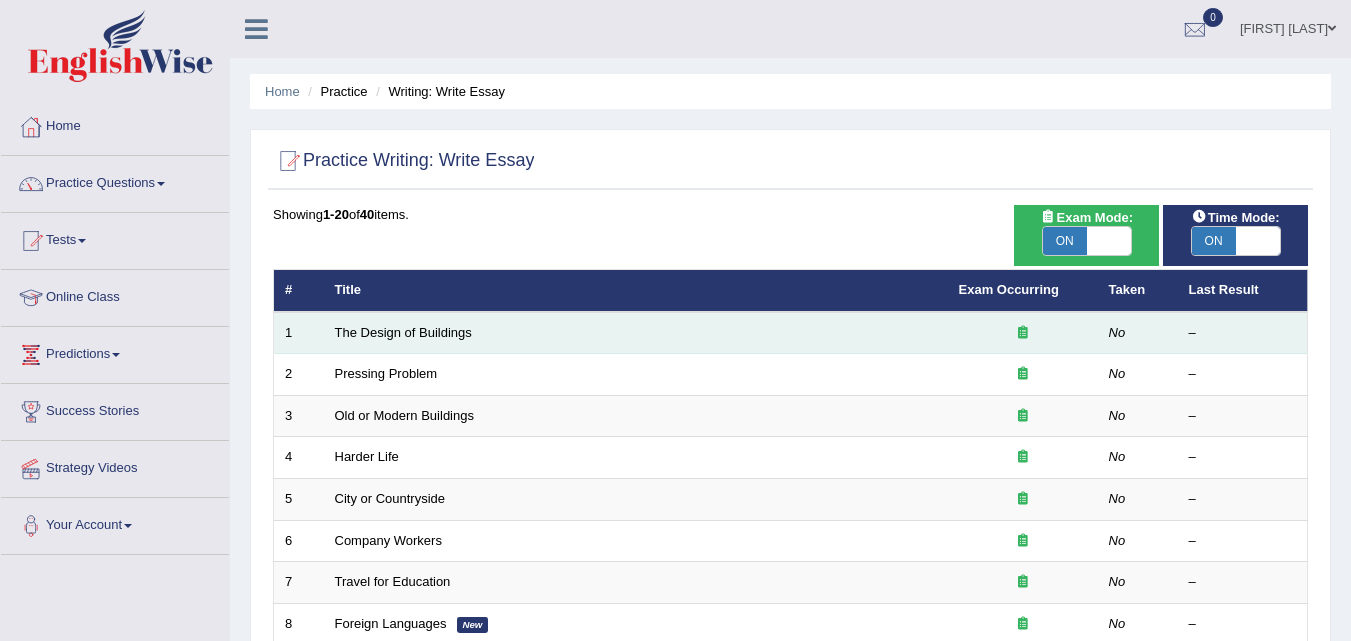 click on "The Design of Buildings" at bounding box center (636, 333) 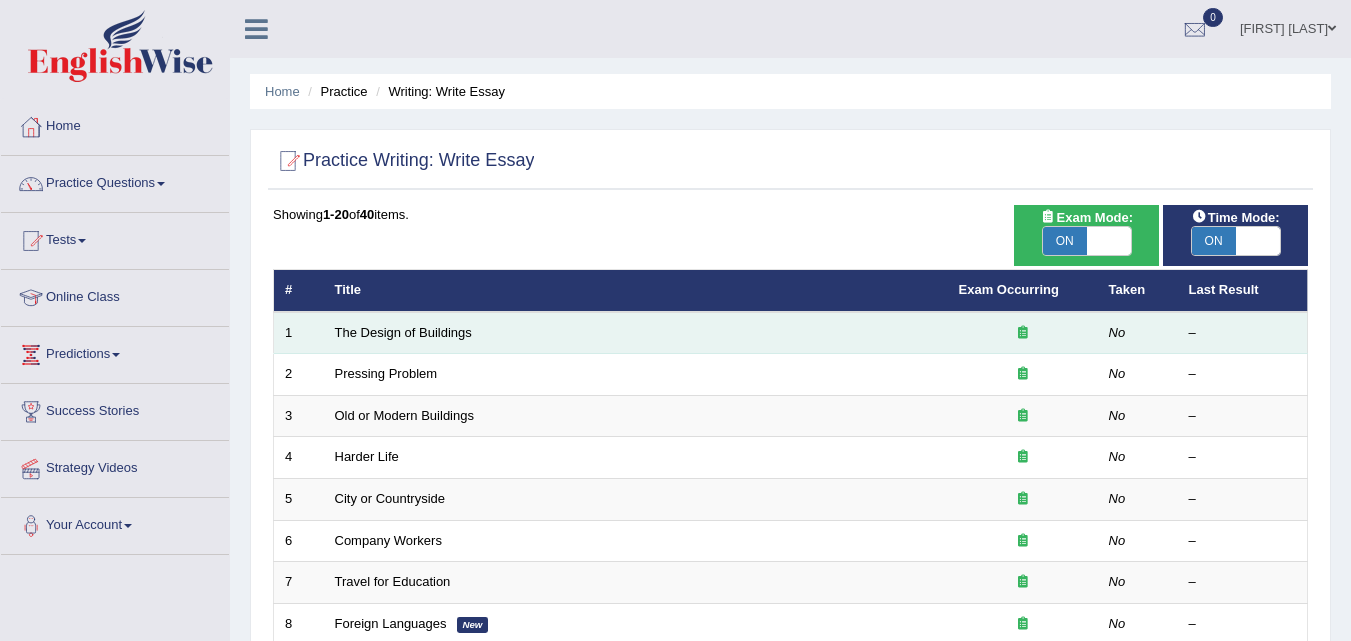 click on "The Design of Buildings" at bounding box center [636, 333] 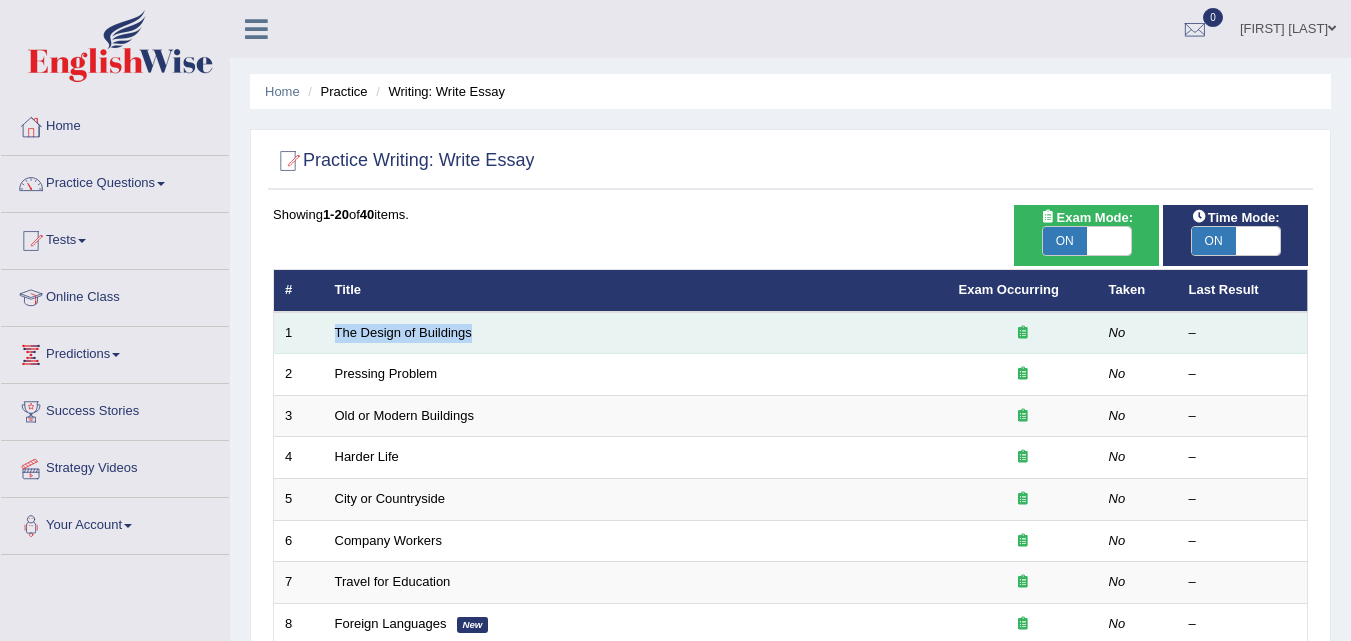 click on "The Design of Buildings" at bounding box center (636, 333) 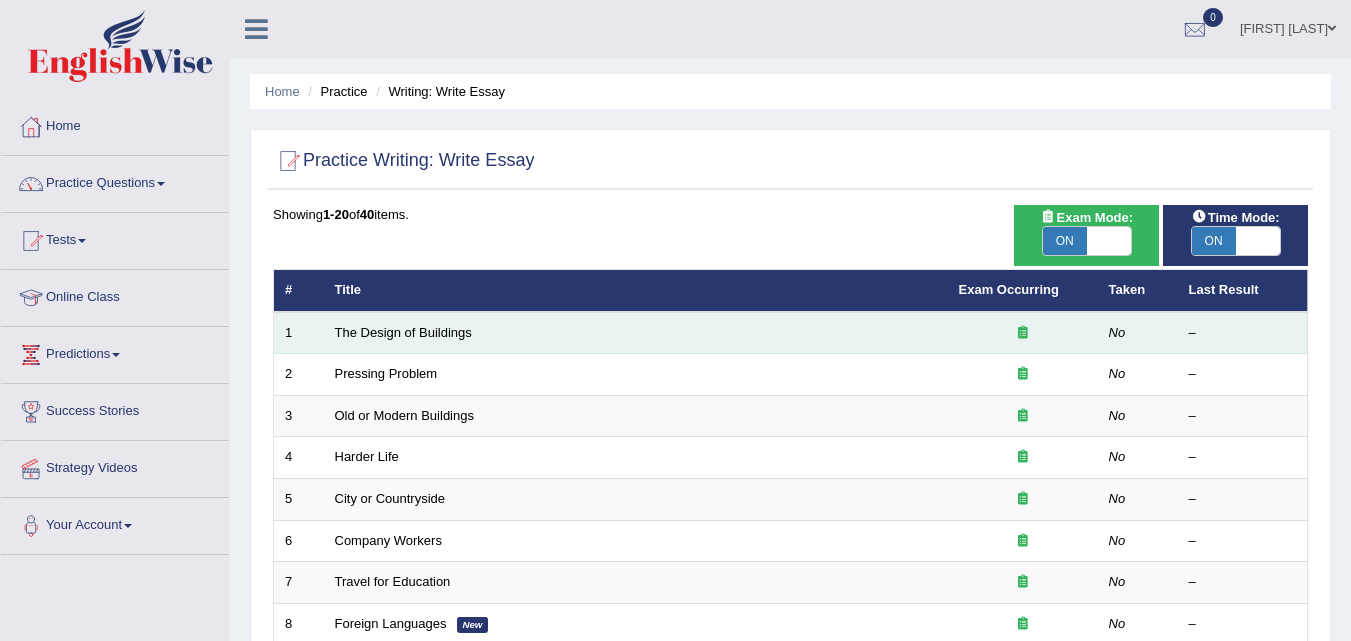 click at bounding box center [1023, 332] 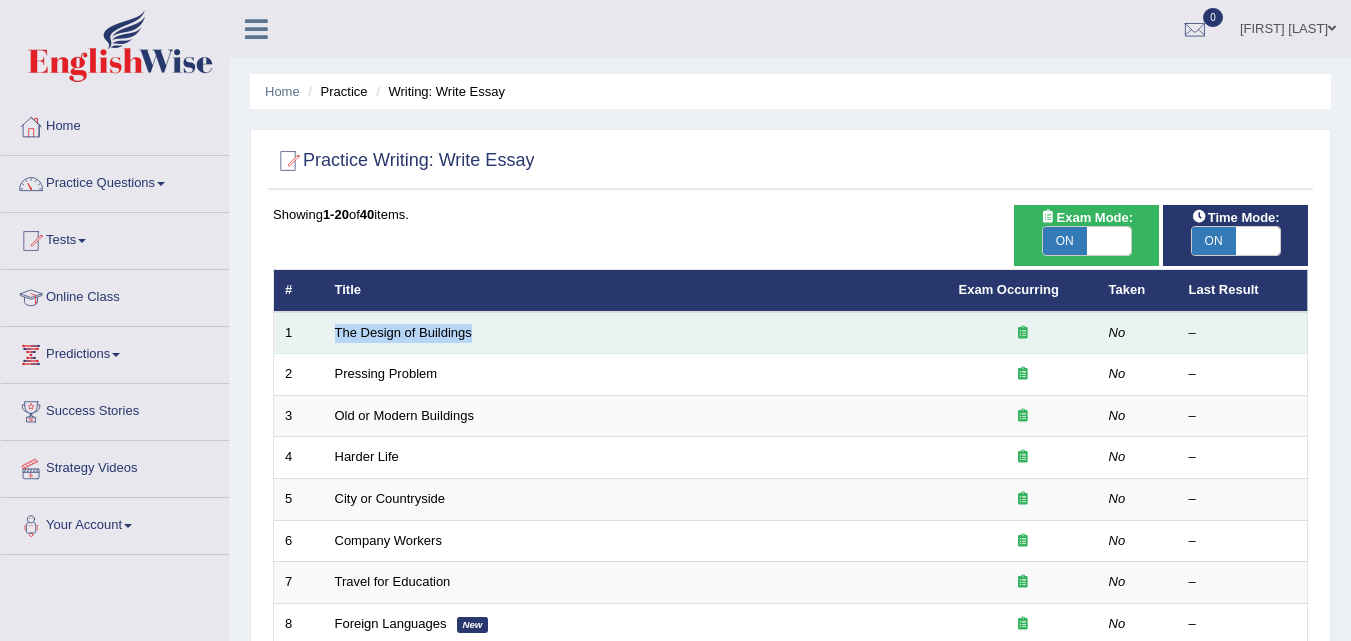 click on "The Design of Buildings" at bounding box center [636, 333] 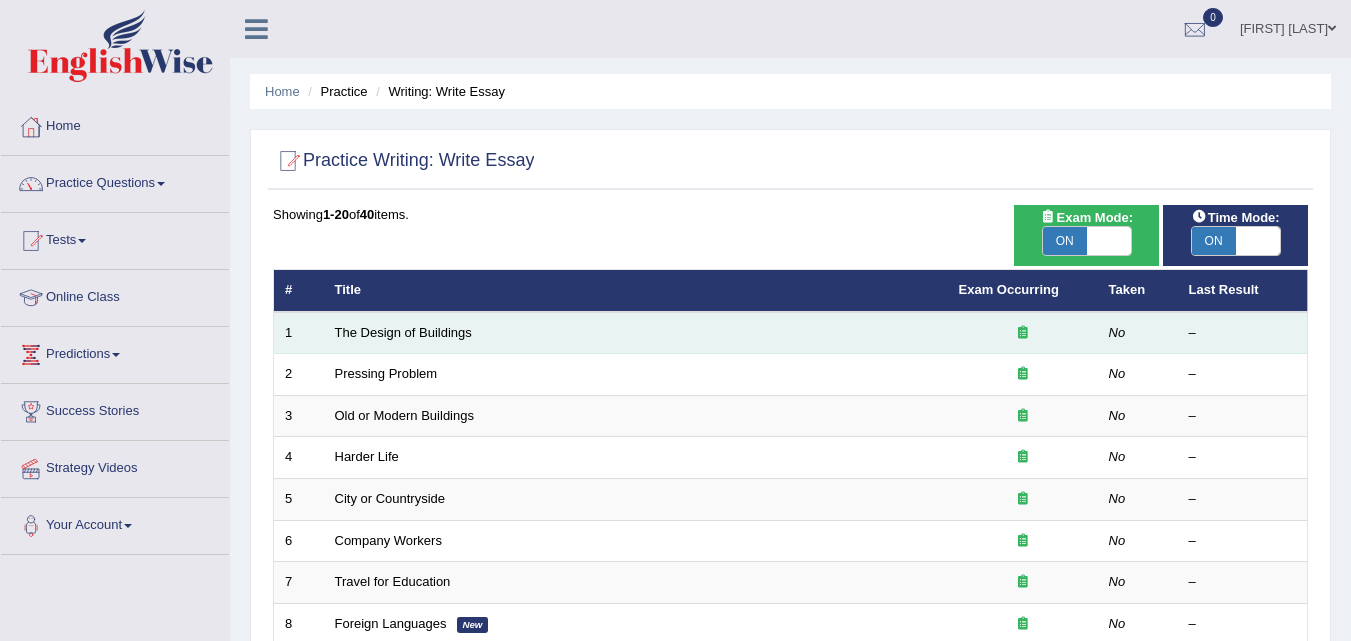 click at bounding box center (1023, 332) 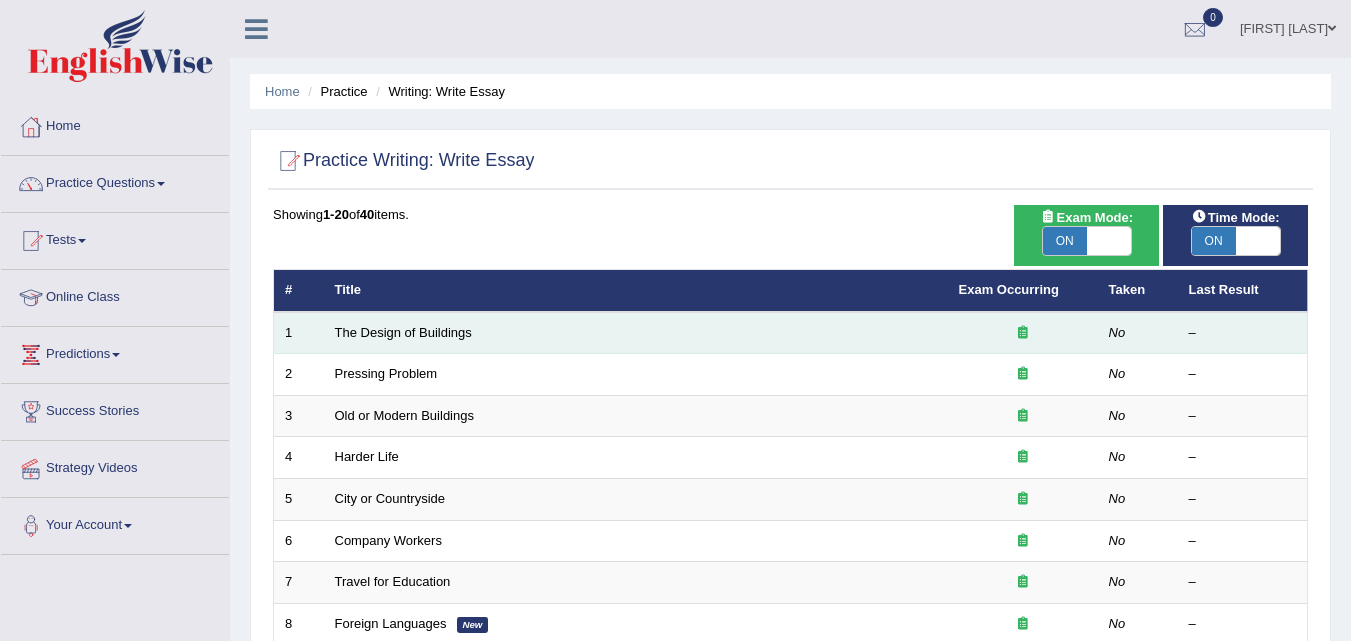 click on "The Design of Buildings" at bounding box center (636, 333) 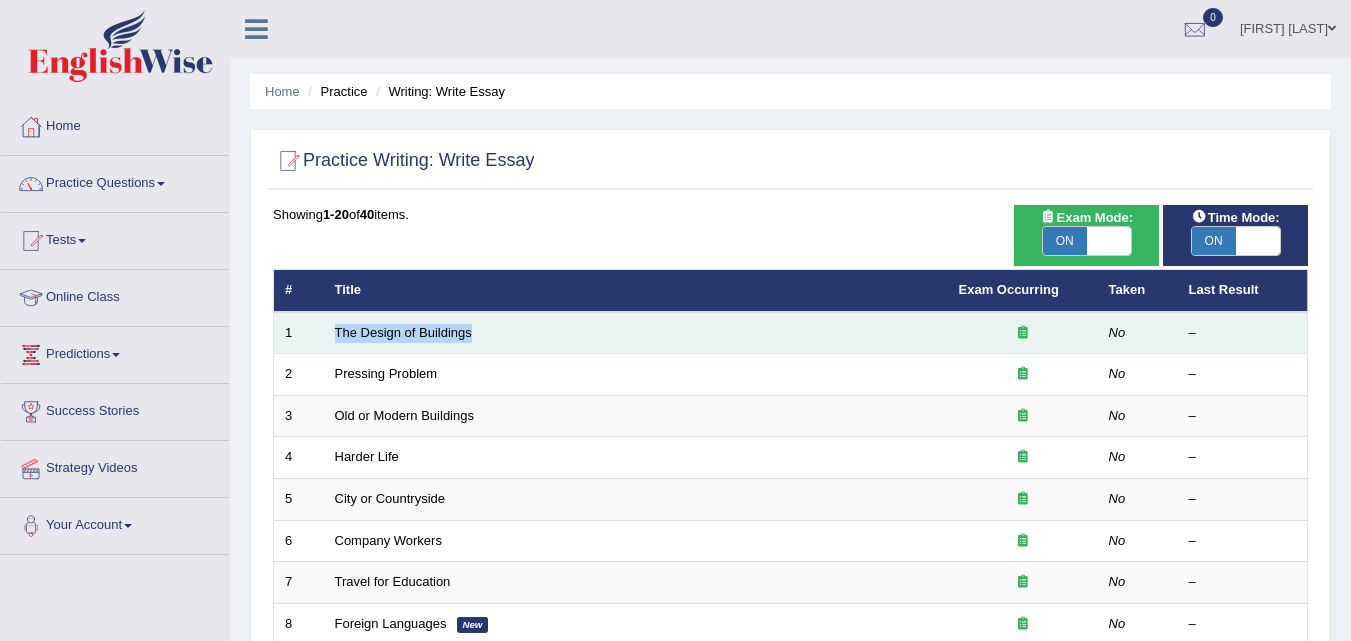click on "The Design of Buildings" at bounding box center [636, 333] 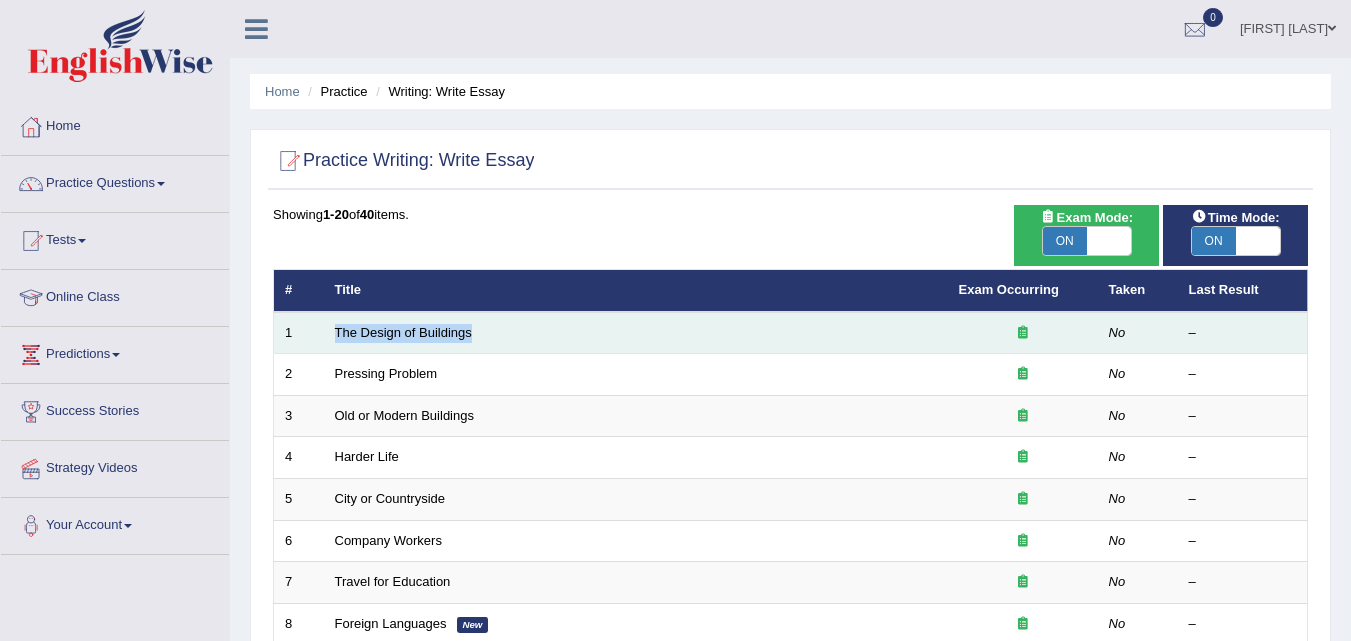 click on "The Design of Buildings" at bounding box center [636, 333] 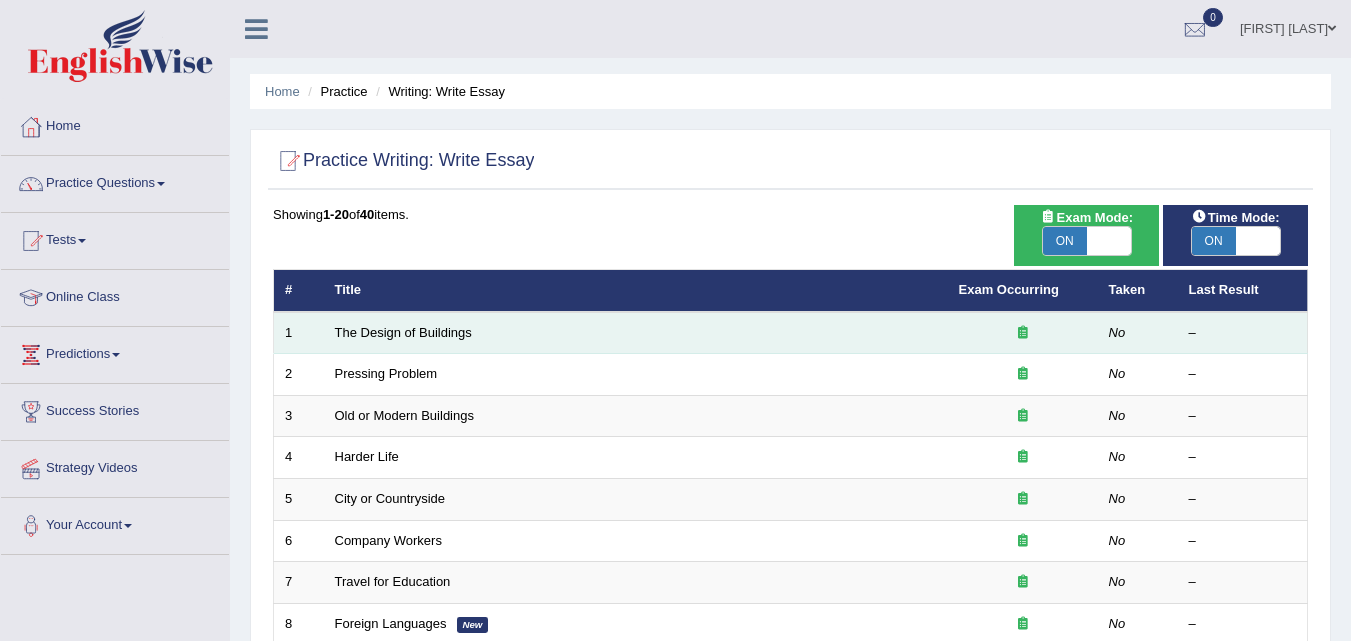 click on "The Design of Buildings" at bounding box center (636, 333) 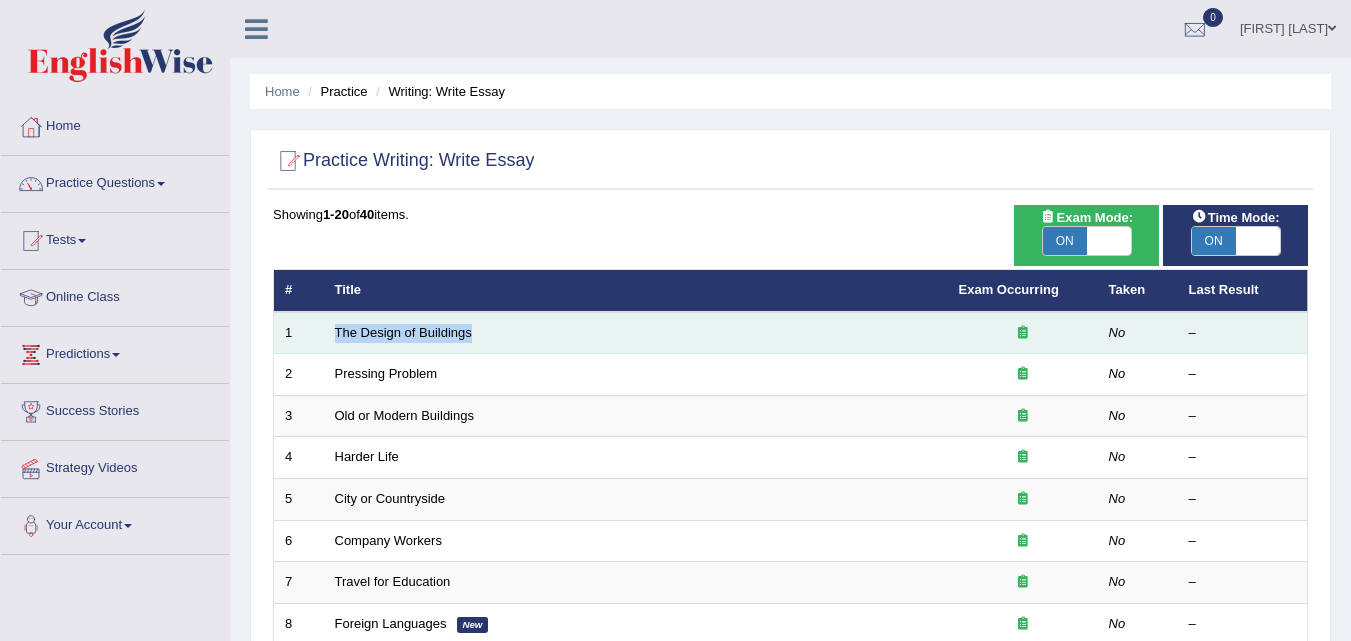 click on "The Design of Buildings" at bounding box center [636, 333] 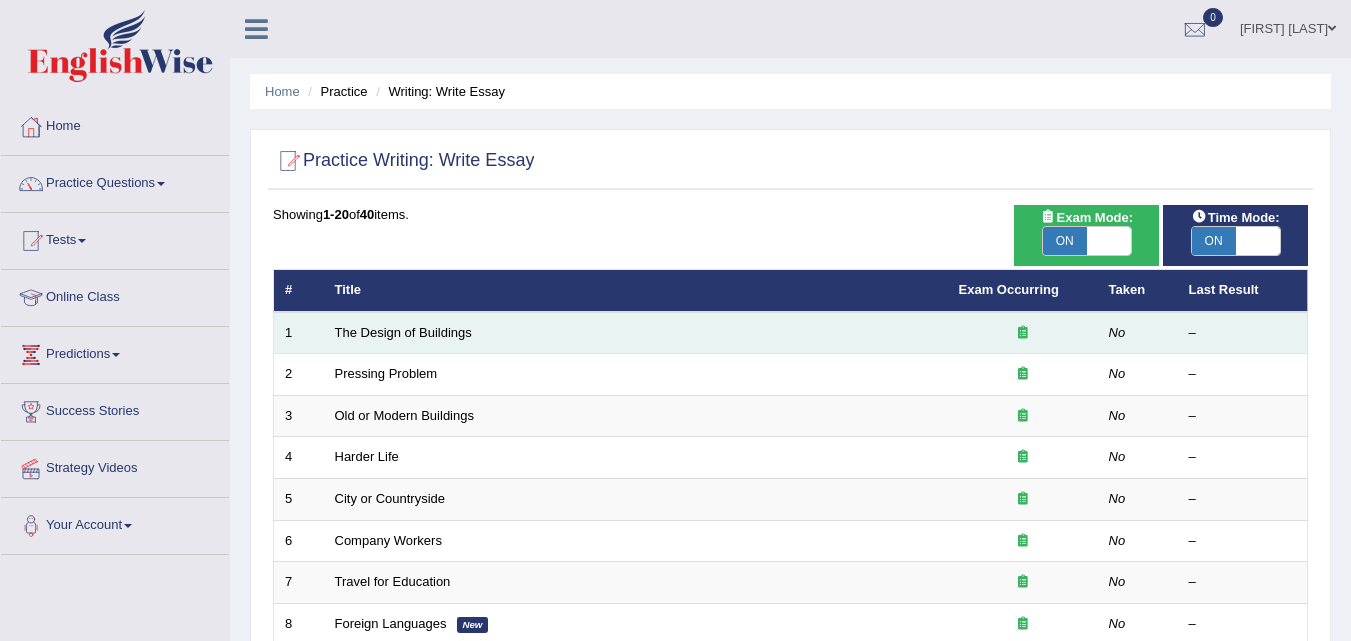 click at bounding box center [1023, 332] 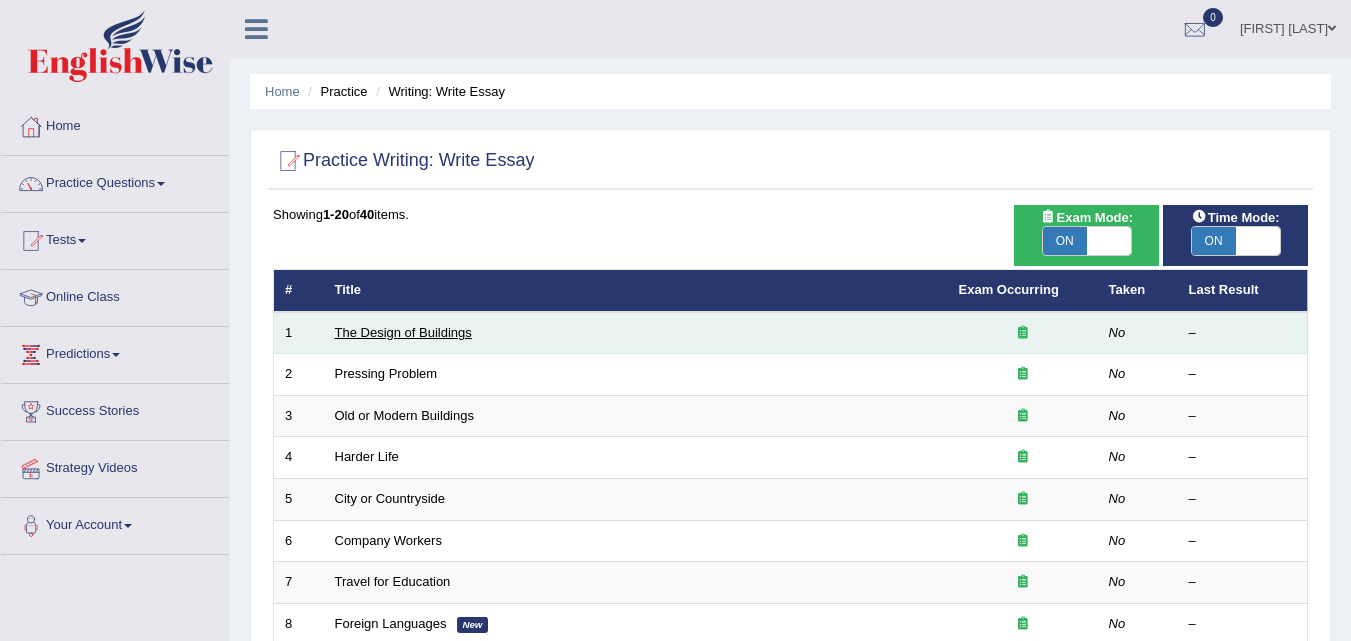 click on "The Design of Buildings" at bounding box center (403, 332) 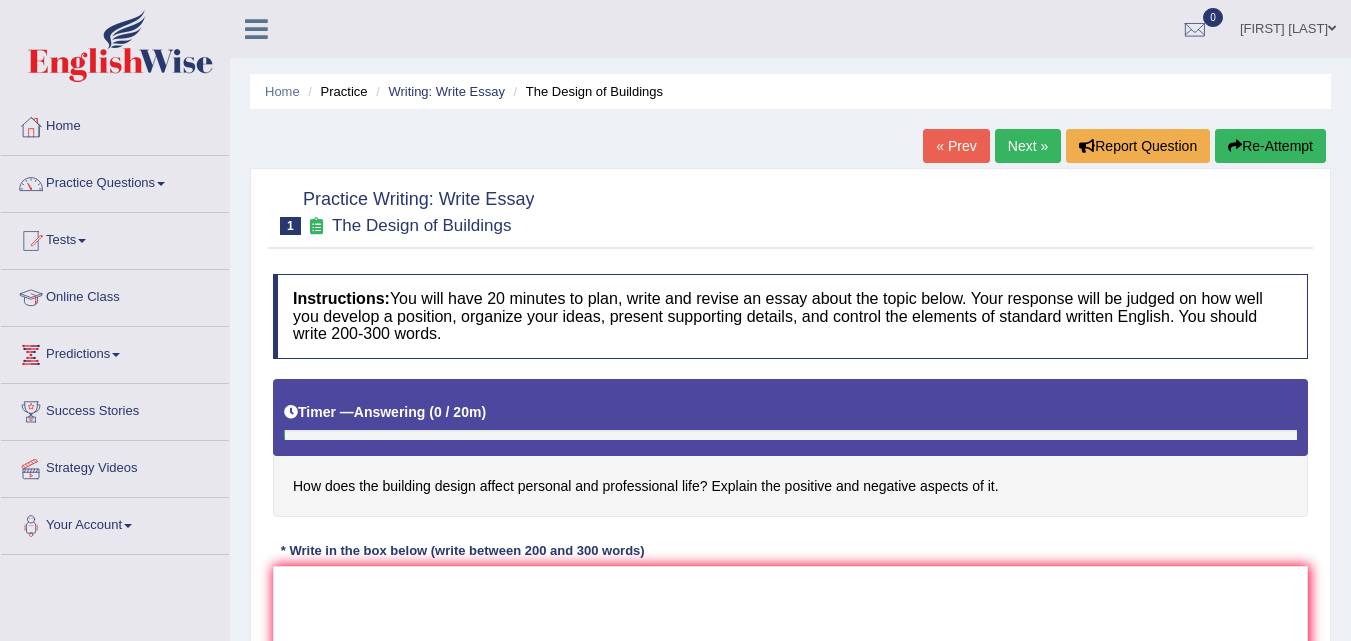 scroll, scrollTop: 0, scrollLeft: 0, axis: both 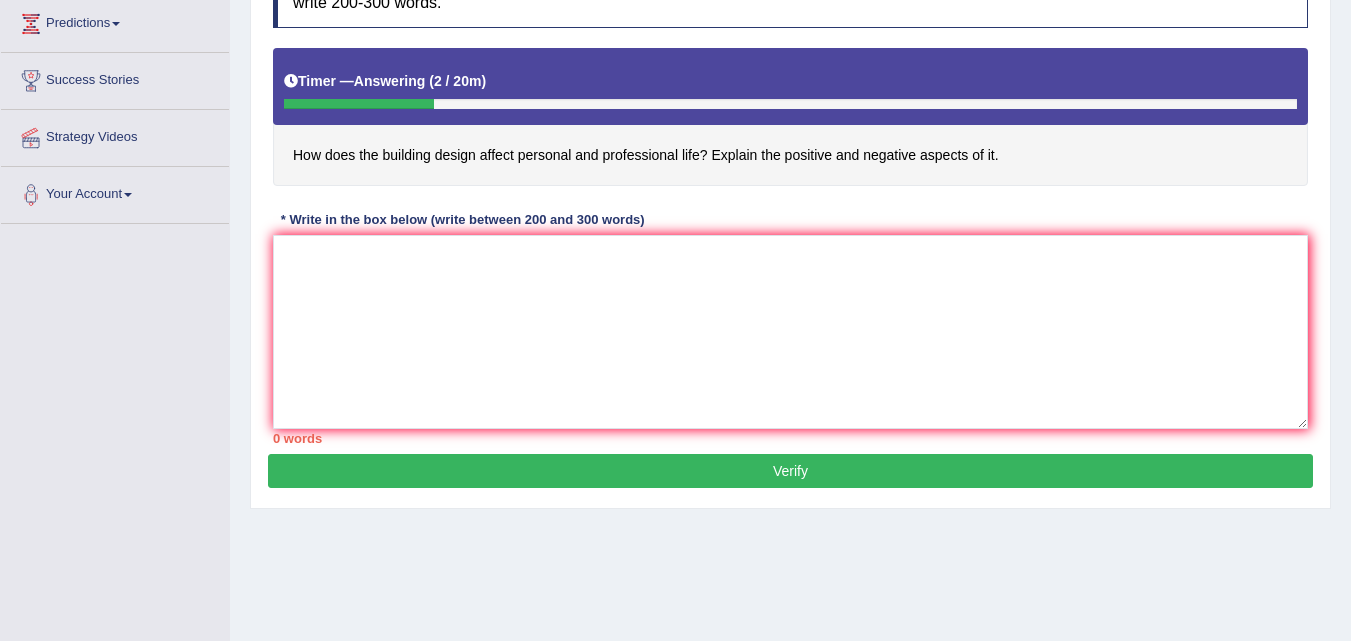 click on "Home
Practice
Writing: Write Essay
The Design of Buildings
« Prev Next »  Report Question  Re-Attempt
Practice Writing: Write Essay
1
The Design of Buildings
Instructions:  You will have 20 minutes to plan, write and revise an essay about the topic below. Your response will be judged on how well you develop a position, organize your ideas, present supporting details, and control the elements of standard written English. You should write 200-300 words.
Timer —  Answering   ( 2 / 20m ) Skip How does the building design affect personal and professional life? Explain the positive and negative aspects of it. * Write in the box below (write between 200 and 300 words) 0 words Written Keywords: A.I. Engine Result: Processing... 90-Points (9-Bands) Sample Answer: . Verify" at bounding box center [790, 169] 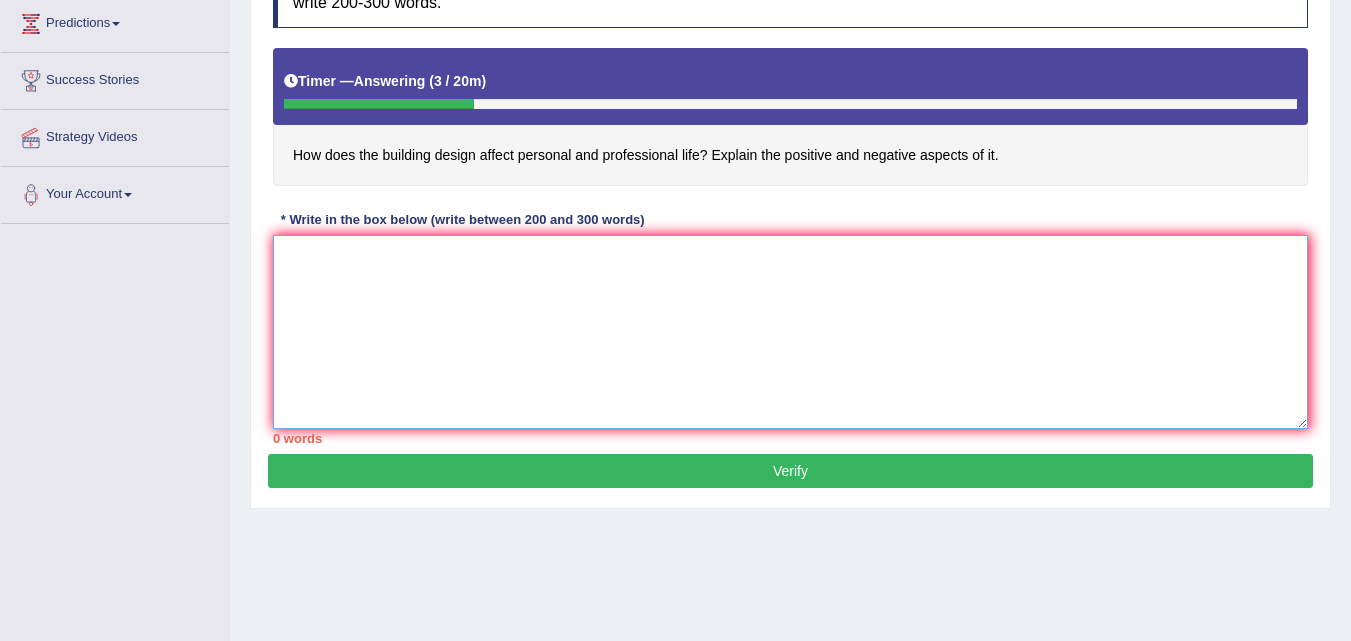 click at bounding box center [790, 332] 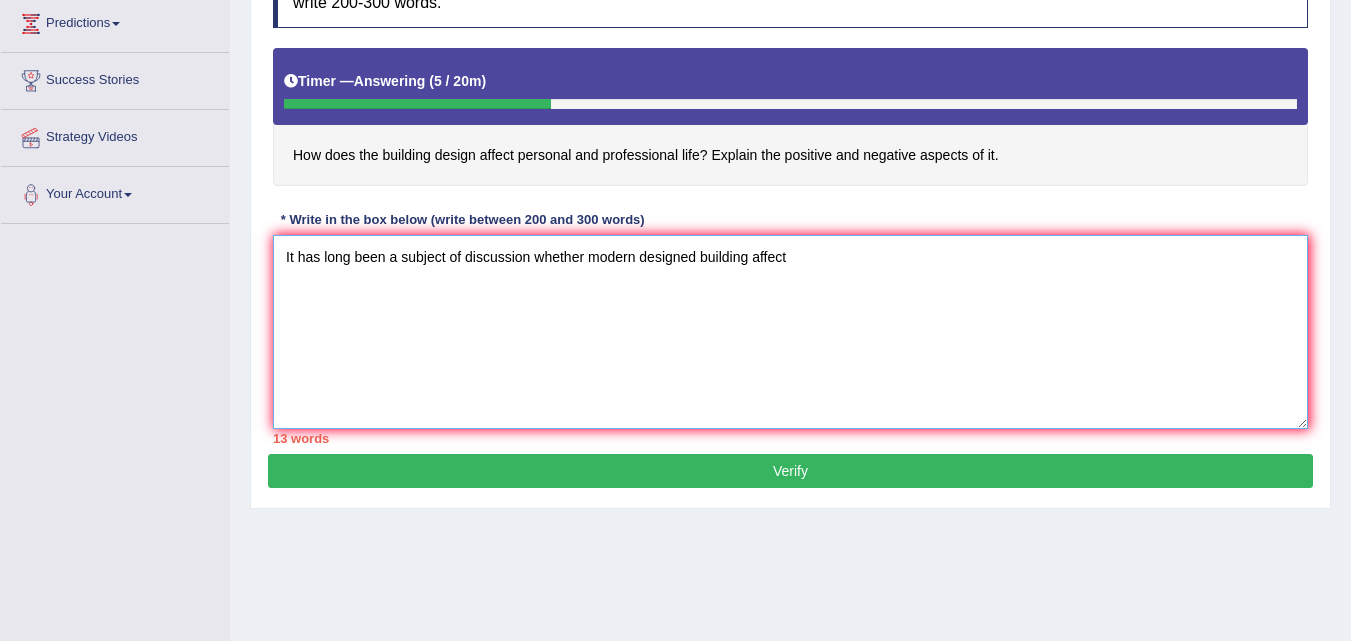 click on "It has long been a subject of discussion whether modern designed building affect" at bounding box center [790, 332] 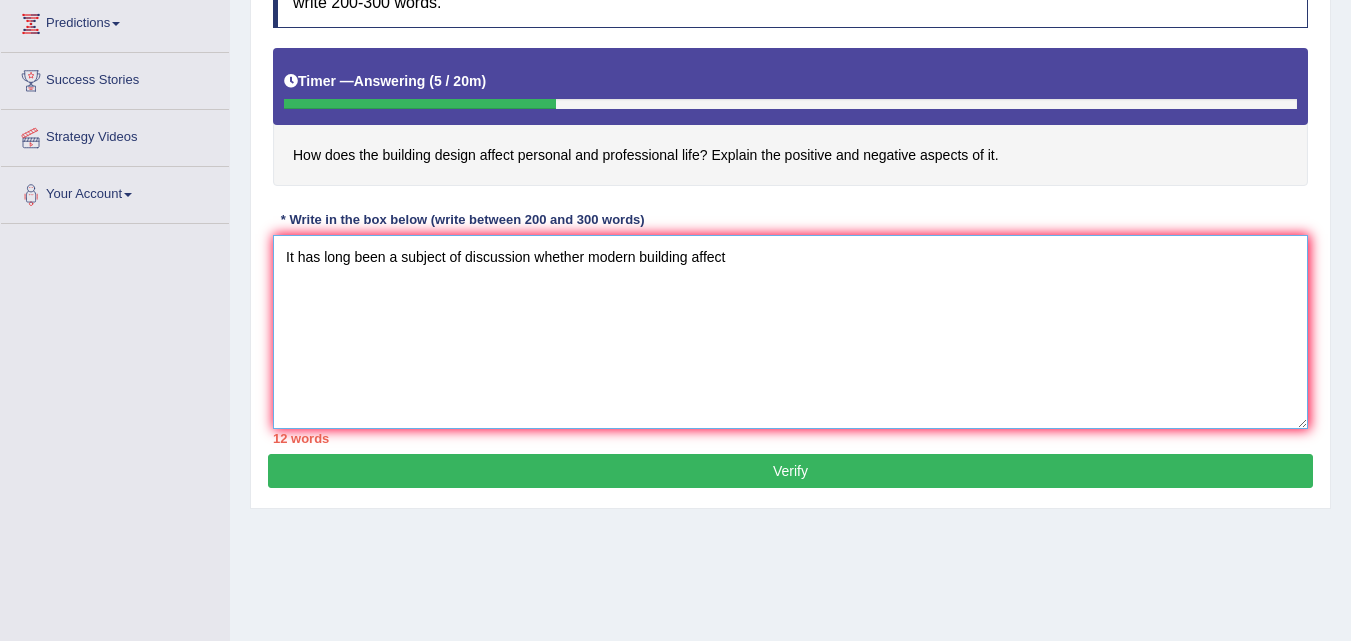 click on "It has long been a subject of discussion whether modern building affect" at bounding box center [790, 332] 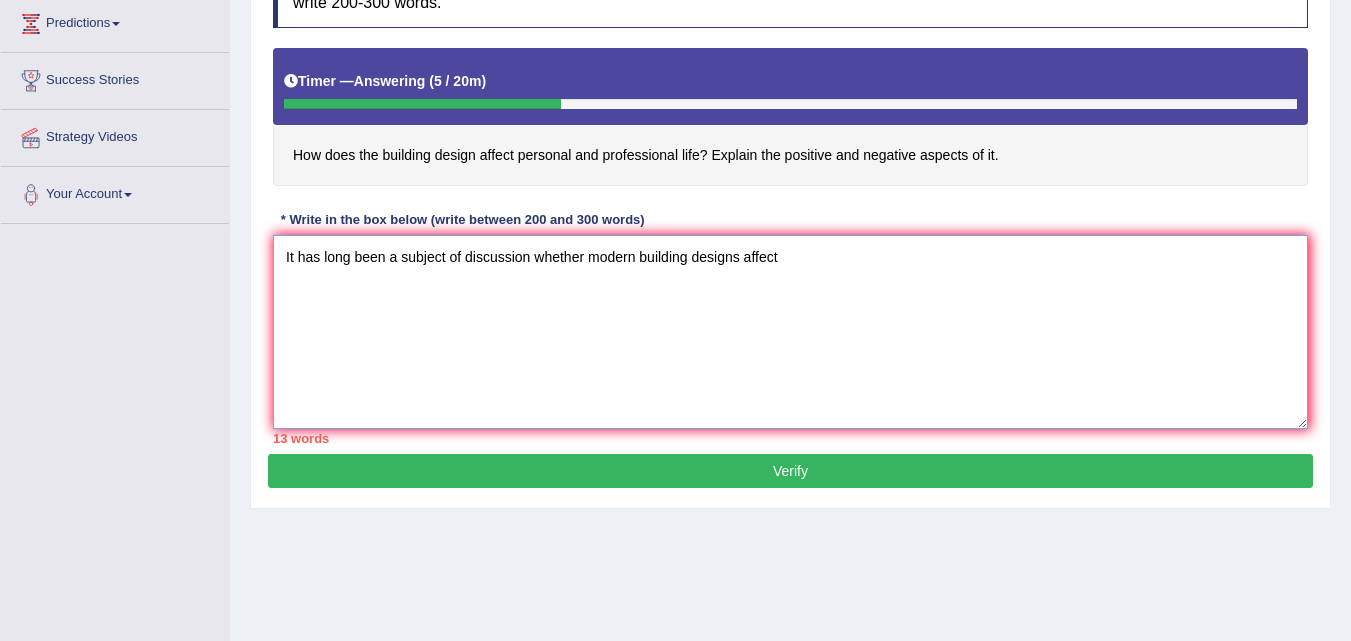 click on "It has long been a subject of discussion whether modern building designs affect" at bounding box center [790, 332] 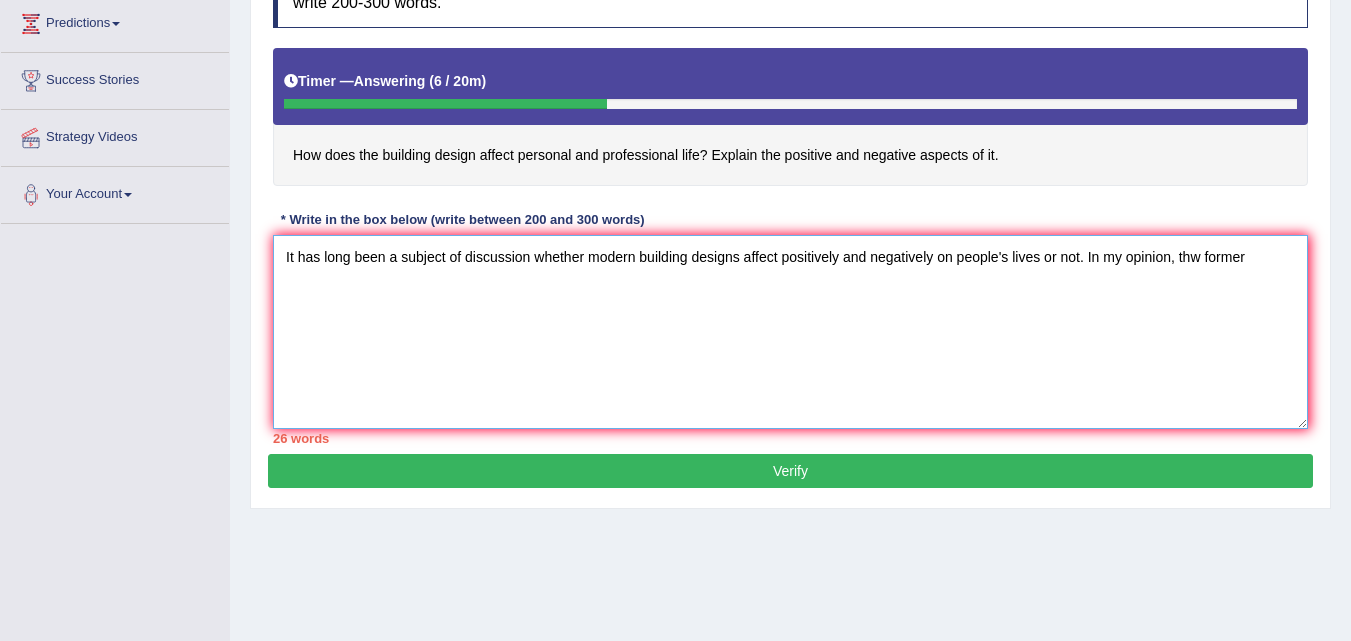 click on "It has long been a subject of discussion whether modern building designs affect positively and negatively on people's lives or not. In my opinion, thw former" at bounding box center [790, 332] 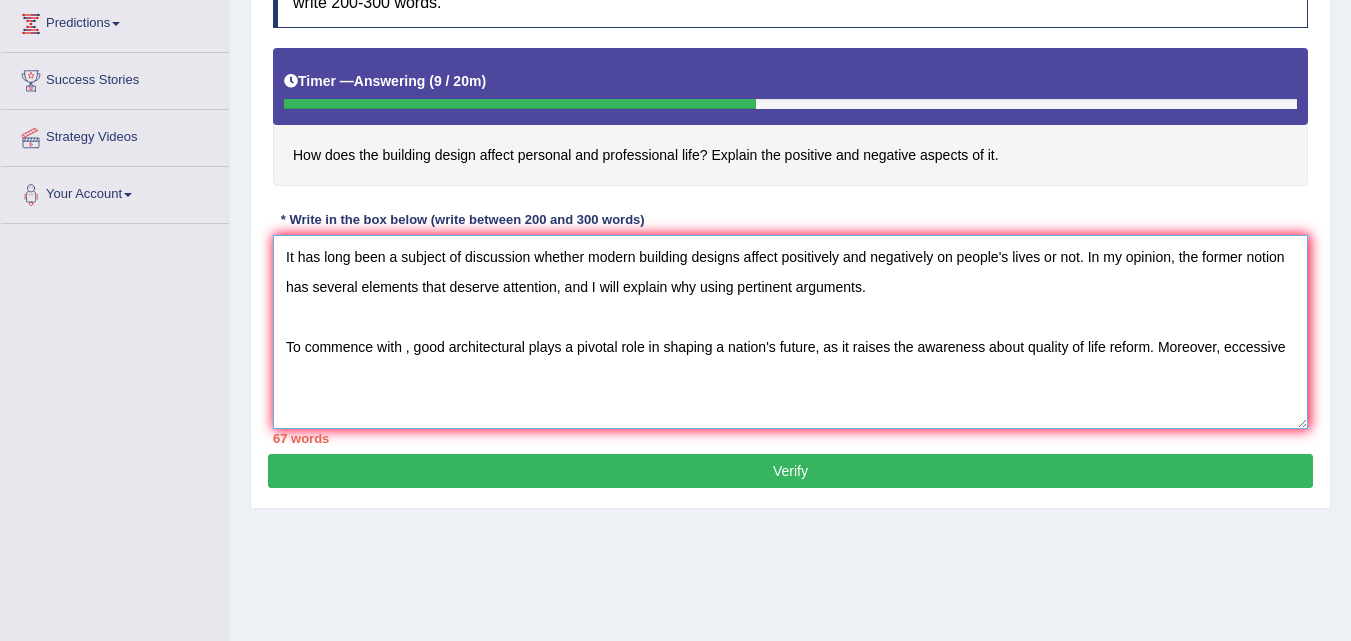 click on "It has long been a subject of discussion whether modern building designs affect positively and negatively on people's lives or not. In my opinion, the former notion has several elements that deserve attention, and I will explain why using pertinent arguments.
To commence with , good architectural plays a pivotal role in shaping a nation's future, as it raises the awareness about quality of life reform. Moreover, eccessive" at bounding box center [790, 332] 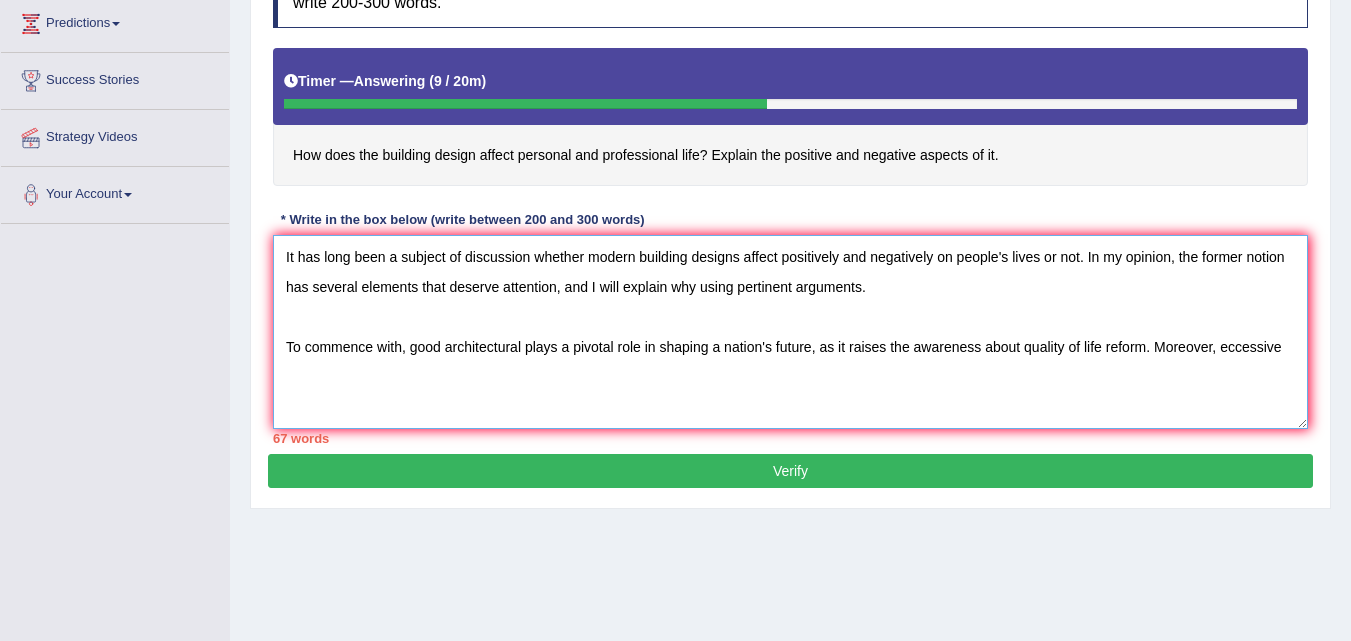 click on "It has long been a subject of discussion whether modern building designs affect positively and negatively on people's lives or not. In my opinion, the former notion has several elements that deserve attention, and I will explain why using pertinent arguments.
To commence with, good architectural plays a pivotal role in shaping a nation's future, as it raises the awareness about quality of life reform. Moreover, eccessive" at bounding box center (790, 332) 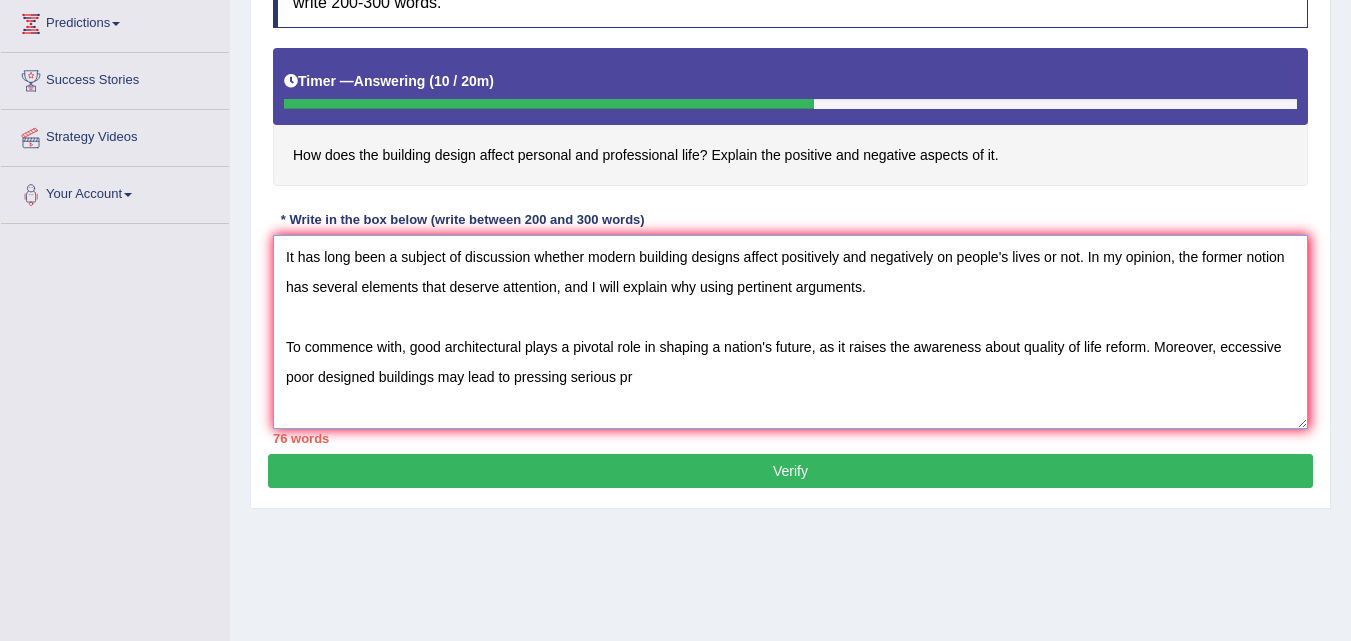 click on "It has long been a subject of discussion whether modern building designs affect positively and negatively on people's lives or not. In my opinion, the former notion has several elements that deserve attention, and I will explain why using pertinent arguments.
To commence with, good architectural plays a pivotal role in shaping a nation's future, as it raises the awareness about quality of life reform. Moreover, eccessive poor designed buildings may lead to pressing serious pr" at bounding box center (790, 332) 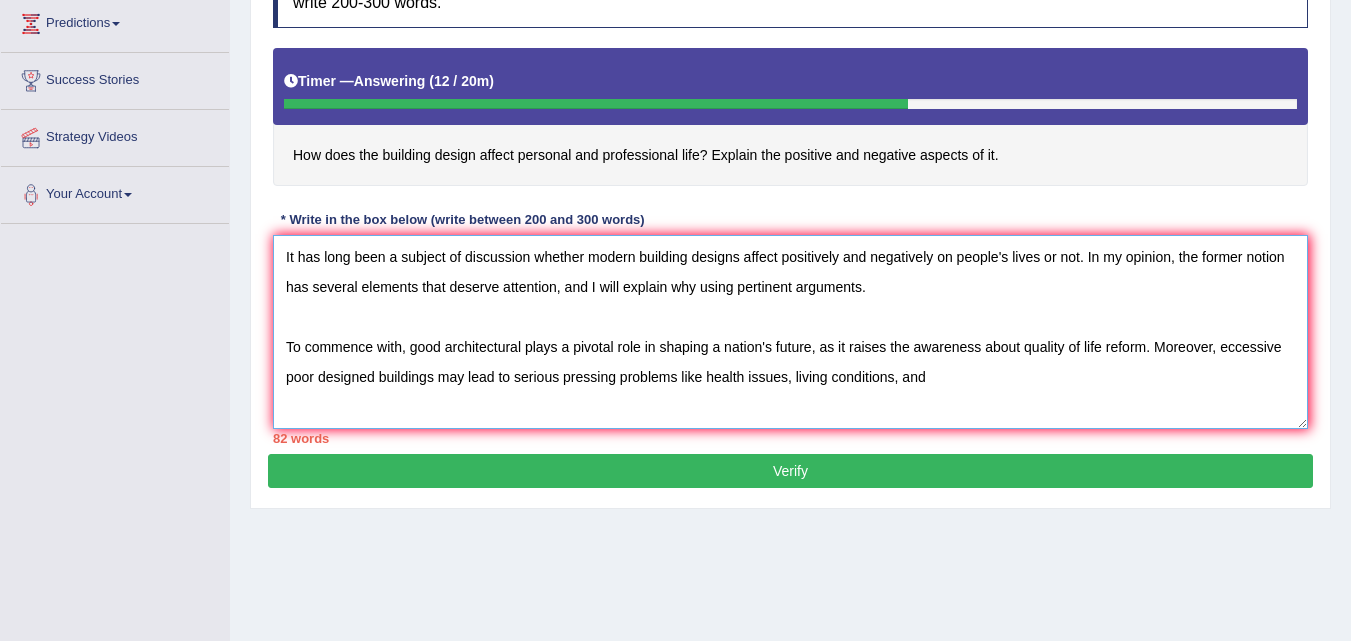 click on "It has long been a subject of discussion whether modern building designs affect positively and negatively on people's lives or not. In my opinion, the former notion has several elements that deserve attention, and I will explain why using pertinent arguments.
To commence with, good architectural plays a pivotal role in shaping a nation's future, as it raises the awareness about quality of life reform. Moreover, eccessive poor designed buildings may lead to serious pressing problems like health issues, living conditions, and" at bounding box center (790, 332) 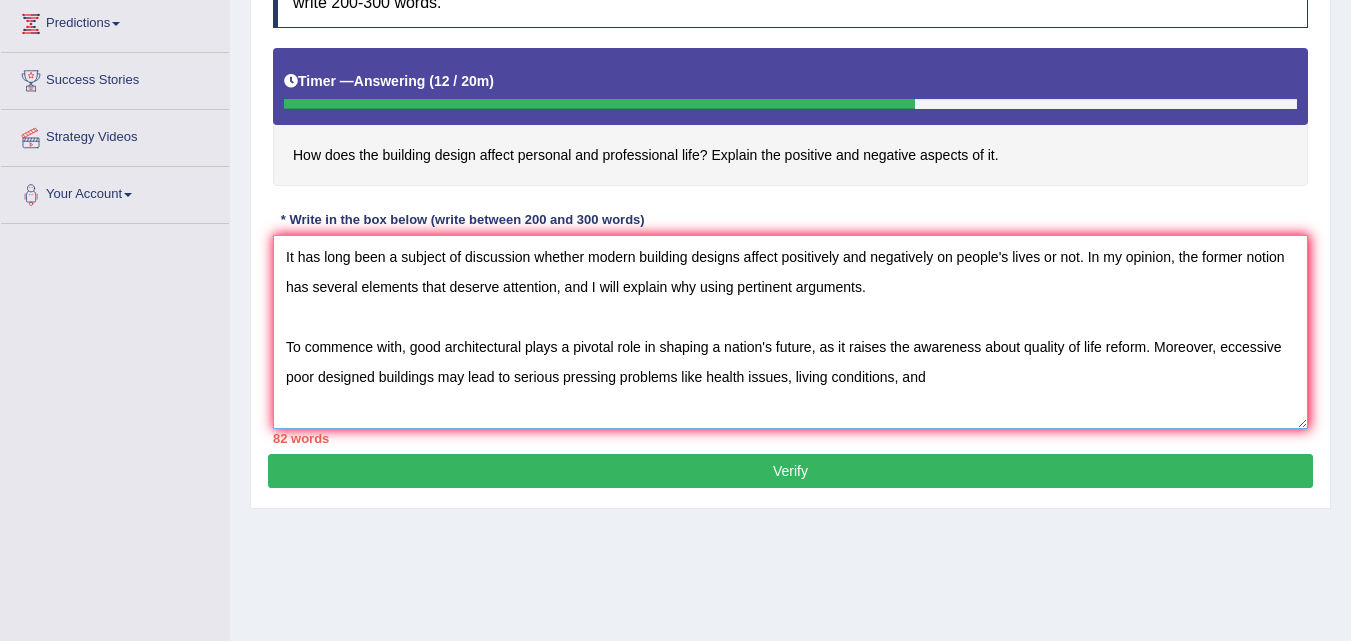 click on "It has long been a subject of discussion whether modern building designs affect positively and negatively on people's lives or not. In my opinion, the former notion has several elements that deserve attention, and I will explain why using pertinent arguments.
To commence with, good architectural plays a pivotal role in shaping a nation's future, as it raises the awareness about quality of life reform. Moreover, eccessive poor designed buildings may lead to serious pressing problems like health issues, living conditions, and" at bounding box center [790, 332] 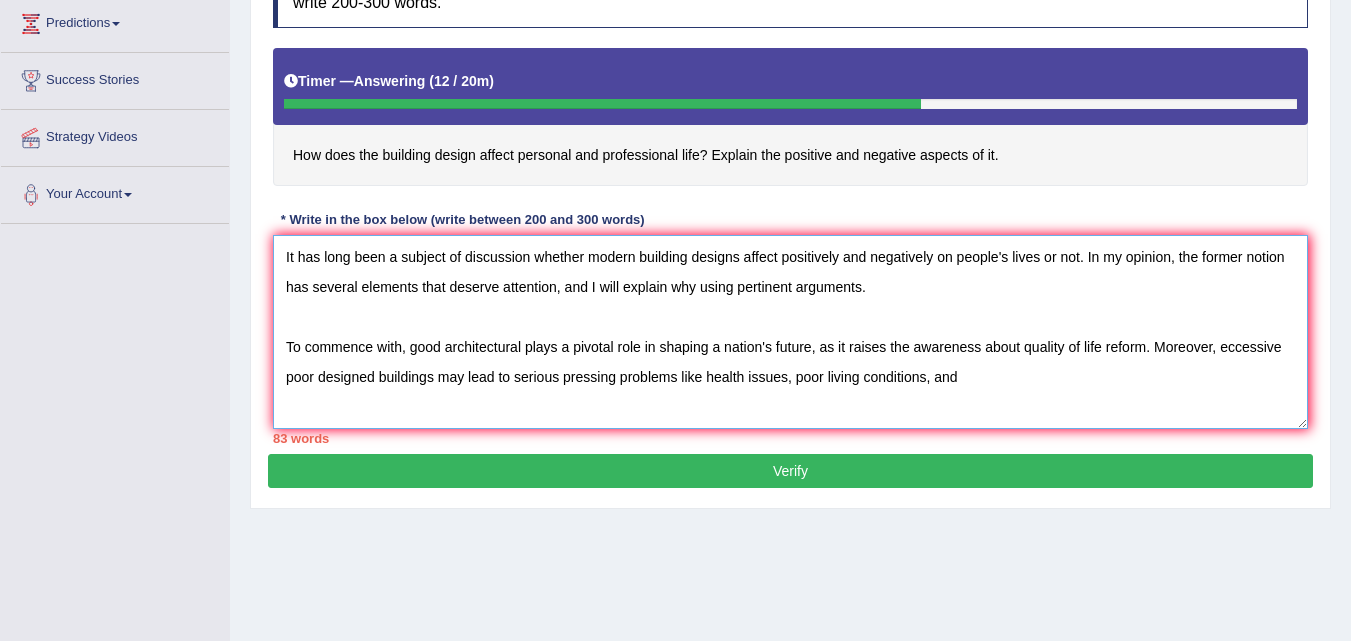 click on "It has long been a subject of discussion whether modern building designs affect positively and negatively on people's lives or not. In my opinion, the former notion has several elements that deserve attention, and I will explain why using pertinent arguments.
To commence with, good architectural plays a pivotal role in shaping a nation's future, as it raises the awareness about quality of life reform. Moreover, eccessive poor designed buildings may lead to serious pressing problems like health issues, poor living conditions, and" at bounding box center (790, 332) 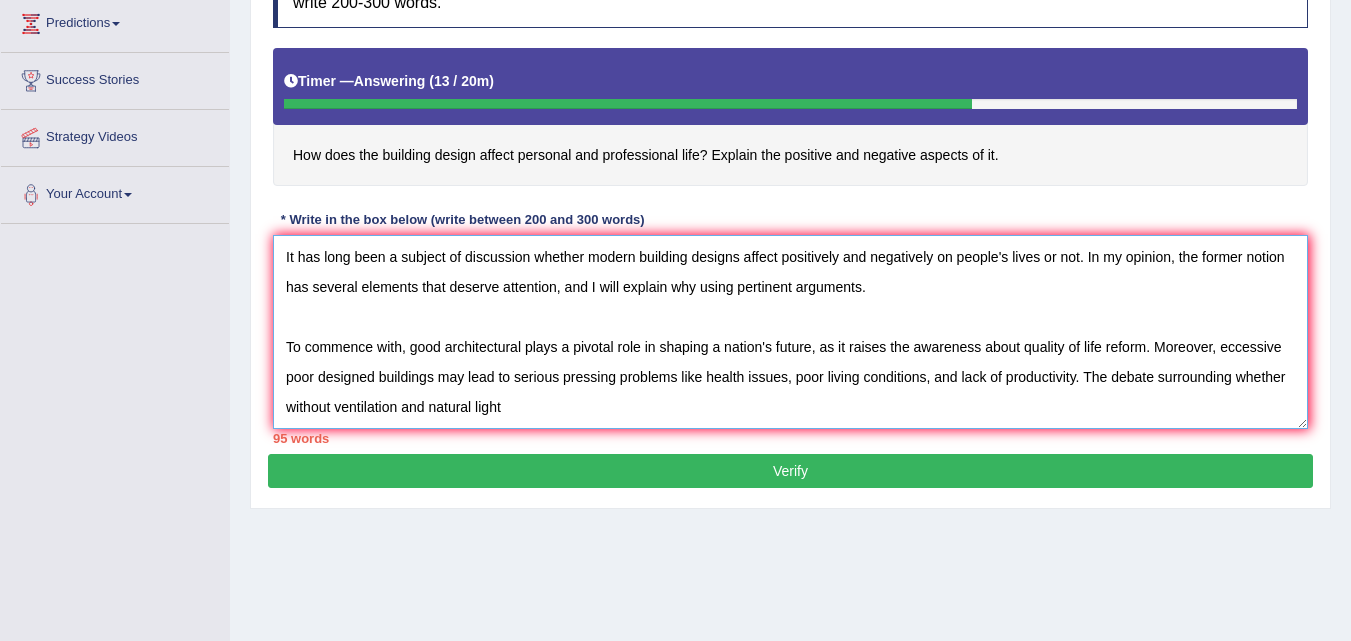 click on "It has long been a subject of discussion whether modern building designs affect positively and negatively on people's lives or not. In my opinion, the former notion has several elements that deserve attention, and I will explain why using pertinent arguments.
To commence with, good architectural plays a pivotal role in shaping a nation's future, as it raises the awareness about quality of life reform. Moreover, eccessive poor designed buildings may lead to serious pressing problems like health issues, poor living conditions, and lack of productivity. The debate surrounding whether without ventilation and natural light" at bounding box center [790, 332] 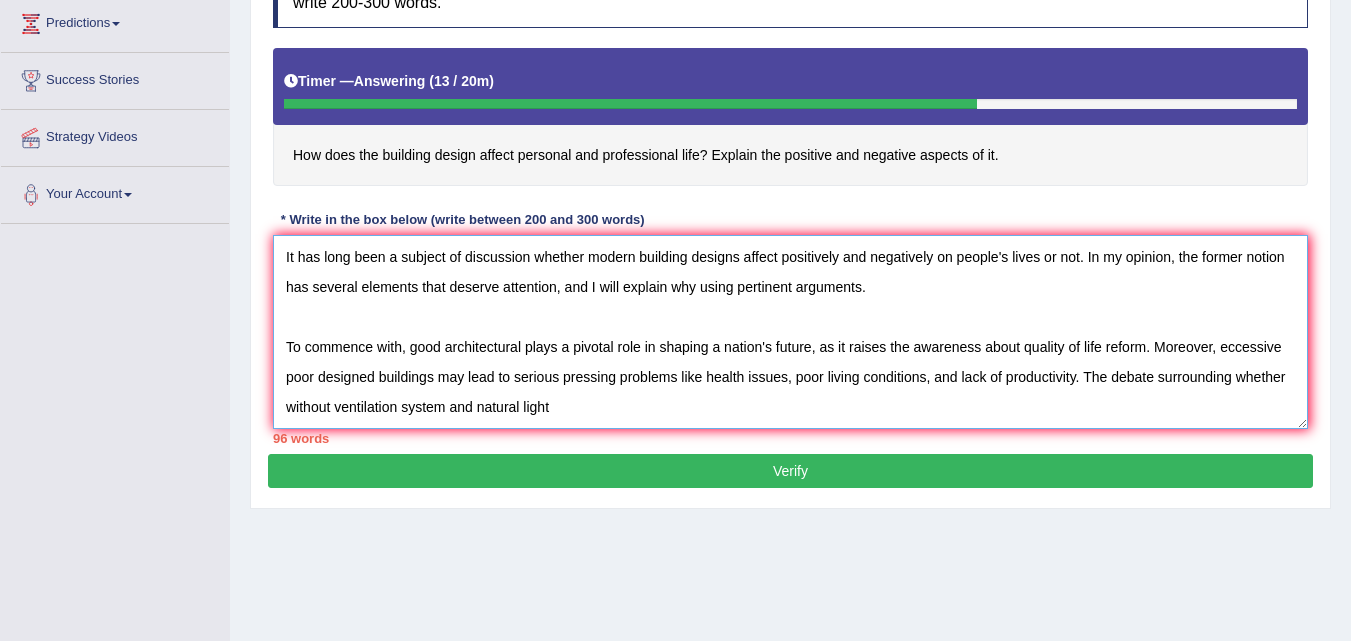 click on "It has long been a subject of discussion whether modern building designs affect positively and negatively on people's lives or not. In my opinion, the former notion has several elements that deserve attention, and I will explain why using pertinent arguments.
To commence with, good architectural plays a pivotal role in shaping a nation's future, as it raises the awareness about quality of life reform. Moreover, eccessive poor designed buildings may lead to serious pressing problems like health issues, poor living conditions, and lack of productivity. The debate surrounding whether without ventilation system and natural light" at bounding box center [790, 332] 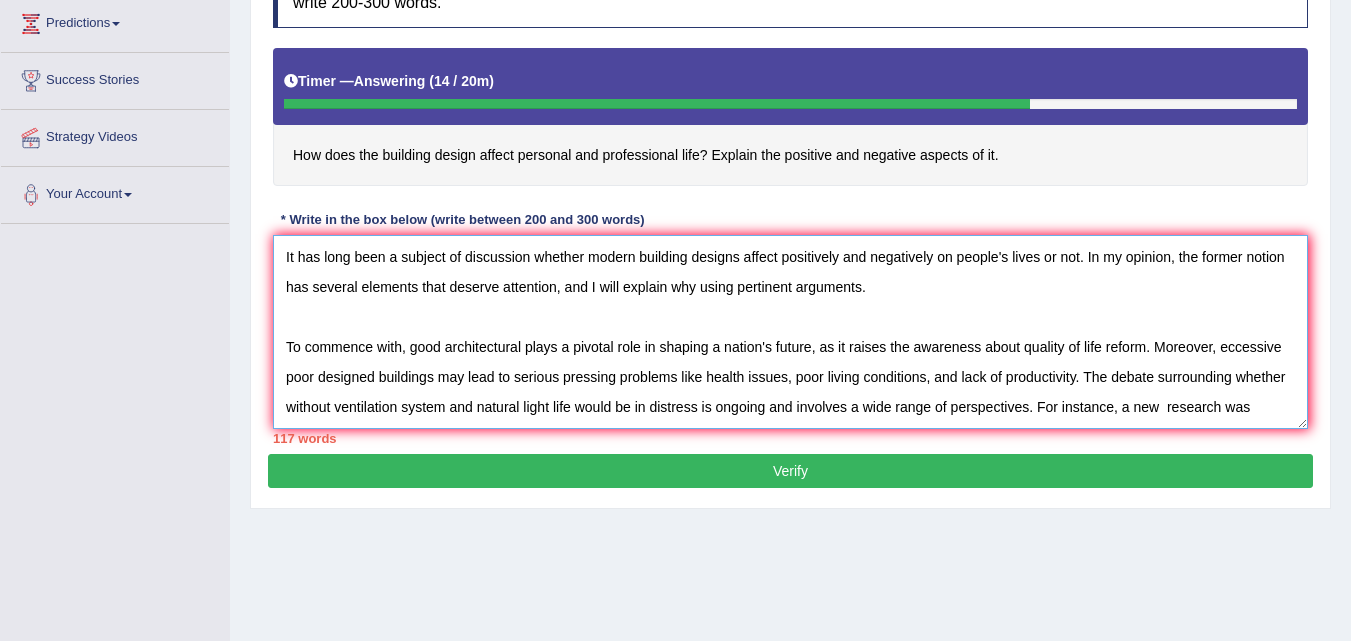 scroll, scrollTop: 18, scrollLeft: 0, axis: vertical 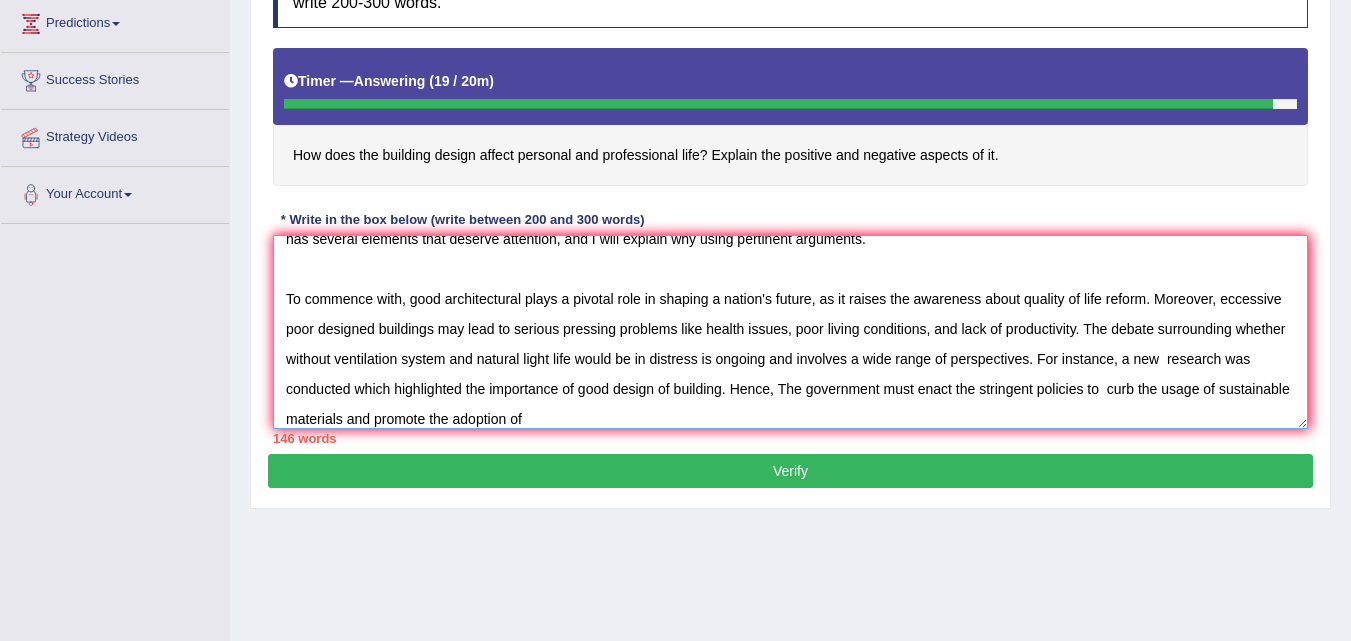 click on "It has long been a subject of discussion whether modern building designs affect positively and negatively on people's lives or not. In my opinion, the former notion has several elements that deserve attention, and I will explain why using pertinent arguments.
To commence with, good architectural plays a pivotal role in shaping a nation's future, as it raises the awareness about quality of life reform. Moreover, eccessive poor designed buildings may lead to serious pressing problems like health issues, poor living conditions, and lack of productivity. The debate surrounding whether without ventilation system and natural light life would be in distress is ongoing and involves a wide range of perspectives. For instance, a new  research was conducted which highlighted the importance of good design of building. Hence, The government must enact the stringent policies to  curb the usage of sustainable materials and promote the adoption of" at bounding box center (790, 332) 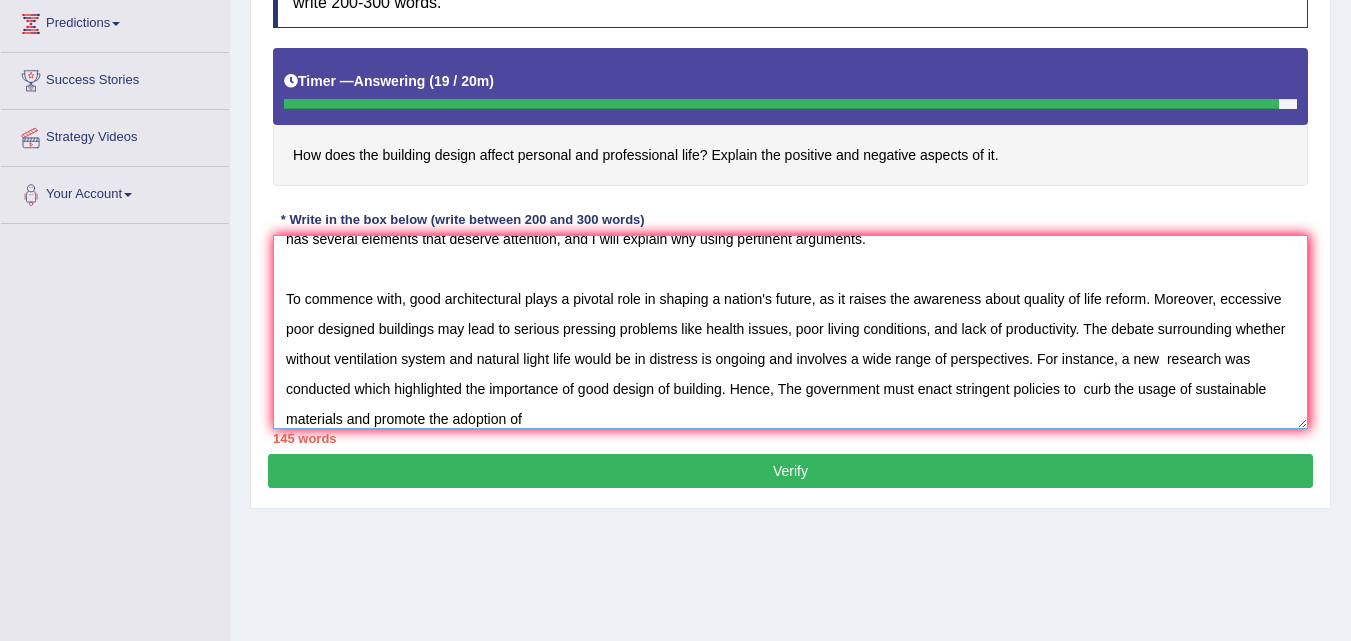 click on "It has long been a subject of discussion whether modern building designs affect positively and negatively on people's lives or not. In my opinion, the former notion has several elements that deserve attention, and I will explain why using pertinent arguments.
To commence with, good architectural plays a pivotal role in shaping a nation's future, as it raises the awareness about quality of life reform. Moreover, eccessive poor designed buildings may lead to serious pressing problems like health issues, poor living conditions, and lack of productivity. The debate surrounding whether without ventilation system and natural light life would be in distress is ongoing and involves a wide range of perspectives. For instance, a new  research was conducted which highlighted the importance of good design of building. Hence, The government must enact stringent policies to  curb the usage of sustainable materials and promote the adoption of" at bounding box center [790, 332] 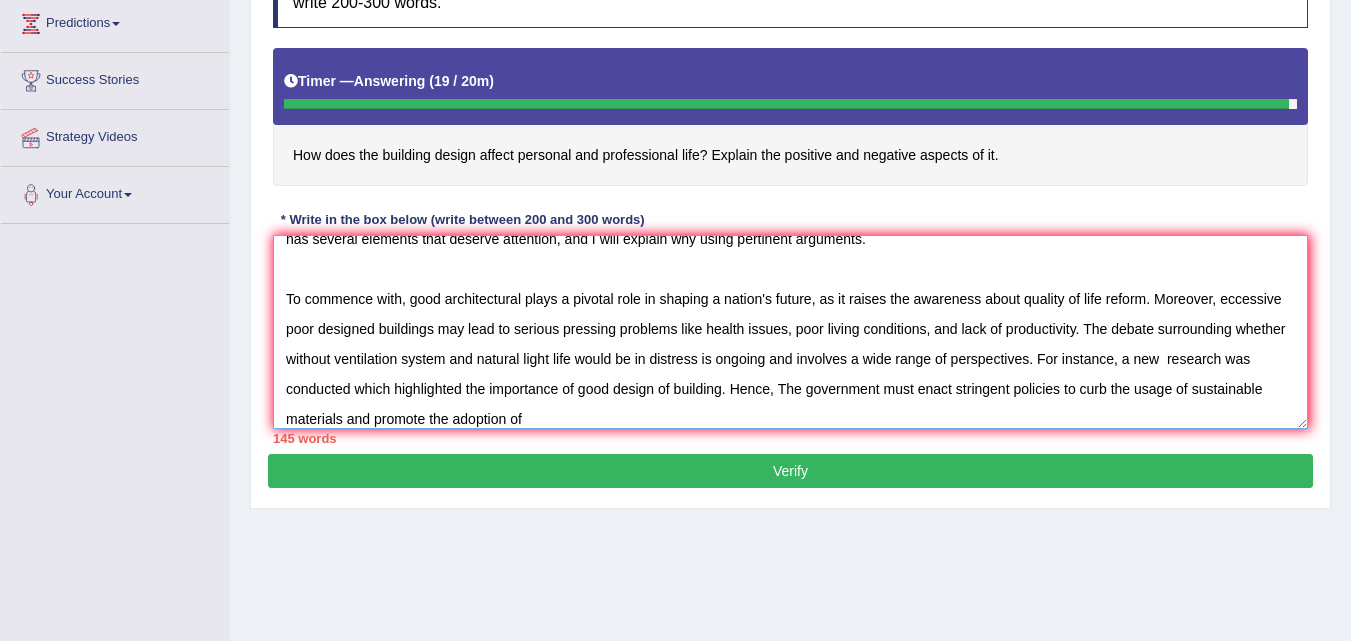 click on "It has long been a subject of discussion whether modern building designs affect positively and negatively on people's lives or not. In my opinion, the former notion has several elements that deserve attention, and I will explain why using pertinent arguments.
To commence with, good architectural plays a pivotal role in shaping a nation's future, as it raises the awareness about quality of life reform. Moreover, eccessive poor designed buildings may lead to serious pressing problems like health issues, poor living conditions, and lack of productivity. The debate surrounding whether without ventilation system and natural light life would be in distress is ongoing and involves a wide range of perspectives. For instance, a new  research was conducted which highlighted the importance of good design of building. Hence, The government must enact stringent policies to curb the usage of sustainable materials and promote the adoption of" at bounding box center (790, 332) 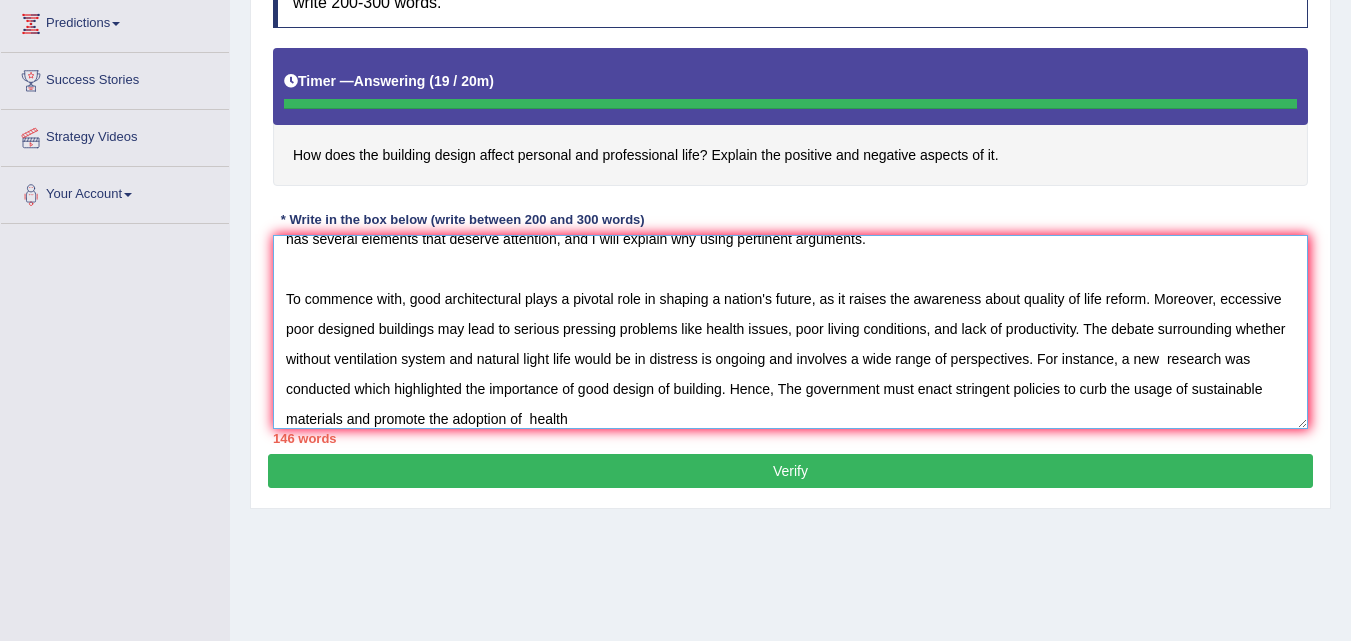 type on "It has long been a subject of discussion whether modern building designs affect positively and negatively on people's lives or not. In my opinion, the former notion has several elements that deserve attention, and I will explain why using pertinent arguments.
To commence with, good architectural plays a pivotal role in shaping a nation's future, as it raises the awareness about quality of life reform. Moreover, eccessive poor designed buildings may lead to serious pressing problems like health issues, poor living conditions, and lack of productivity. The debate surrounding whether without ventilation system and natural light life would be in distress is ongoing and involves a wide range of perspectives. For instance, a new  research was conducted which highlighted the importance of good design of building. Hence, The government must enact stringent policies to curb the usage of sustainable materials and promote the adoption of  health" 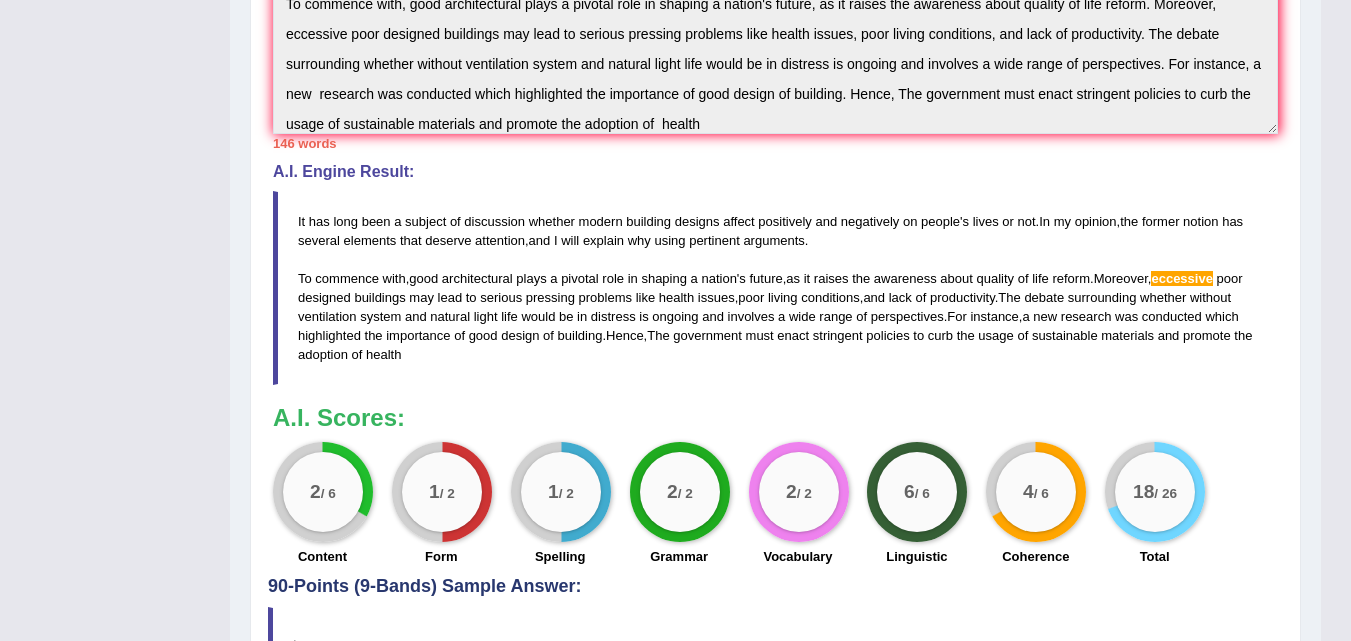 scroll, scrollTop: 720, scrollLeft: 0, axis: vertical 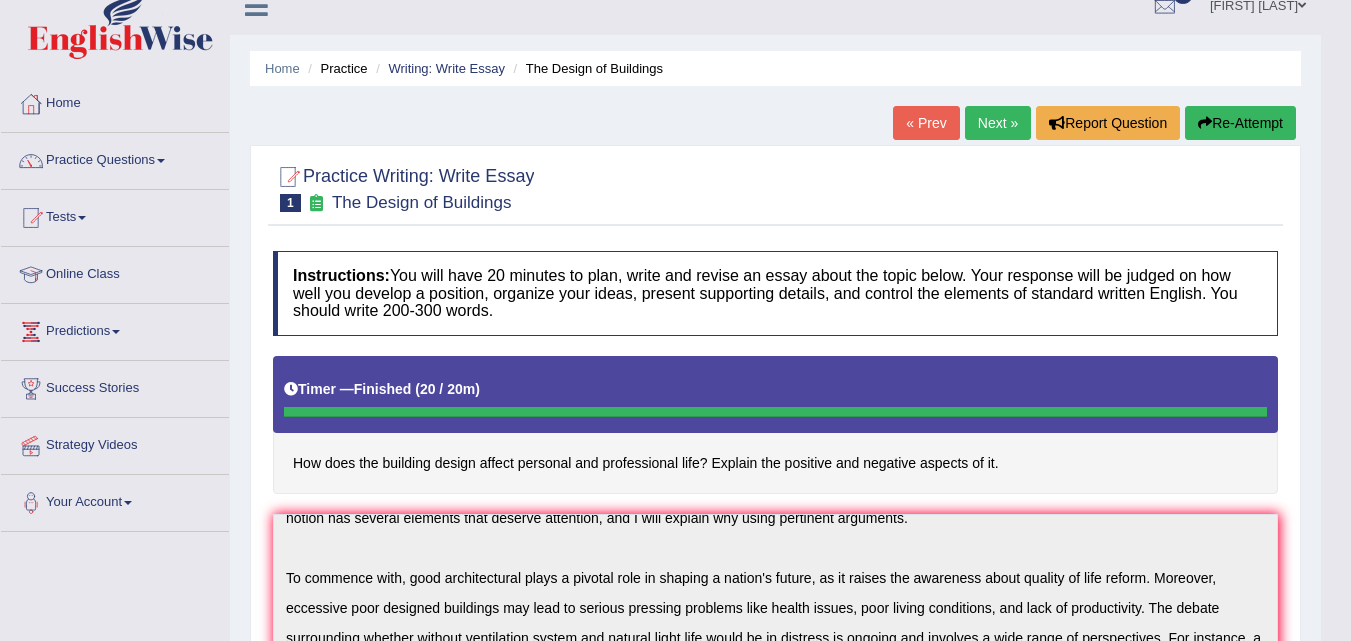 click on "Re-Attempt" at bounding box center (1240, 123) 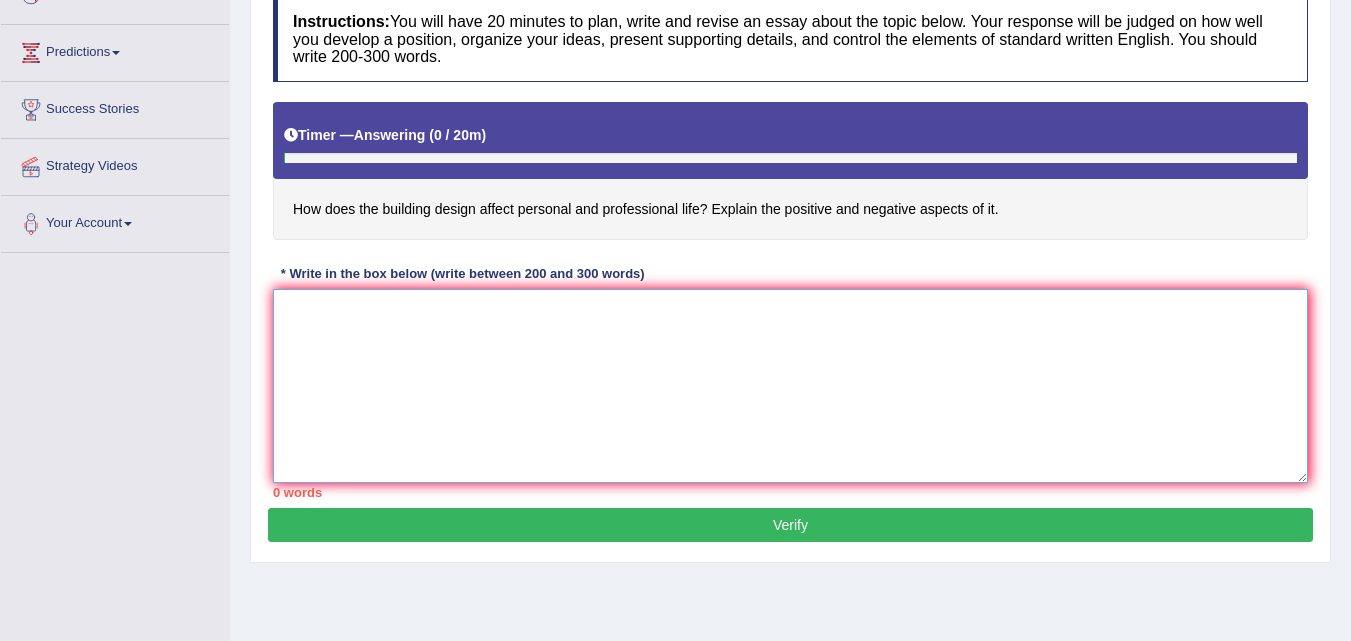click at bounding box center (790, 386) 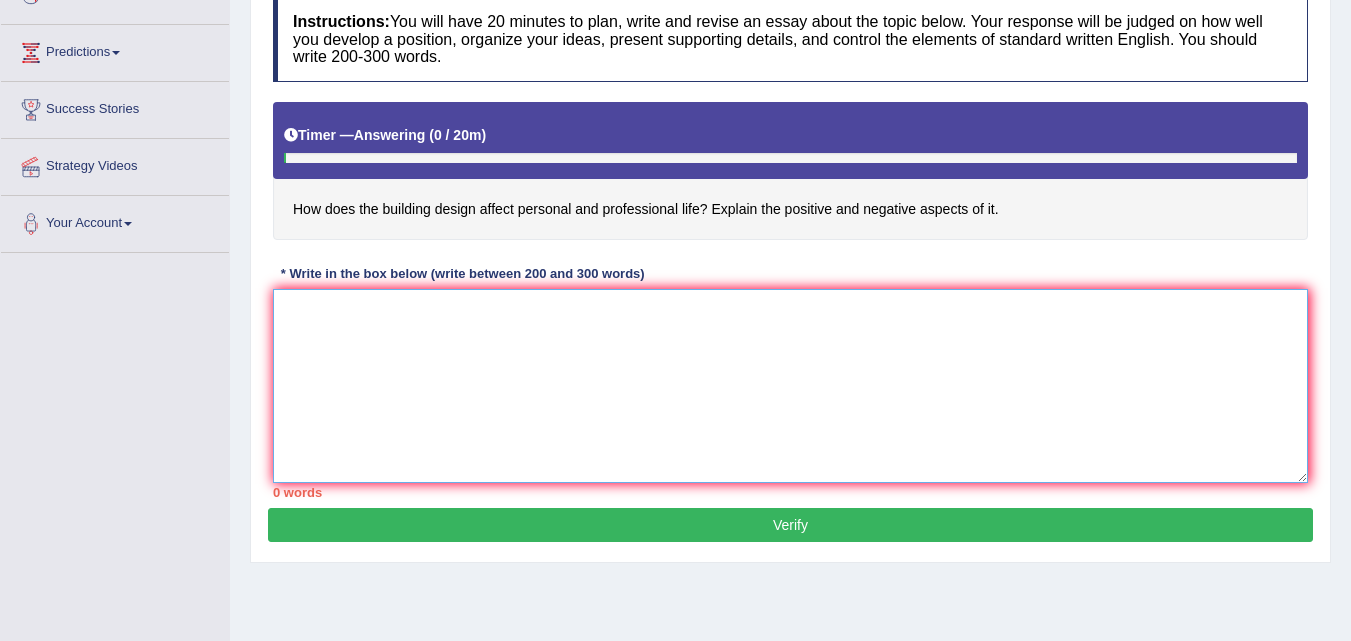 scroll, scrollTop: 302, scrollLeft: 0, axis: vertical 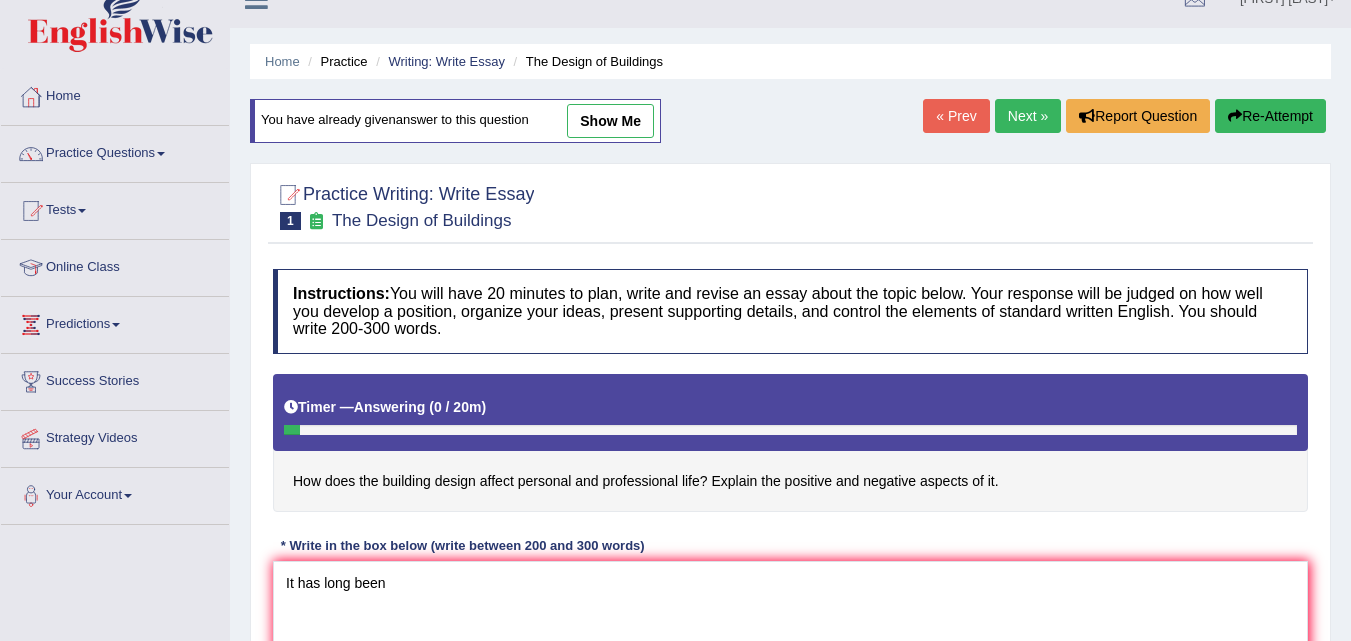 click on "show me" at bounding box center [610, 121] 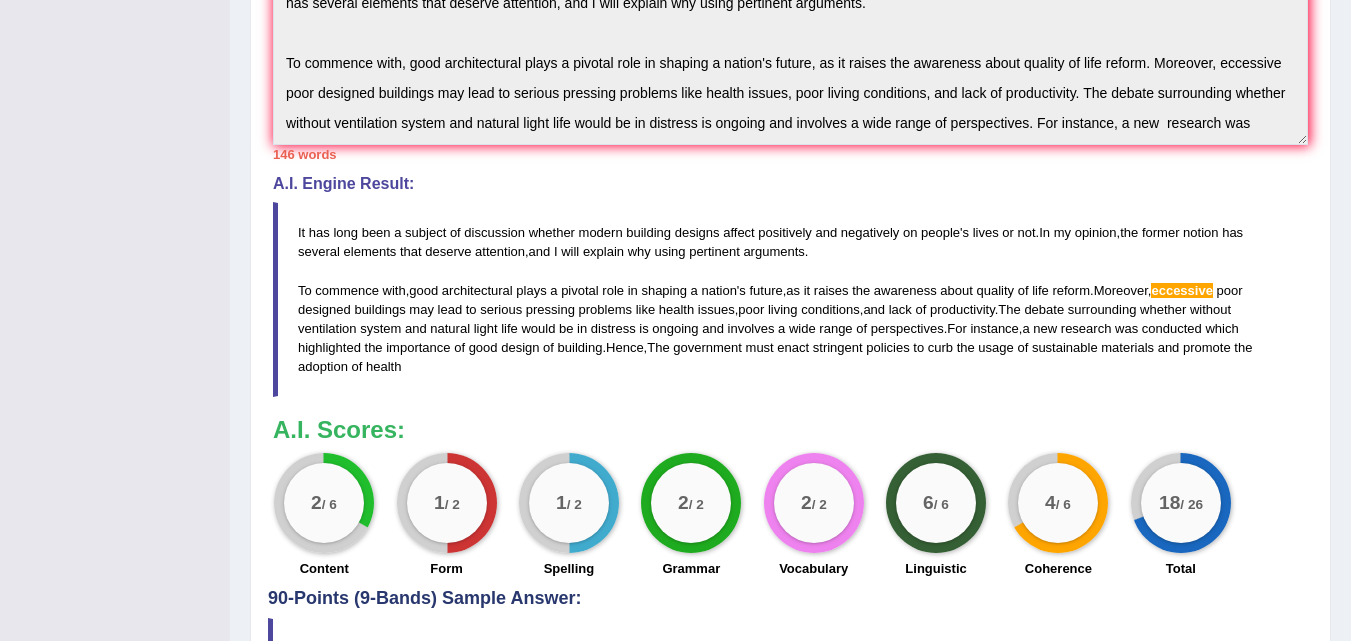 scroll, scrollTop: 628, scrollLeft: 0, axis: vertical 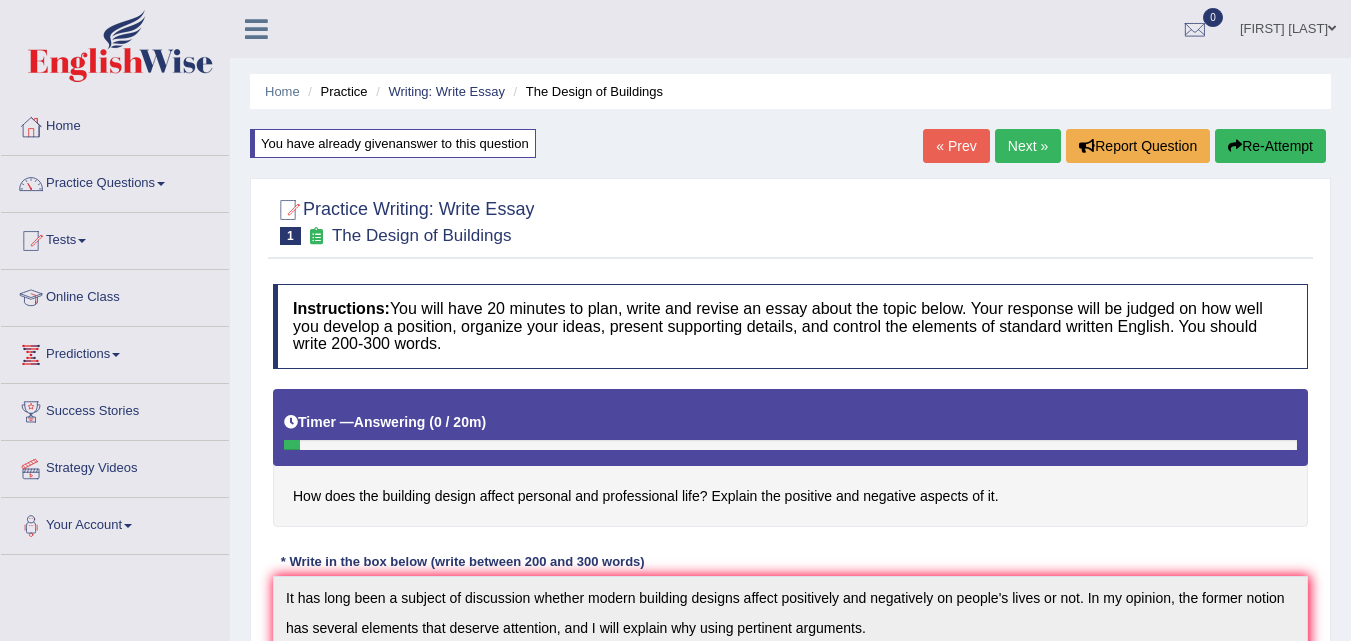 click on "Re-Attempt" at bounding box center (1270, 146) 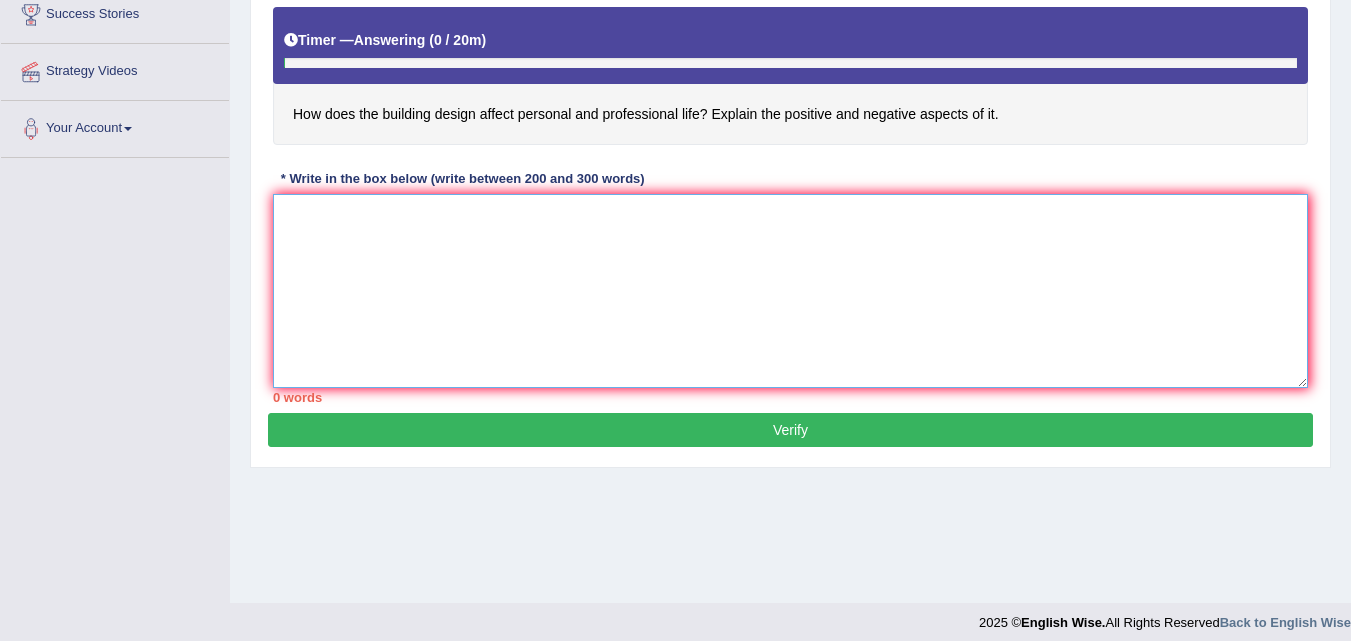 click at bounding box center (790, 291) 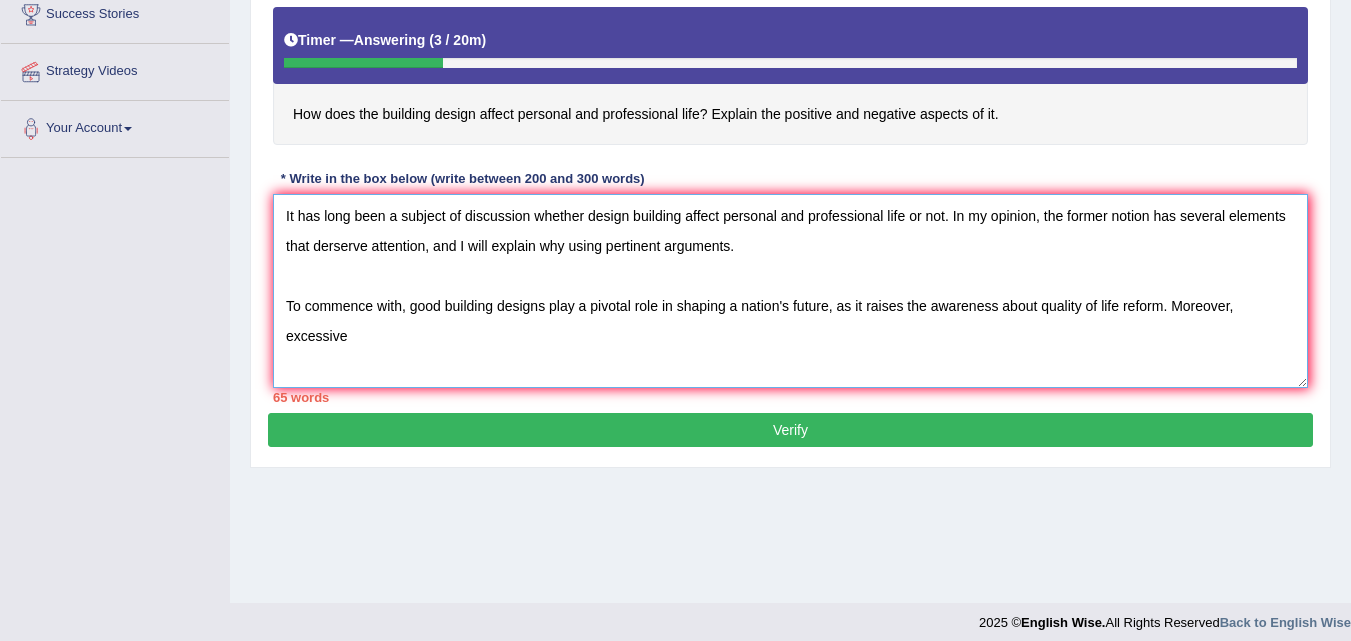 click on "It has long been a subject of discussion whether design building affect personal and professional life or not. In my opinion, the former notion has several elements that derserve attention, and I will explain why using pertinent arguments.
To commence with, good building designs play a pivotal role in shaping a nation's future, as it raises the awareness about quality of life reform. Moreover, excessive" at bounding box center (790, 291) 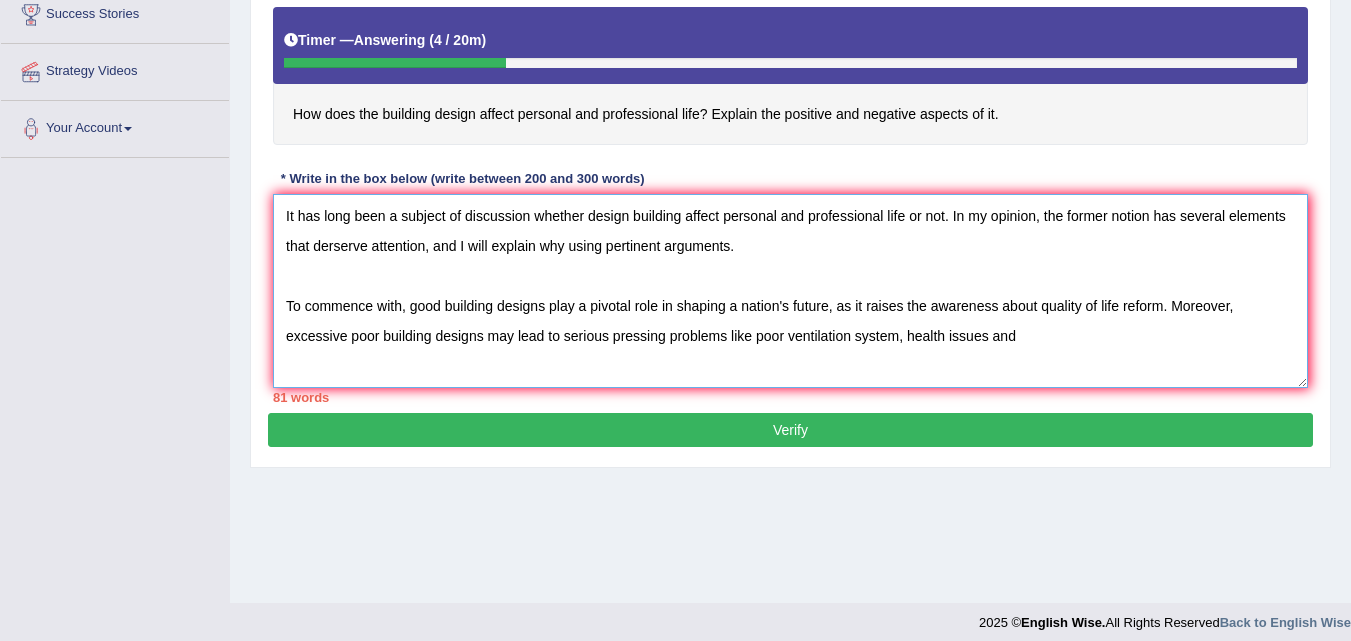 click on "It has long been a subject of discussion whether design building affect personal and professional life or not. In my opinion, the former notion has several elements that derserve attention, and I will explain why using pertinent arguments.
To commence with, good building designs play a pivotal role in shaping a nation's future, as it raises the awareness about quality of life reform. Moreover, excessive poor building designs may lead to serious pressing problems like poor ventilation system, health issues and" at bounding box center [790, 291] 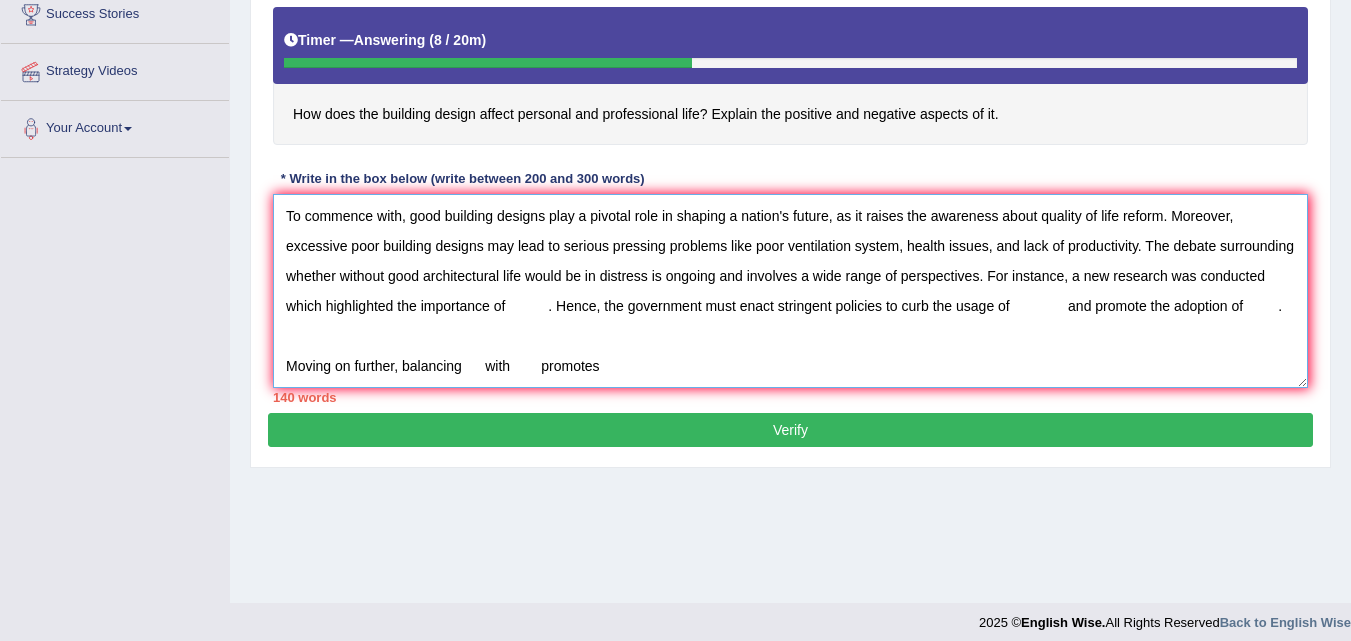 scroll, scrollTop: 108, scrollLeft: 0, axis: vertical 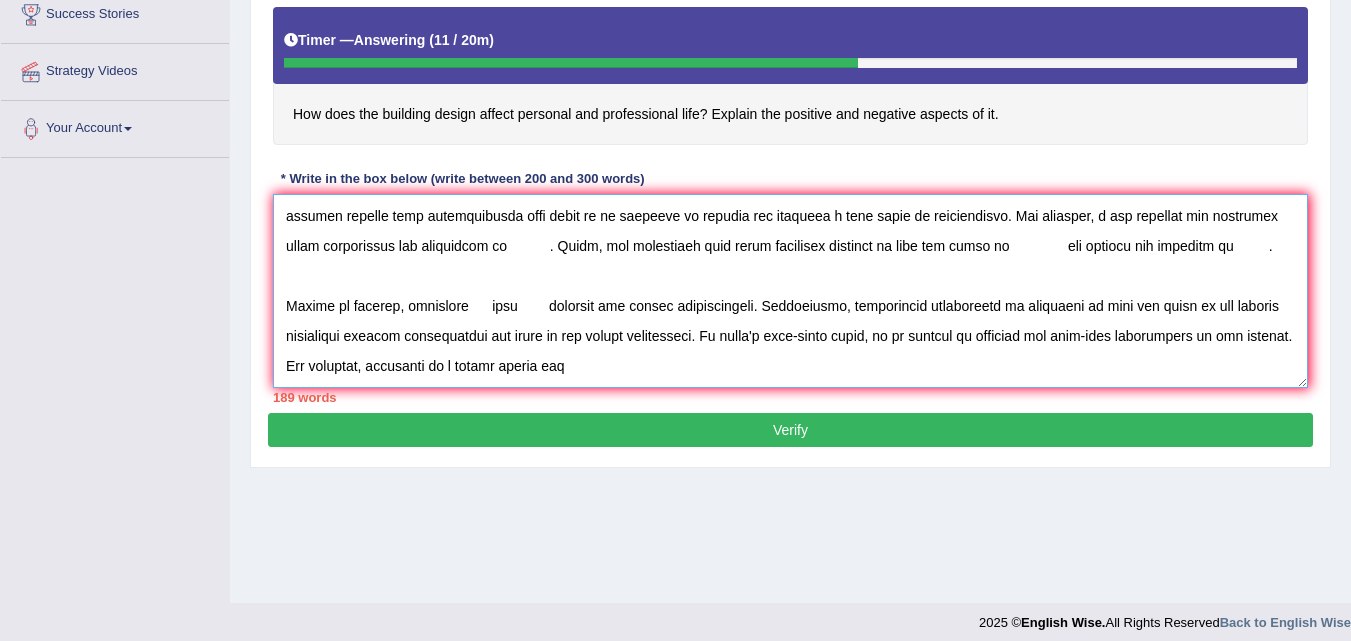 click at bounding box center (790, 291) 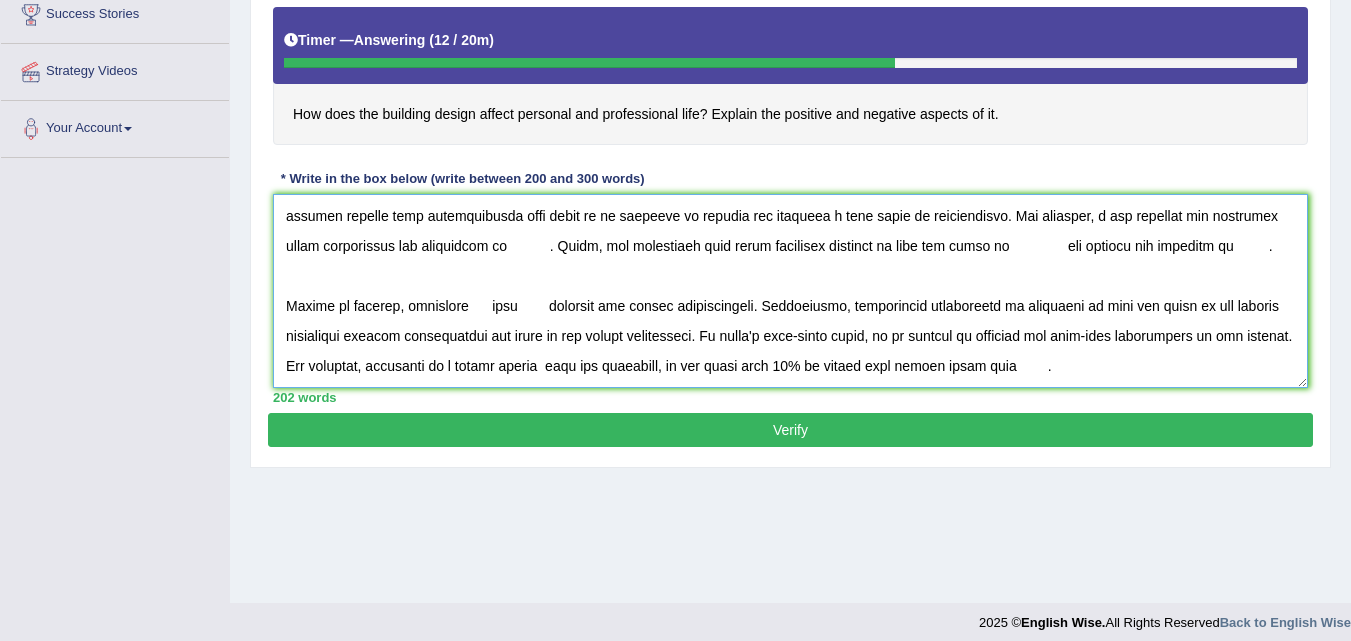 scroll, scrollTop: 198, scrollLeft: 0, axis: vertical 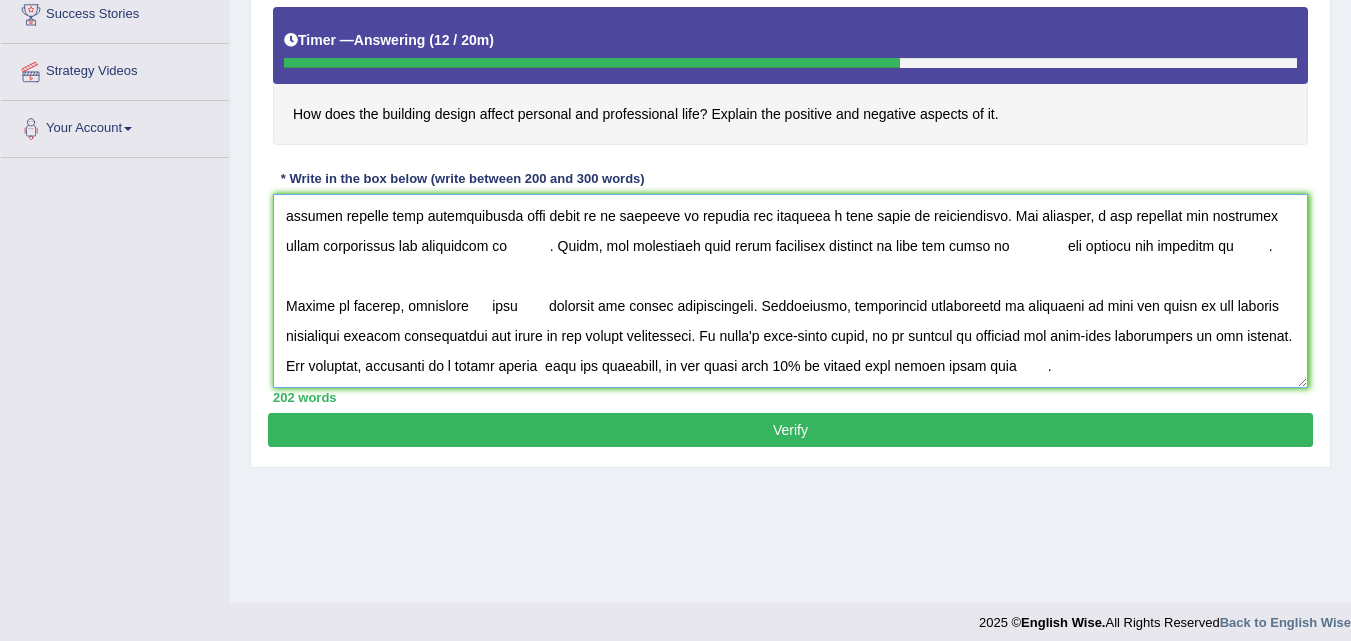 click at bounding box center (790, 291) 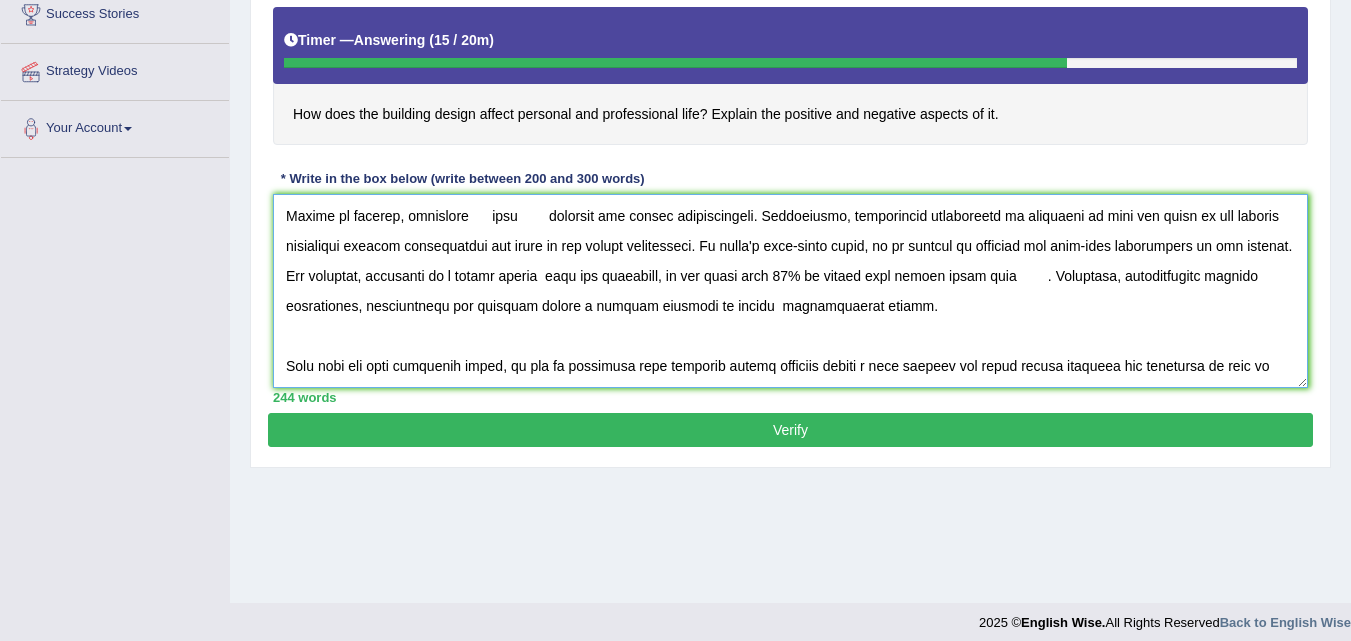 scroll, scrollTop: 288, scrollLeft: 0, axis: vertical 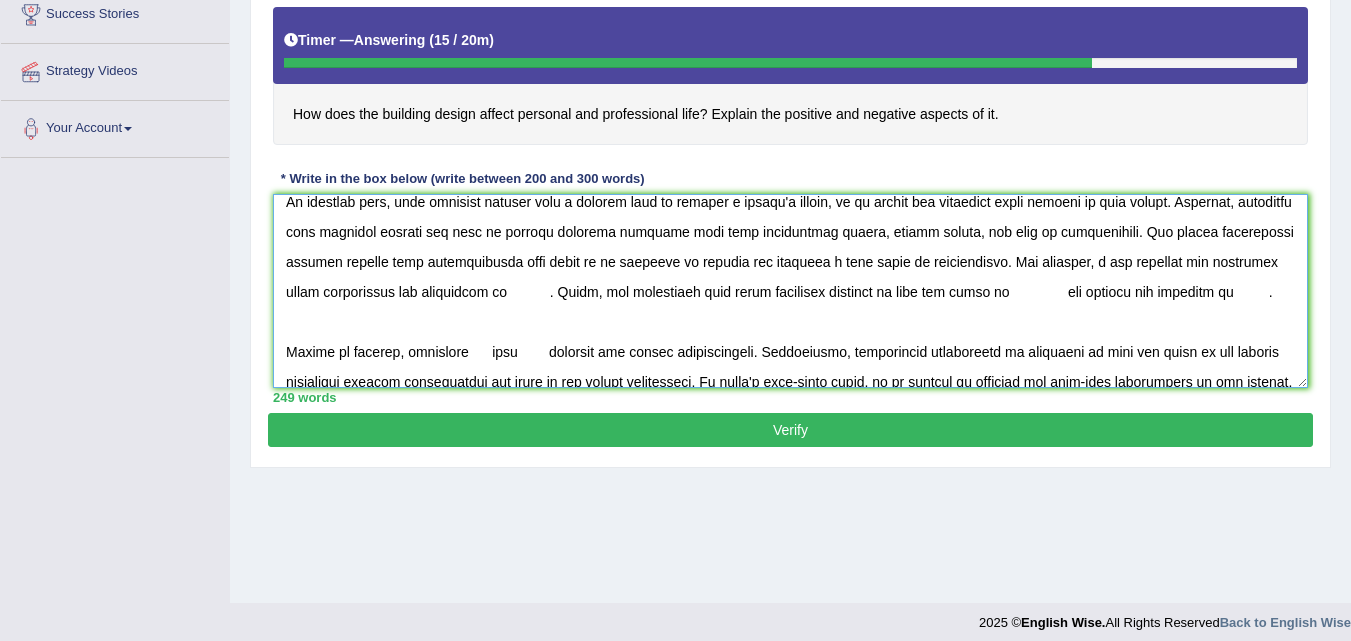click at bounding box center [790, 291] 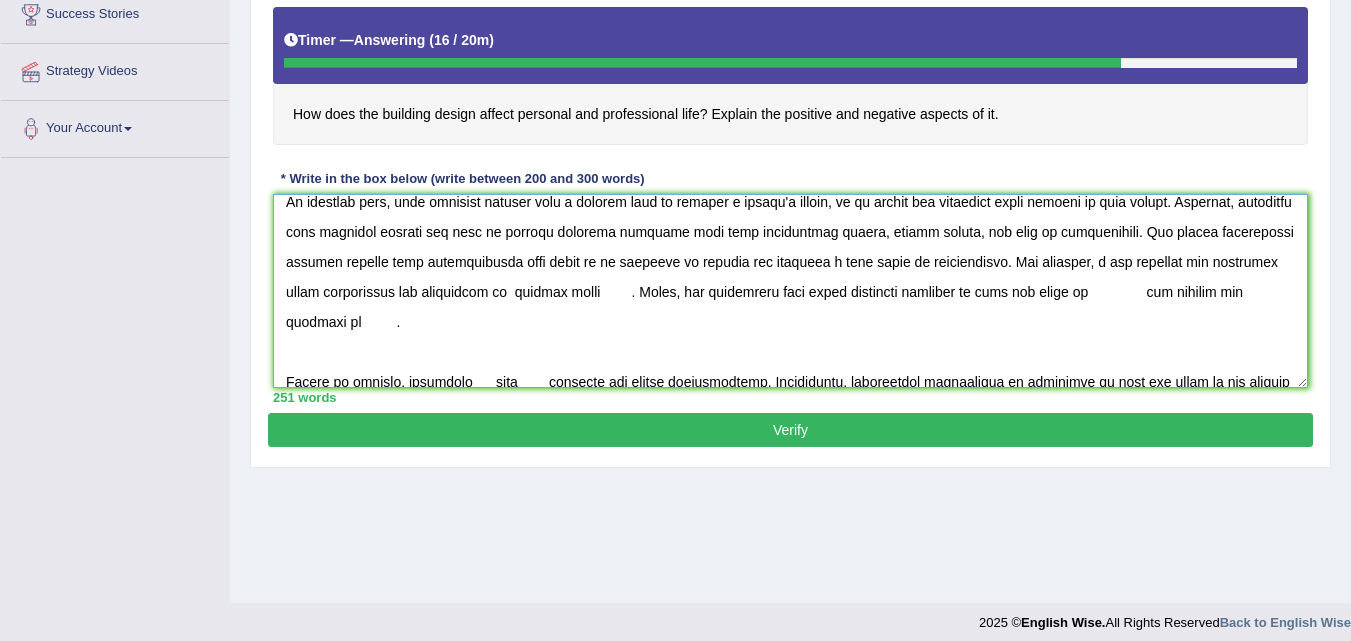 click at bounding box center [790, 291] 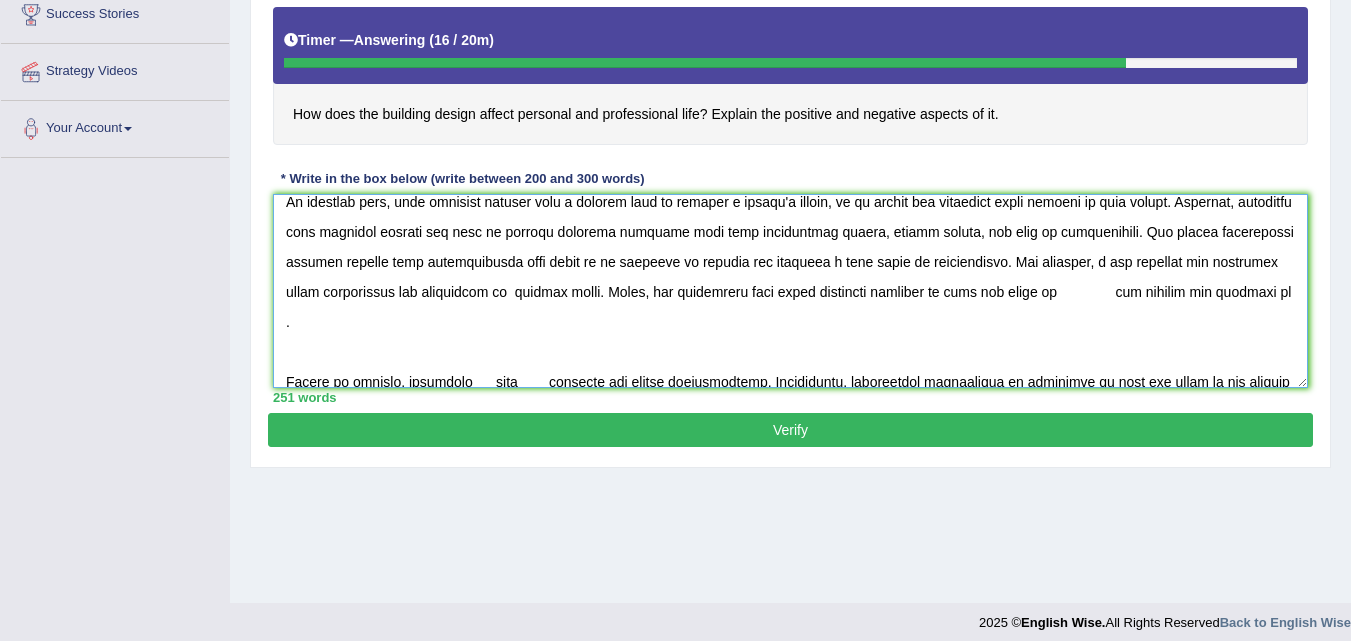 click at bounding box center (790, 291) 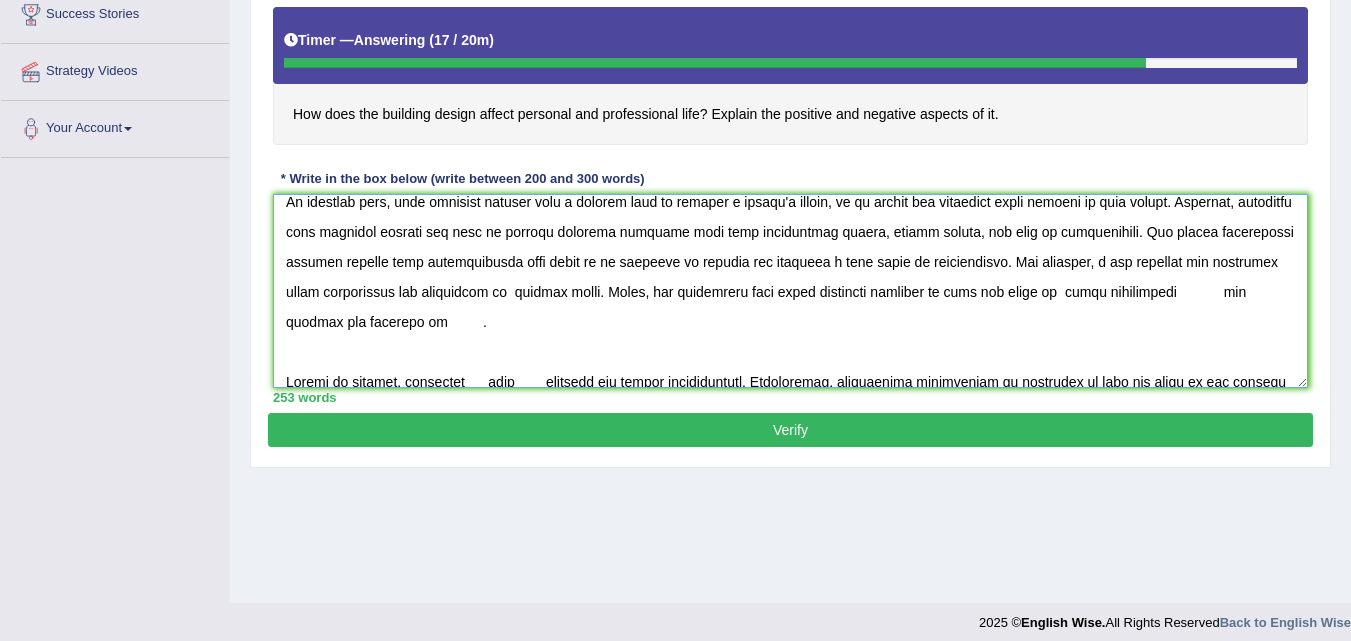 click at bounding box center (790, 291) 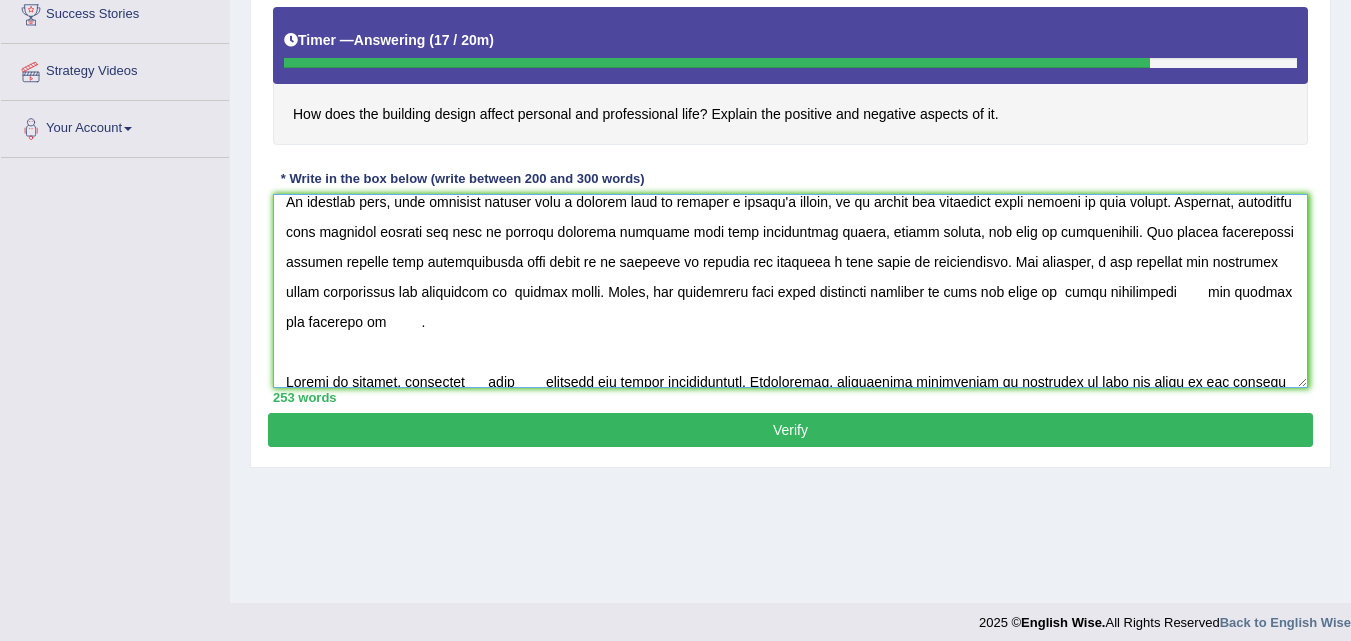 click at bounding box center (790, 291) 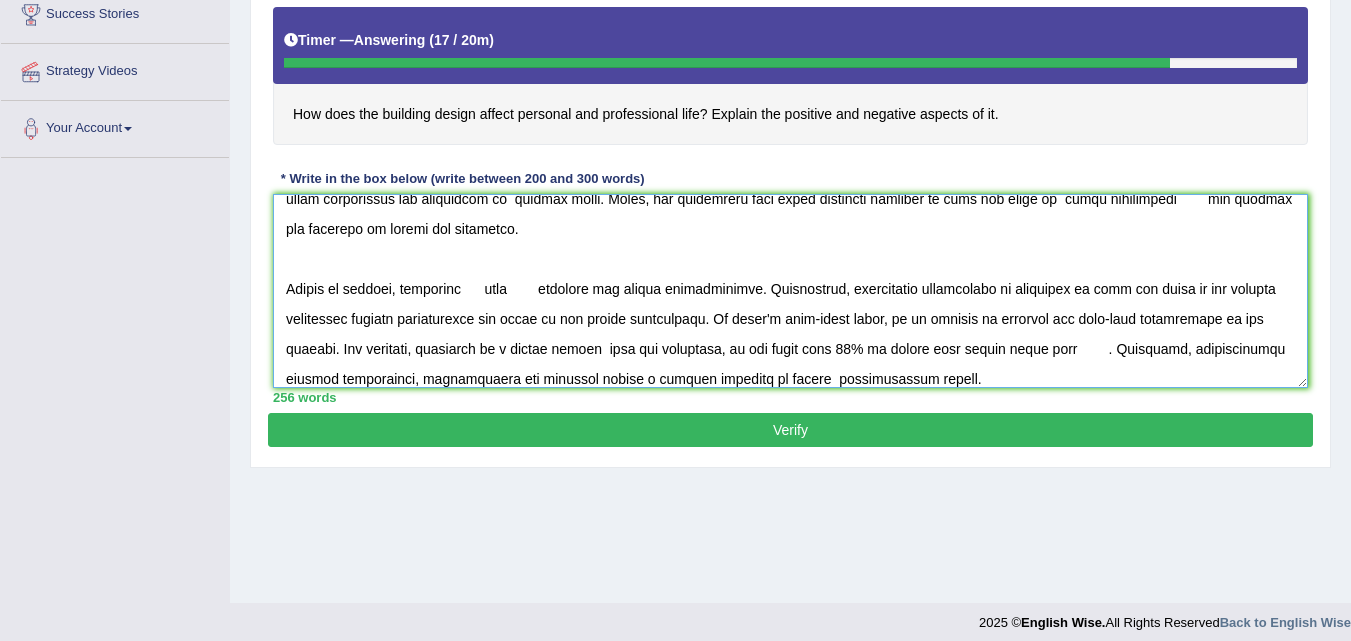 scroll, scrollTop: 200, scrollLeft: 0, axis: vertical 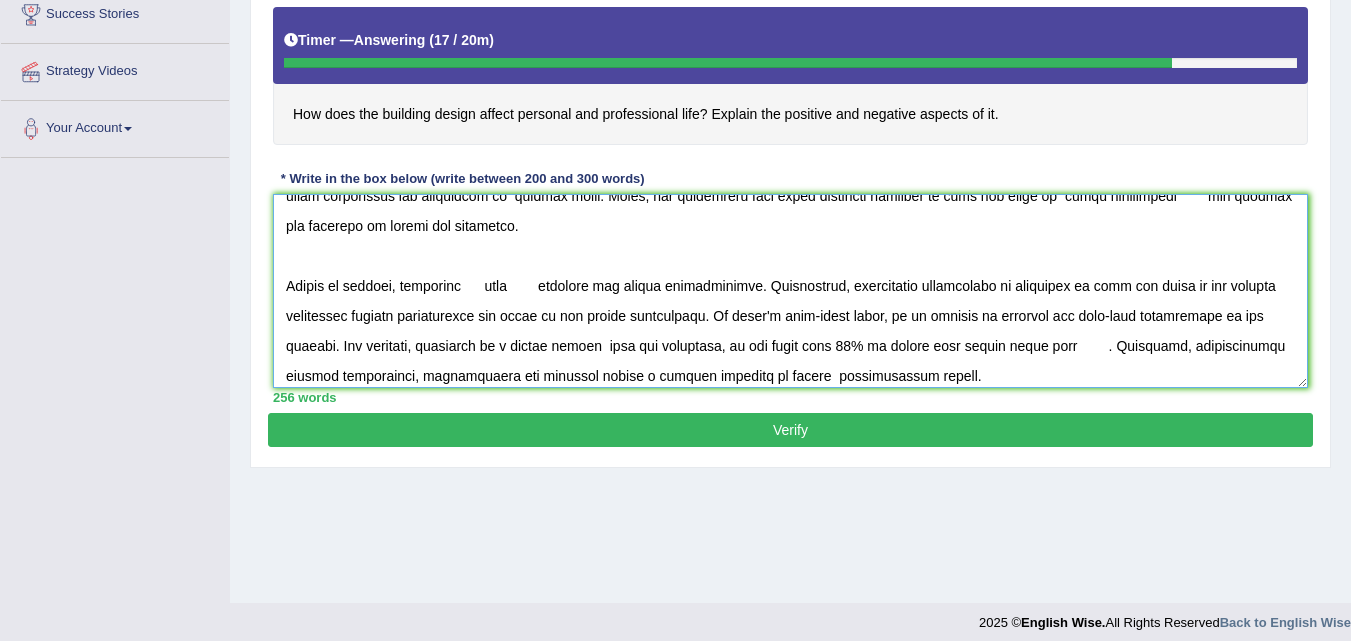 click at bounding box center (790, 291) 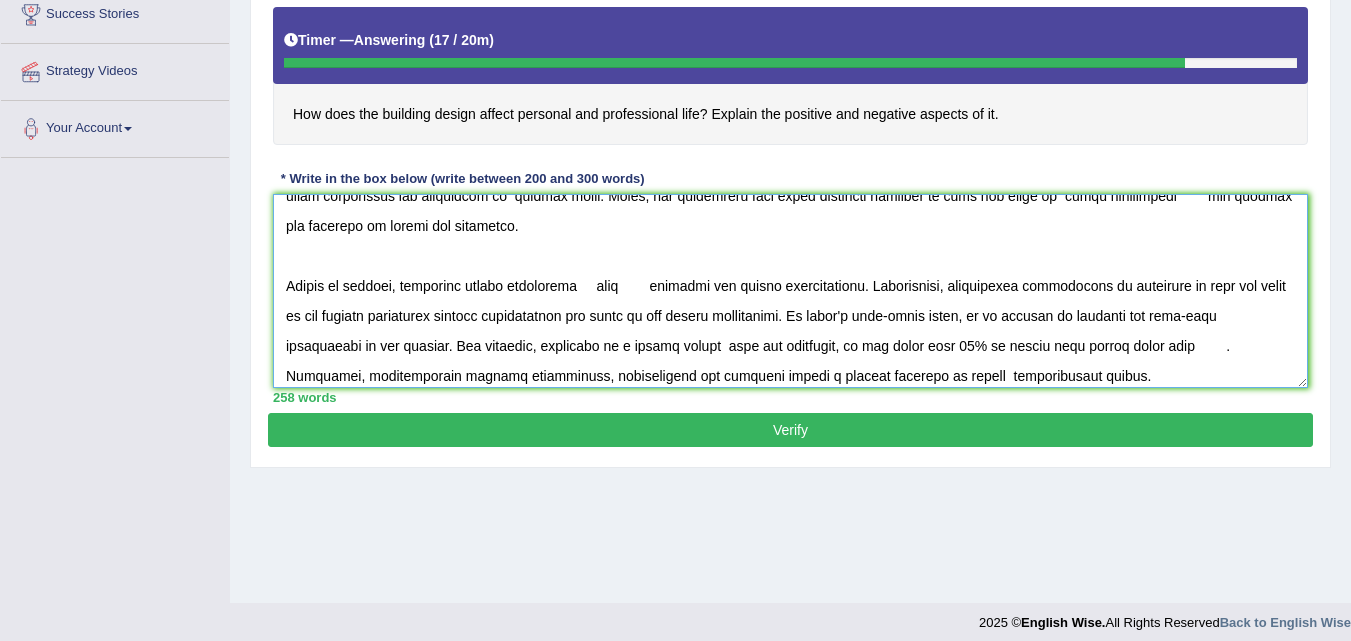 click at bounding box center [790, 291] 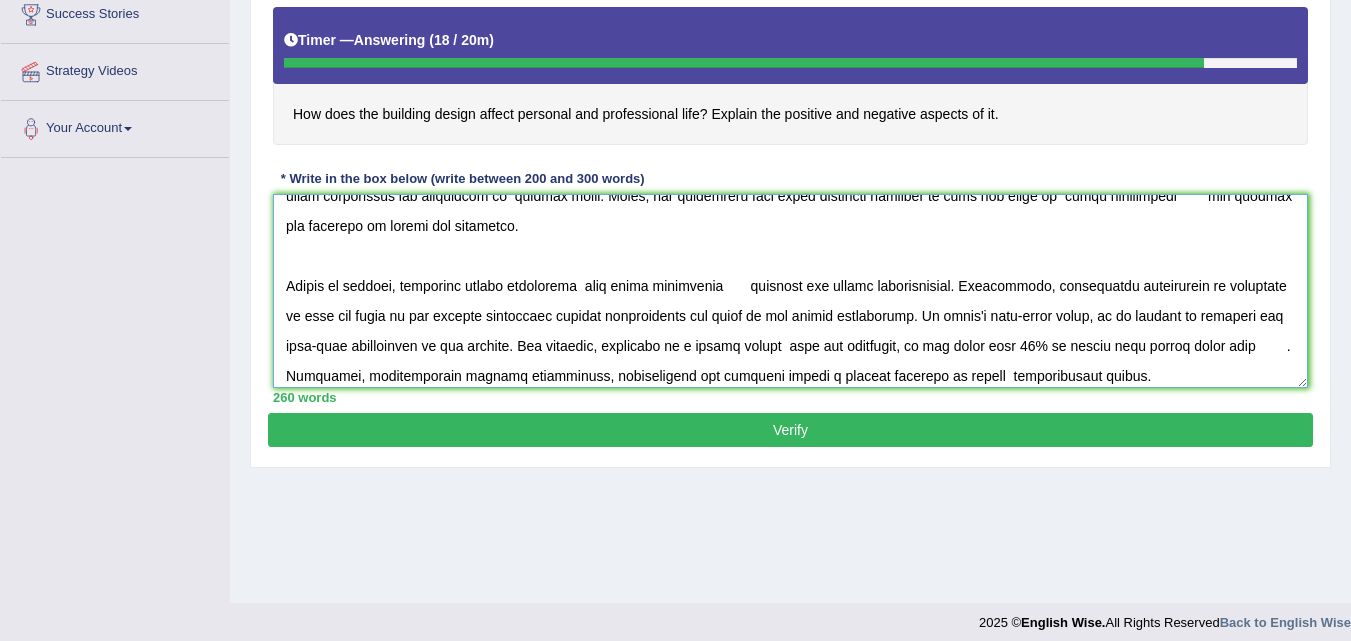 click at bounding box center (790, 291) 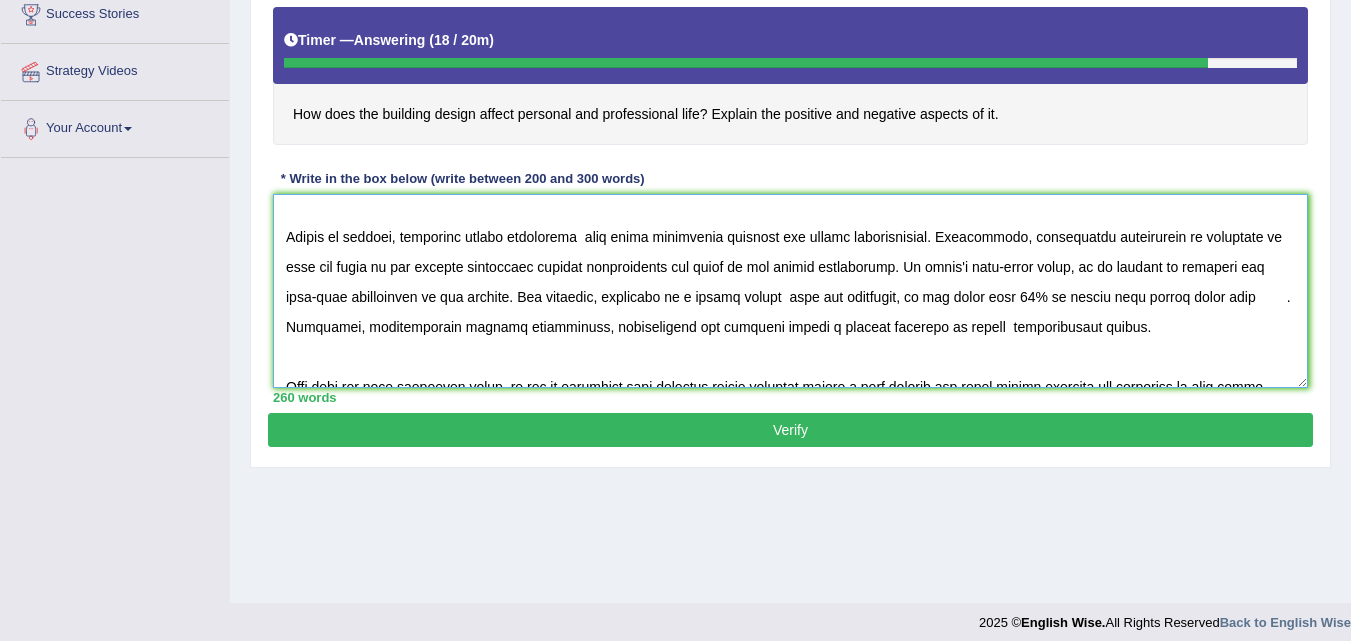 scroll, scrollTop: 252, scrollLeft: 0, axis: vertical 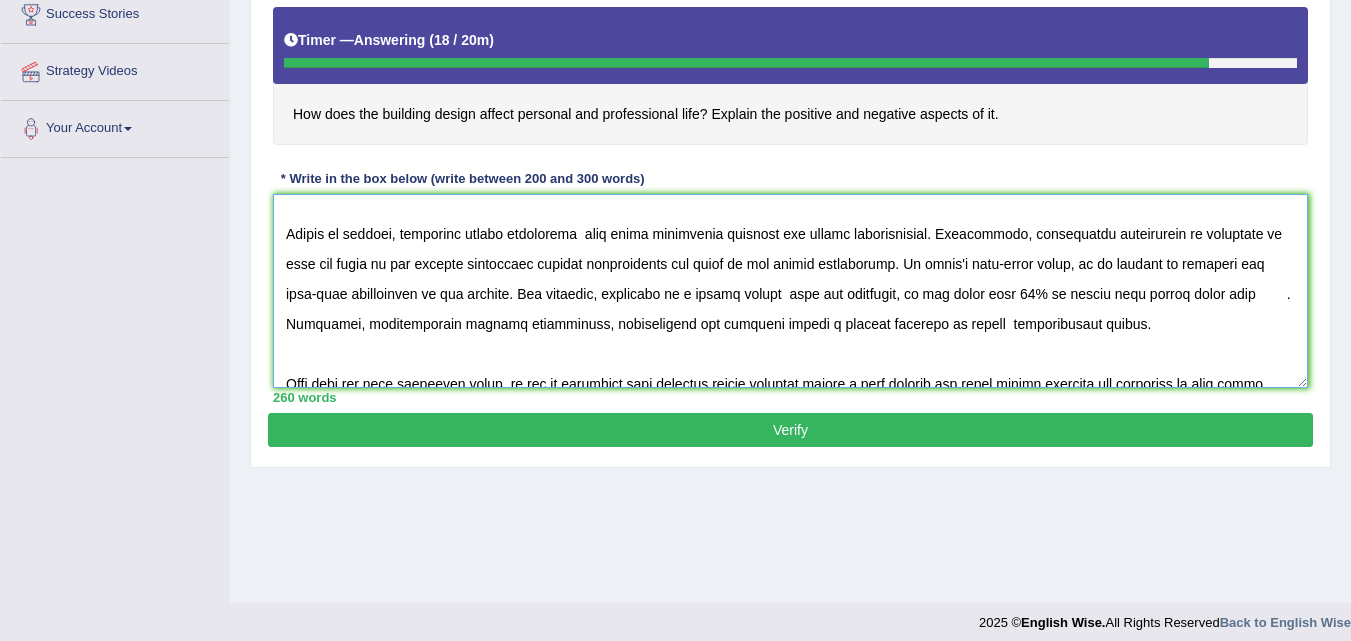 click at bounding box center [790, 291] 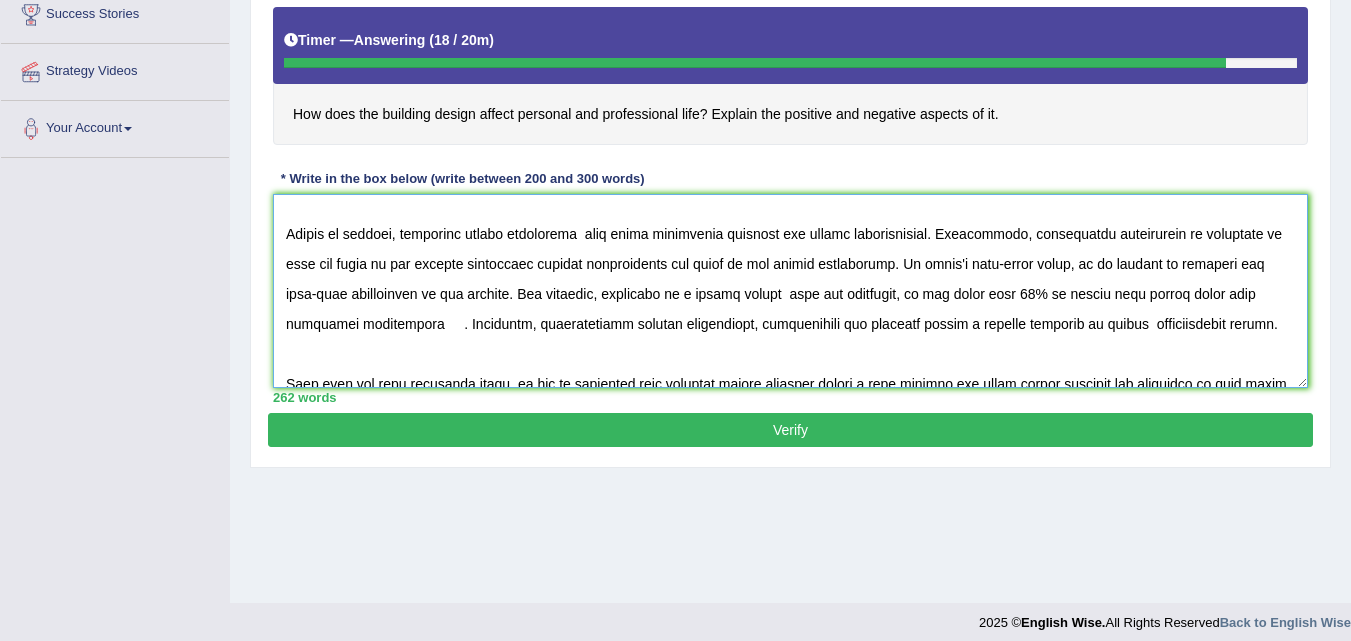click at bounding box center (790, 291) 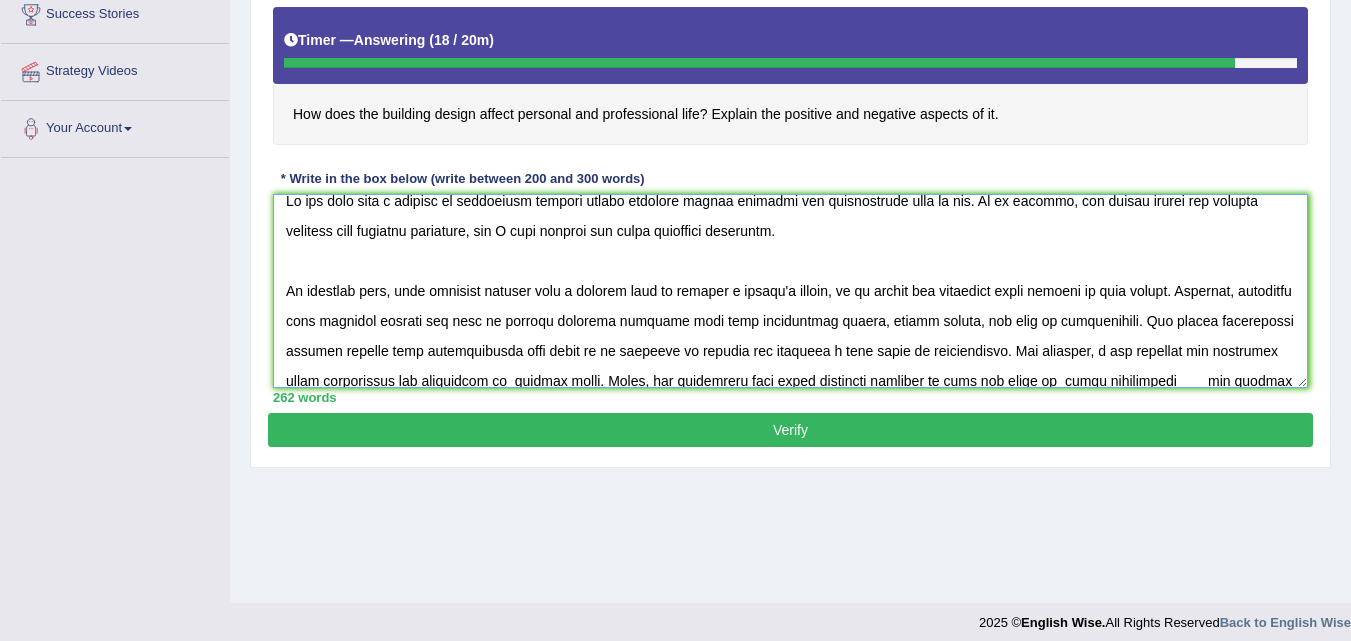 scroll, scrollTop: 0, scrollLeft: 0, axis: both 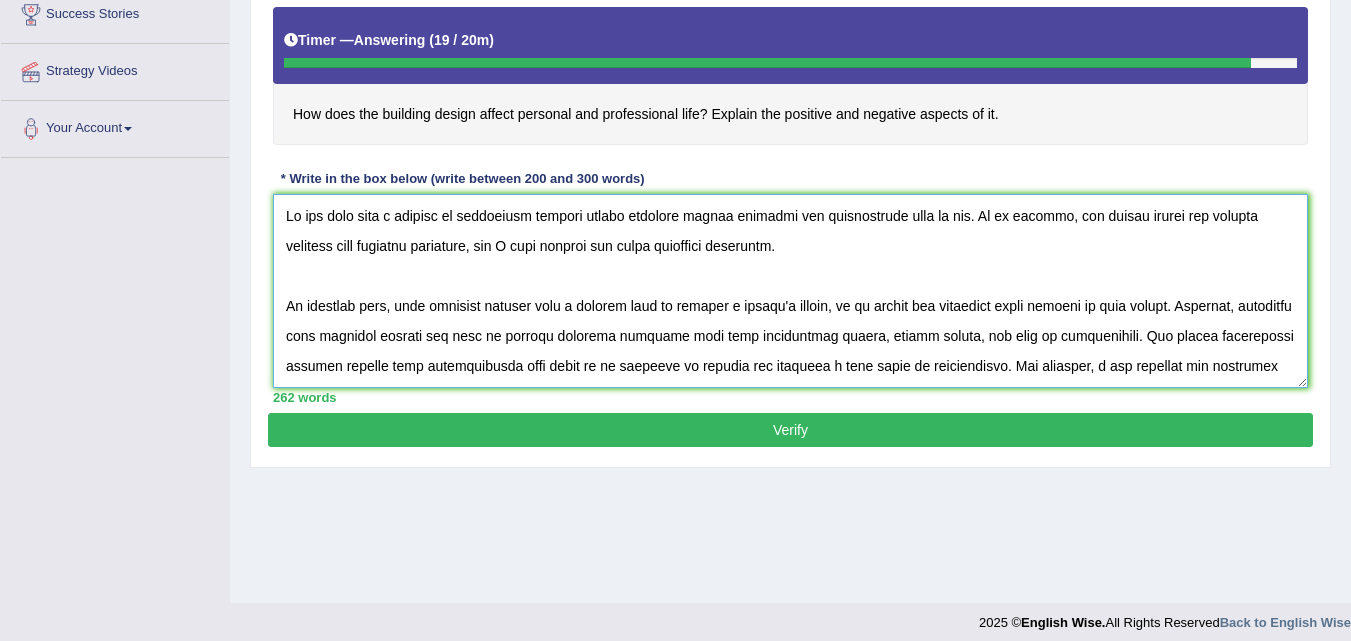 click at bounding box center [790, 291] 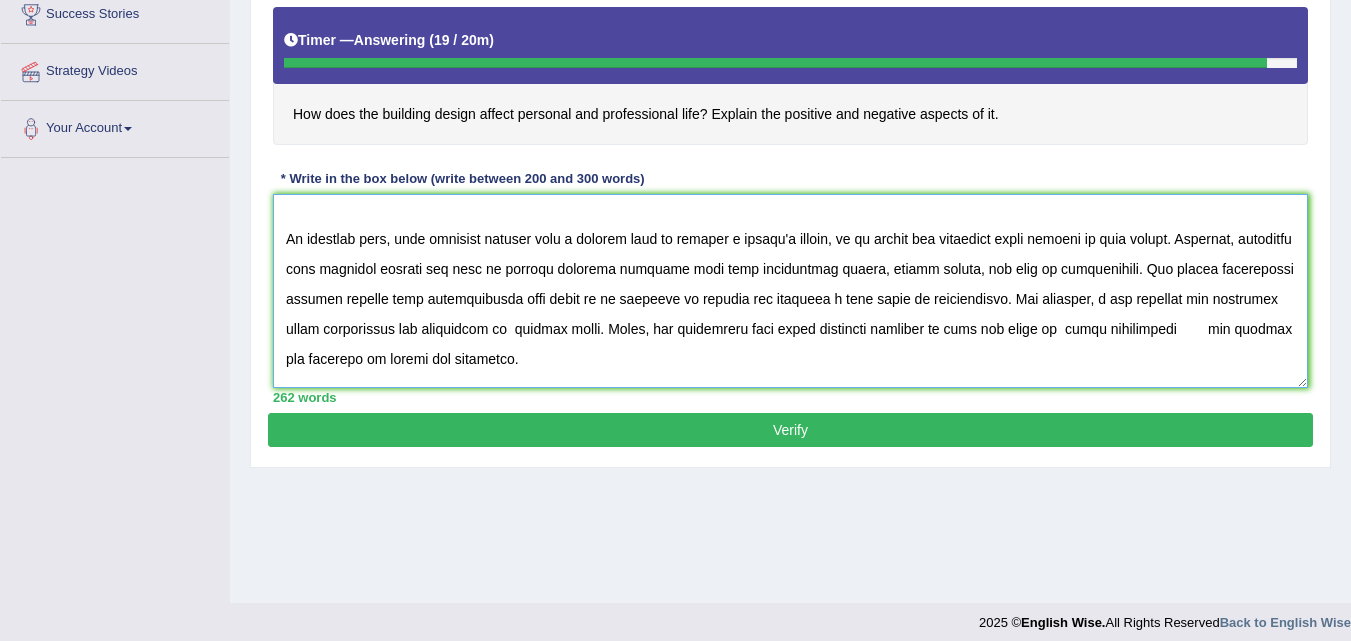 scroll, scrollTop: 74, scrollLeft: 0, axis: vertical 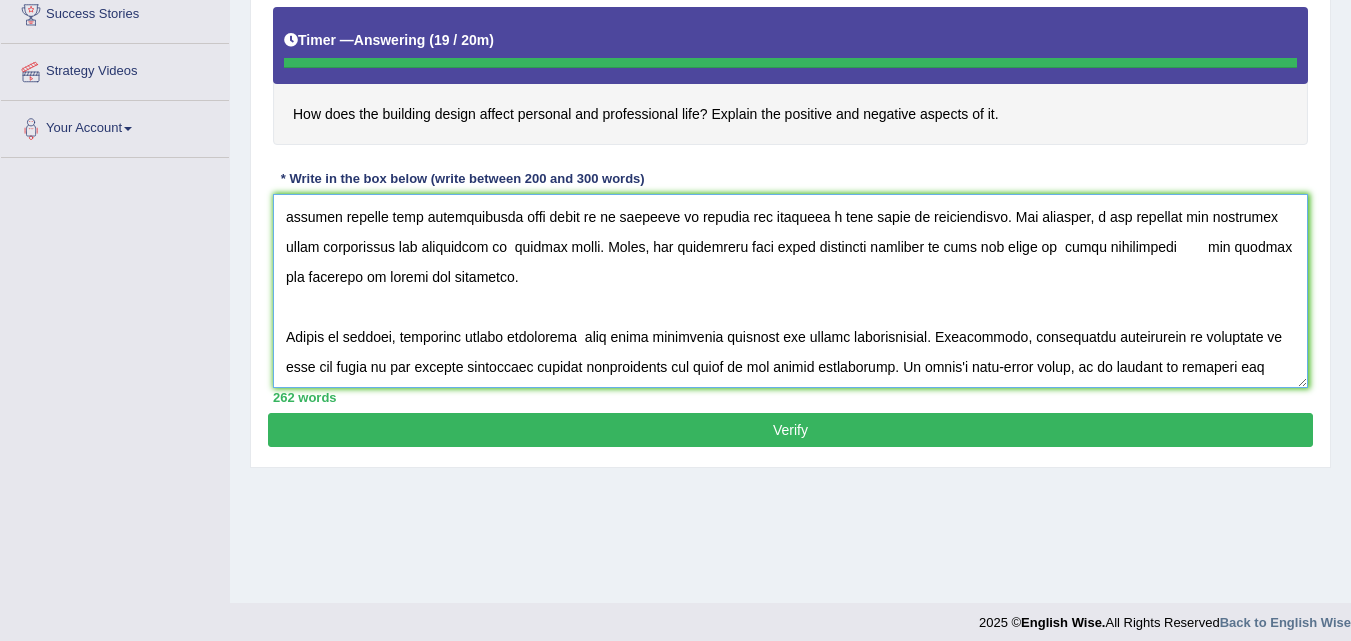 type on "It has long been a subject of discussion whether design building affect personal and professional life or not. In my opinion, the former notion has several elements that deserve attention, and I will explain why using pertinent arguments.
To commence with, good building designs play a pivotal role in shaping a nation's future, as it raises the awareness about quality of life reform. Moreover, excessive poor building designs may lead to serious pressing problems like poor ventilation system, health issues, and lack of productivity. The debate surrounding whether without good architectural life would be in distress is ongoing and involves a wide range of perspectives. For instance, a new research was conducted which highlighted the importance of  natural light. Hence, the government must enact stringent policies to curb the usage of  urban development        and promote the adoption of health and wellbeing.
Moving on further, balancing living conditions  with space efficiency promotes and social connectedn..." 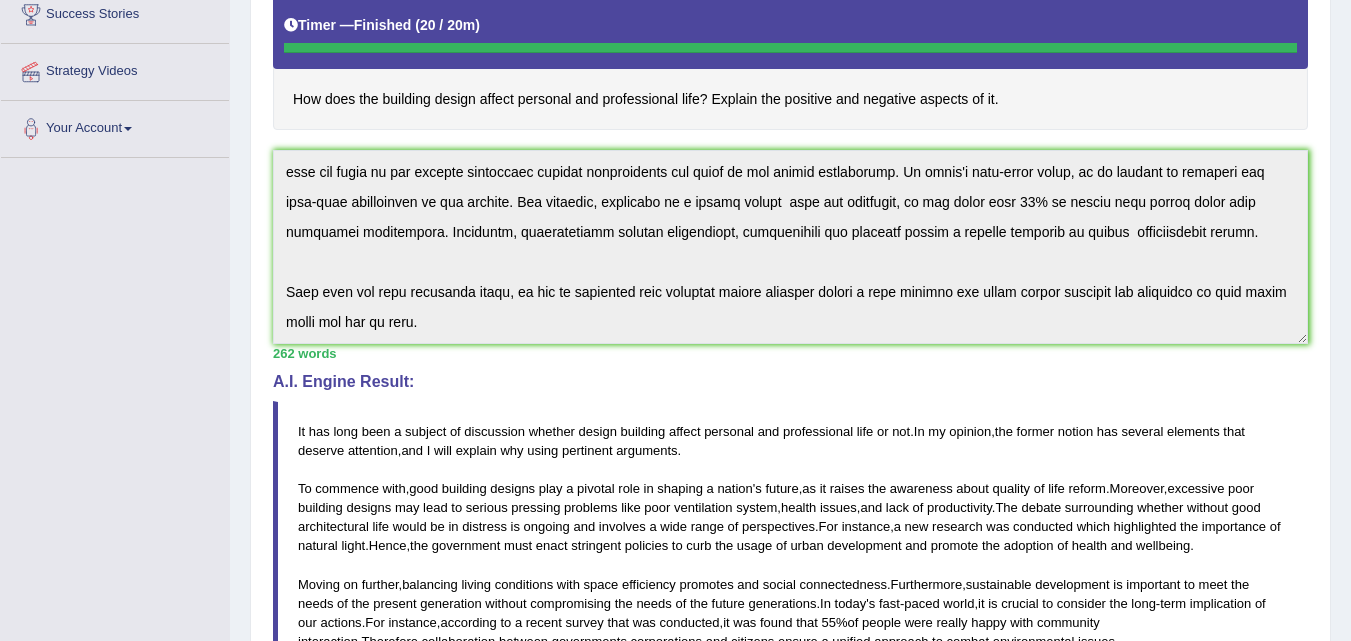 scroll, scrollTop: 330, scrollLeft: 0, axis: vertical 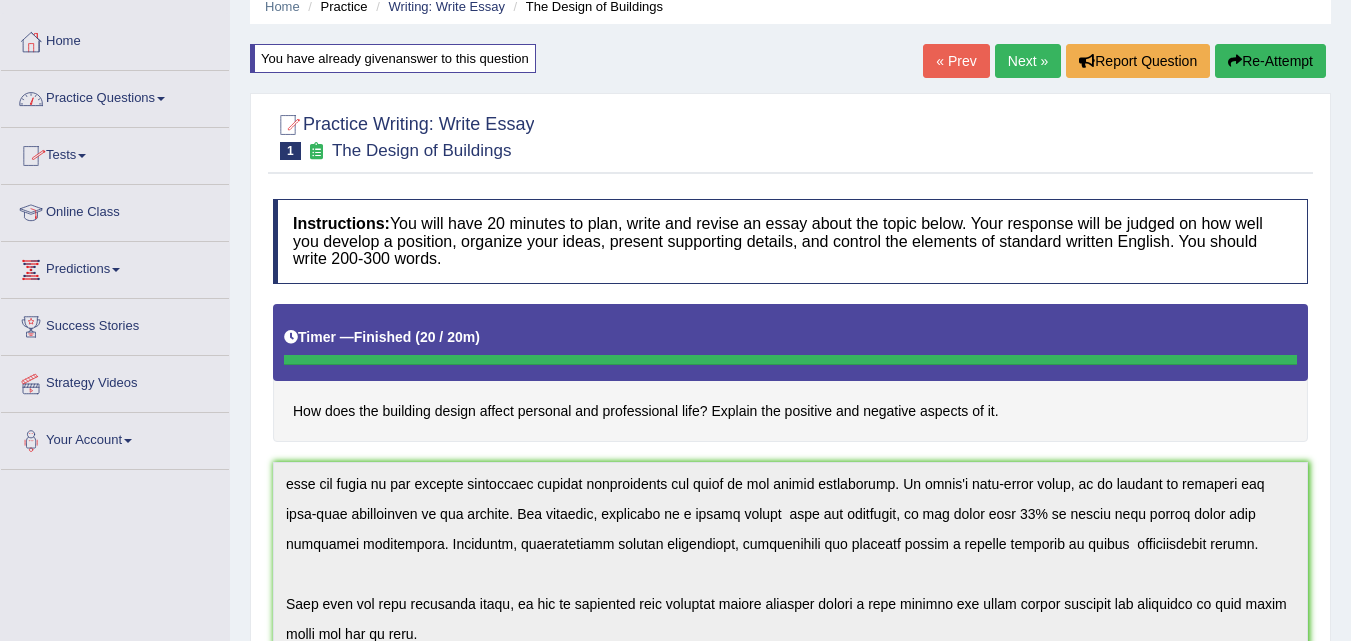 click on "Practice Questions" at bounding box center (115, 96) 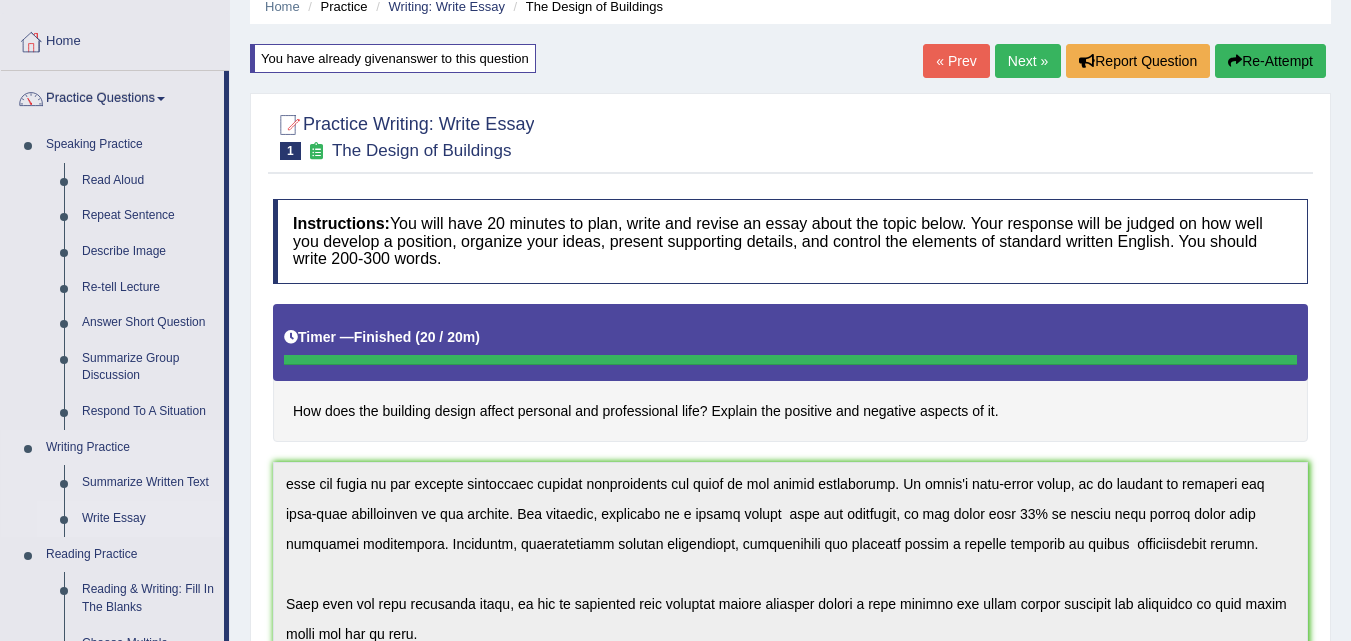 click on "Write Essay" at bounding box center (148, 519) 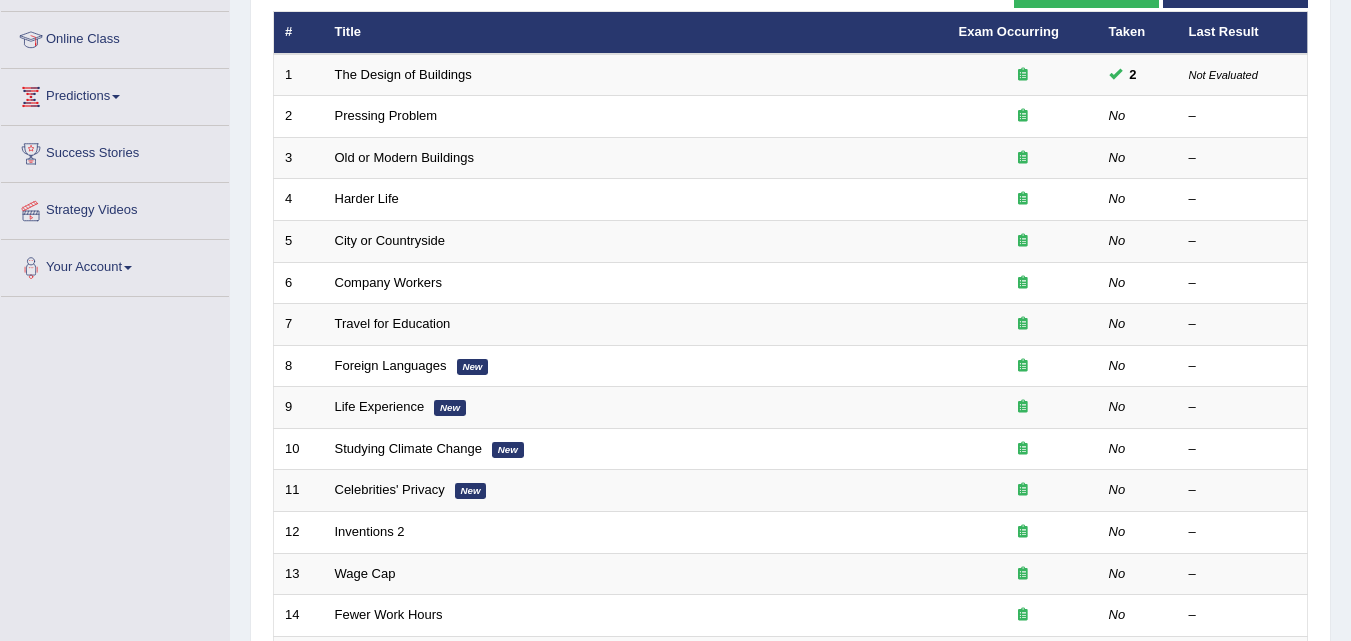 scroll, scrollTop: 258, scrollLeft: 0, axis: vertical 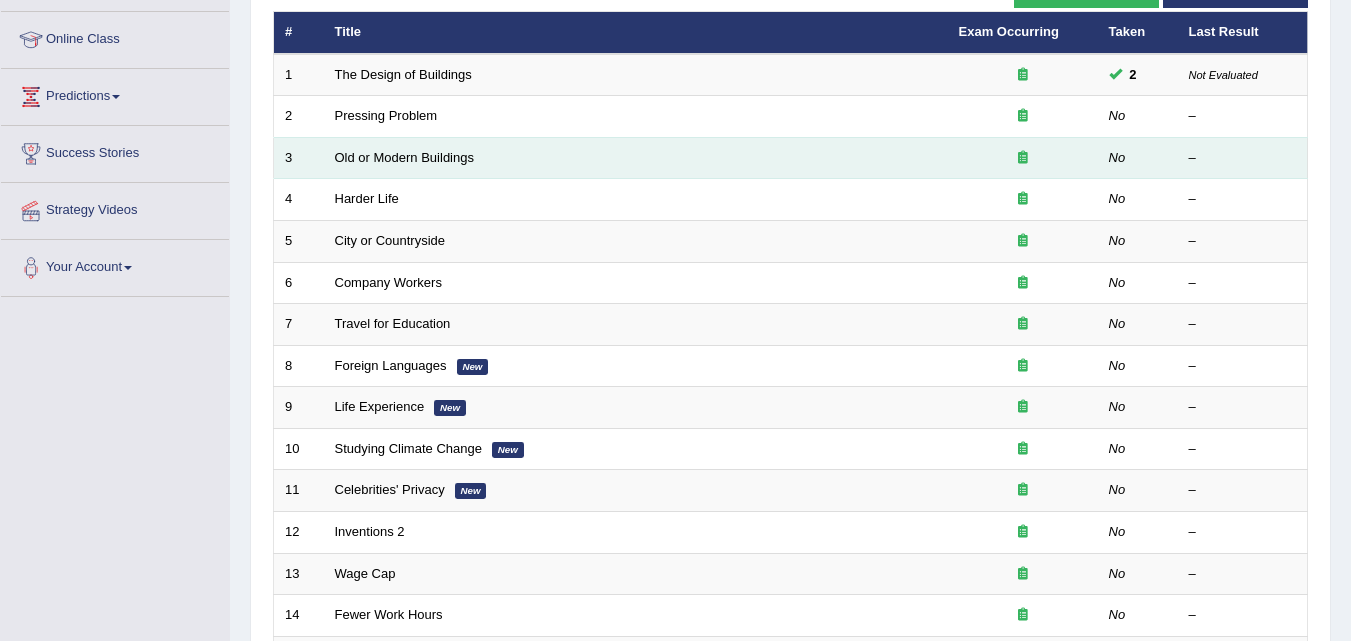 click on "Old or Modern Buildings" at bounding box center [636, 158] 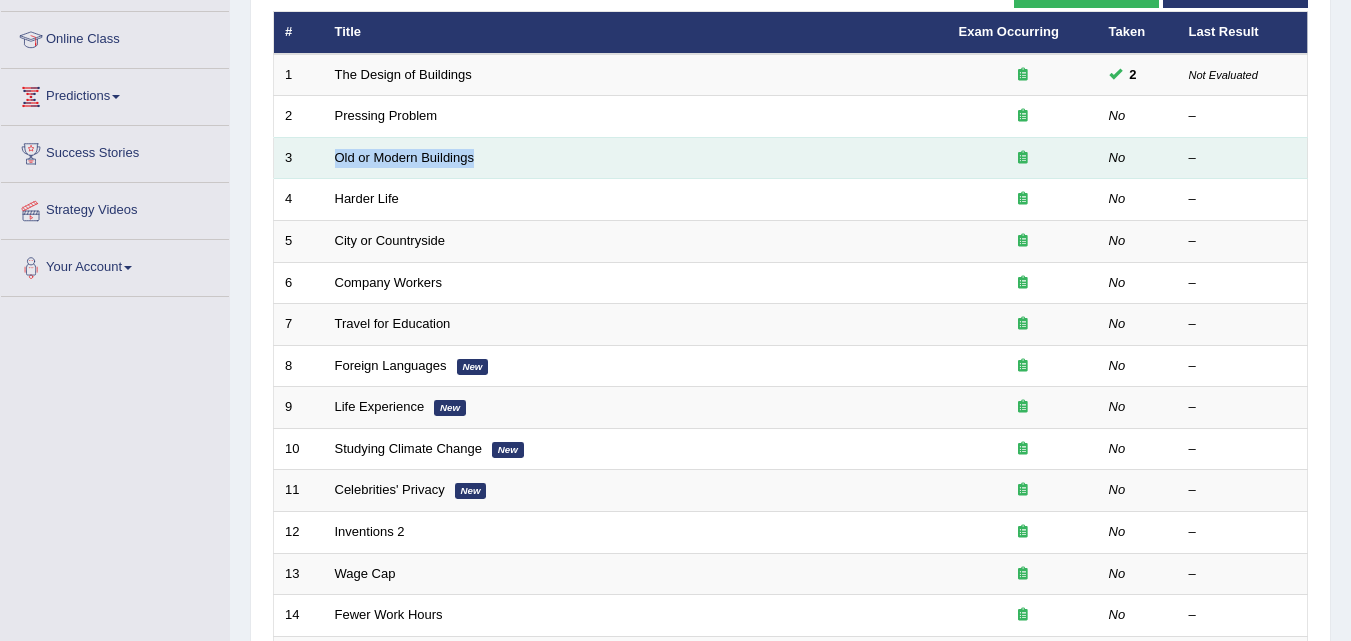 click on "Old or Modern Buildings" at bounding box center [636, 158] 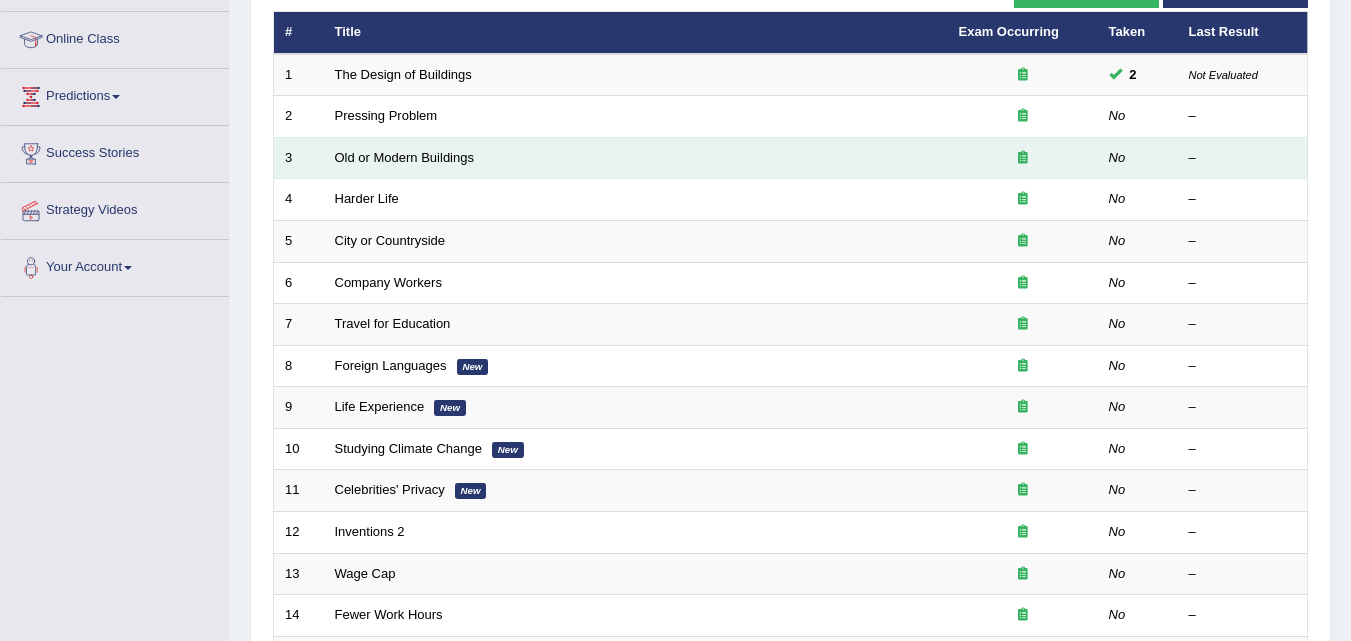 click at bounding box center (1023, 158) 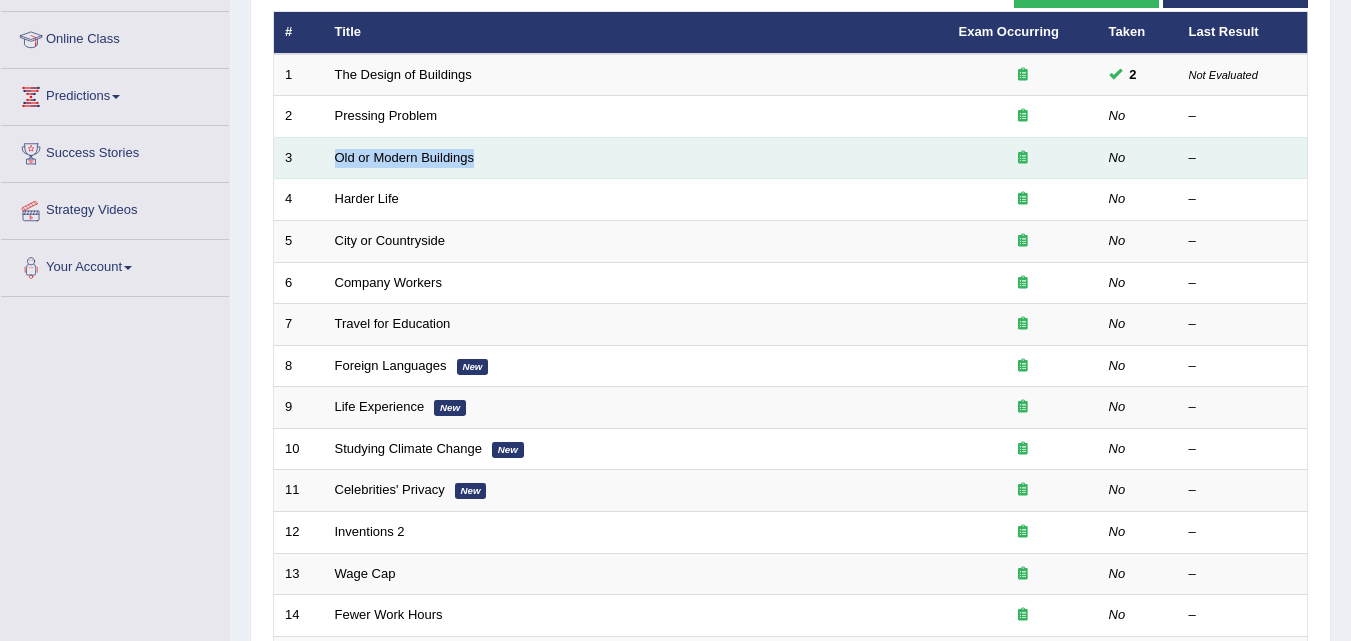 click on "Old or Modern Buildings" at bounding box center [636, 158] 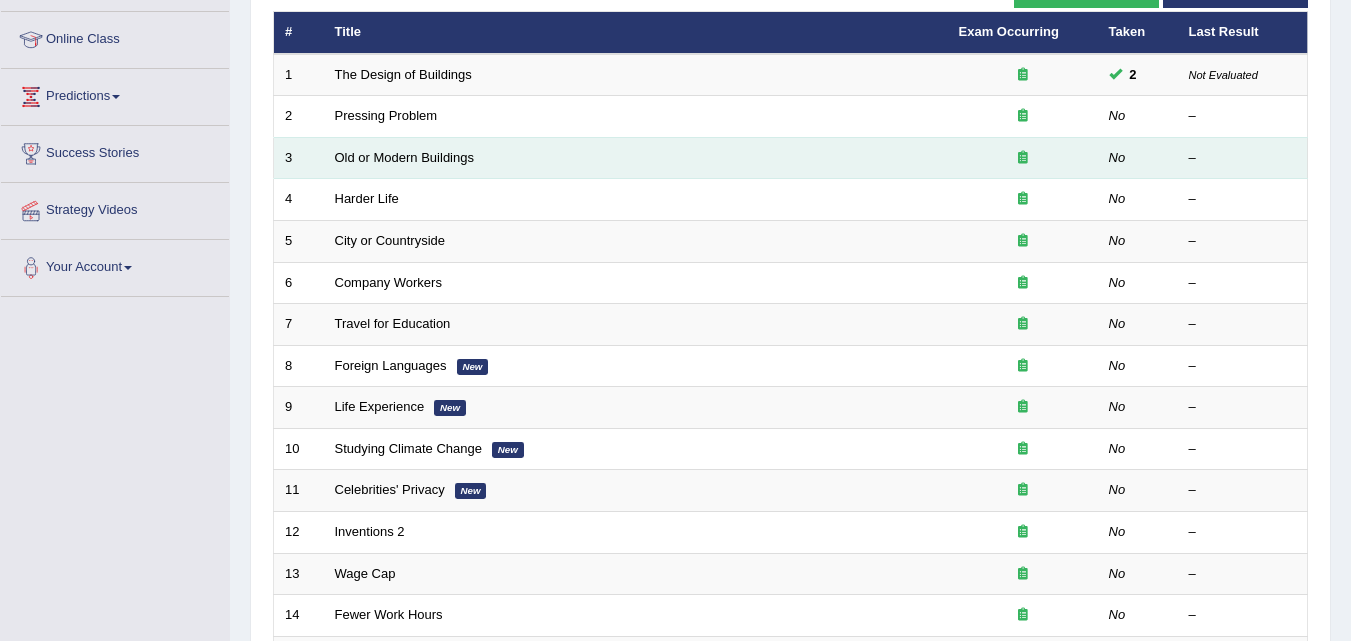 click at bounding box center [1023, 157] 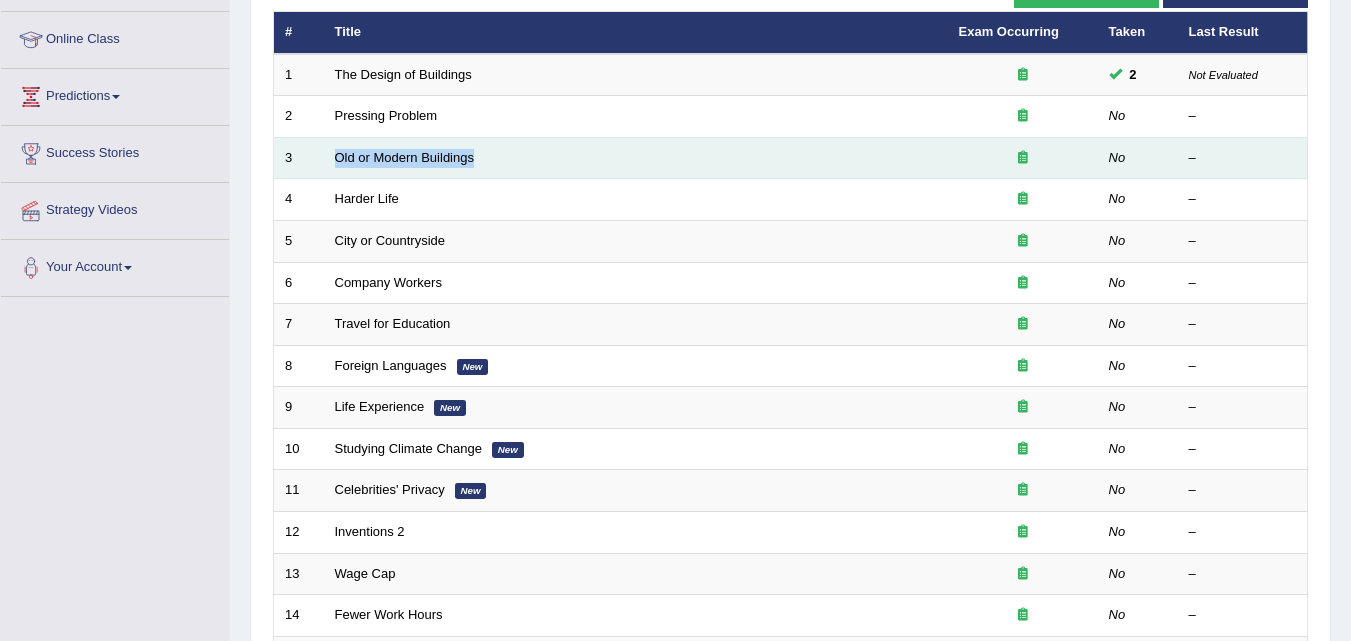 click on "Old or Modern Buildings" at bounding box center (636, 158) 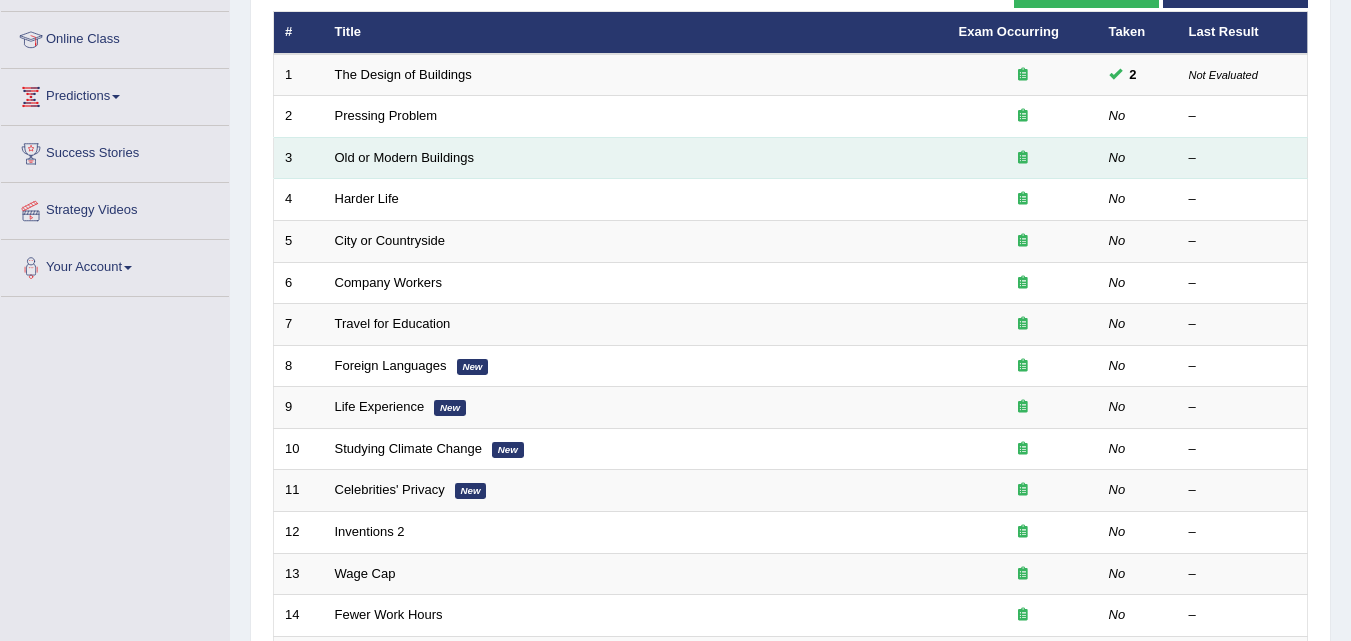click at bounding box center (1023, 158) 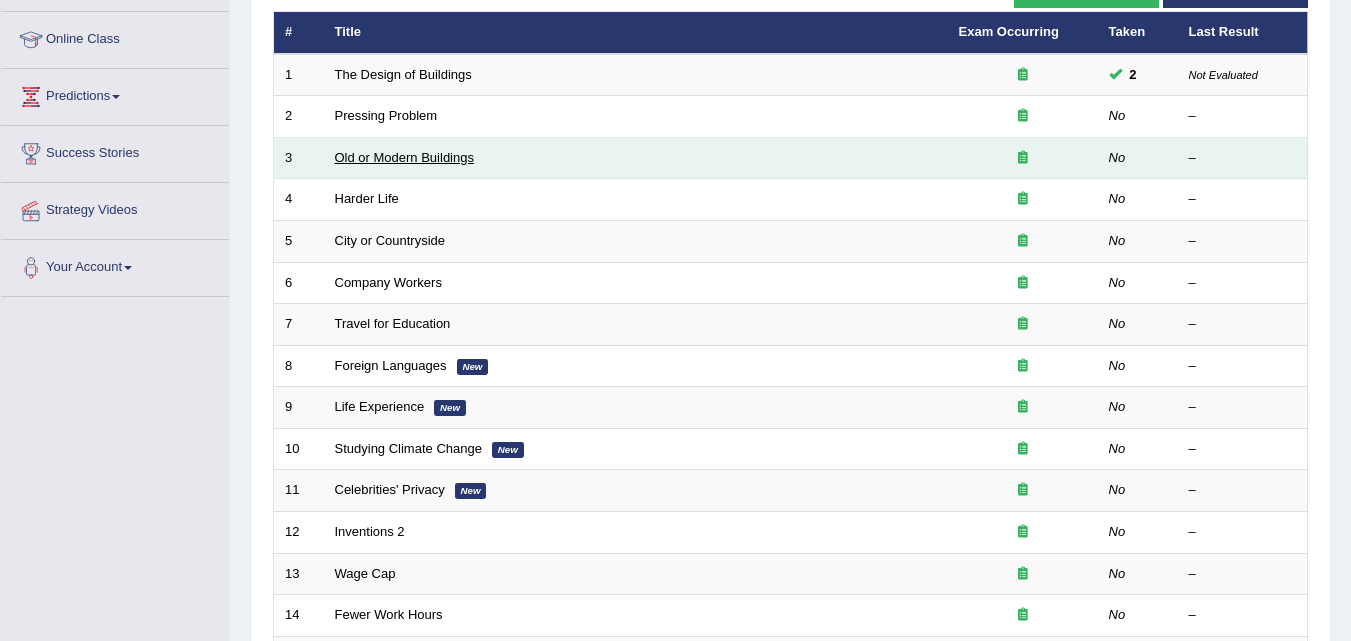 click on "Old or Modern Buildings" at bounding box center [404, 157] 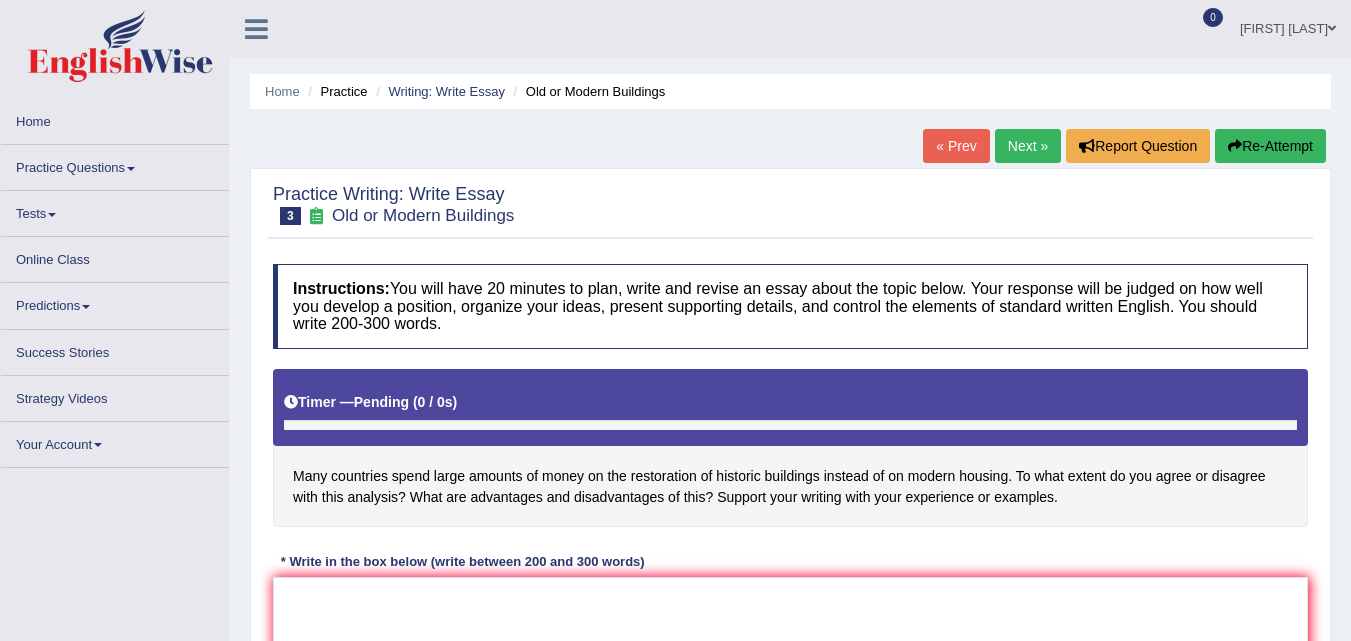 scroll, scrollTop: 0, scrollLeft: 0, axis: both 